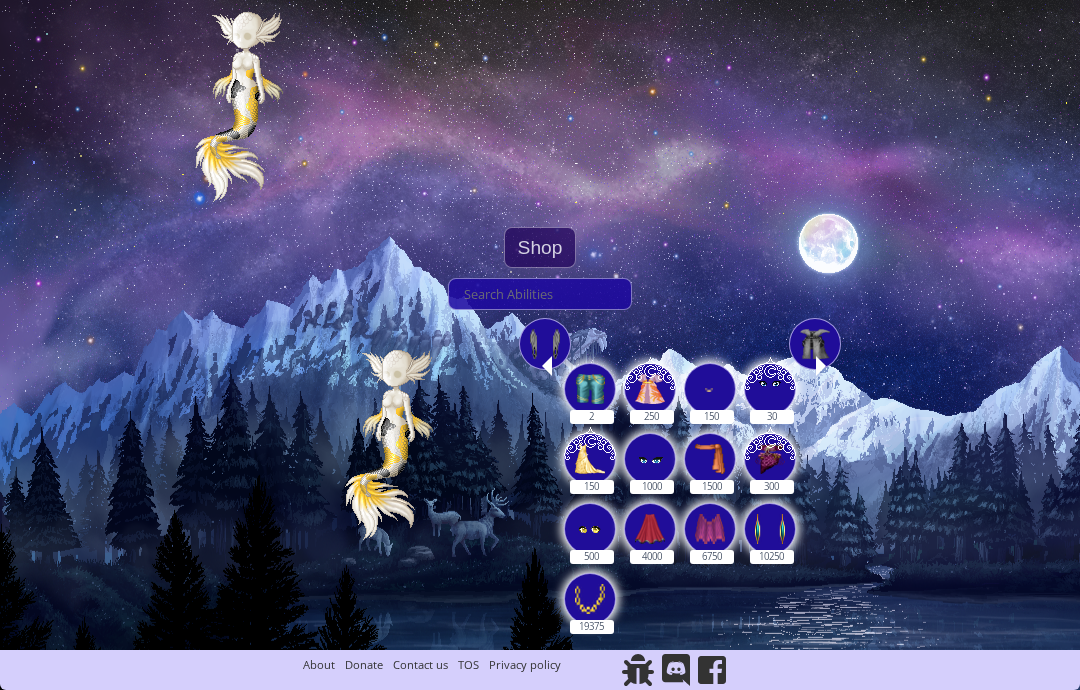 scroll, scrollTop: 0, scrollLeft: 0, axis: both 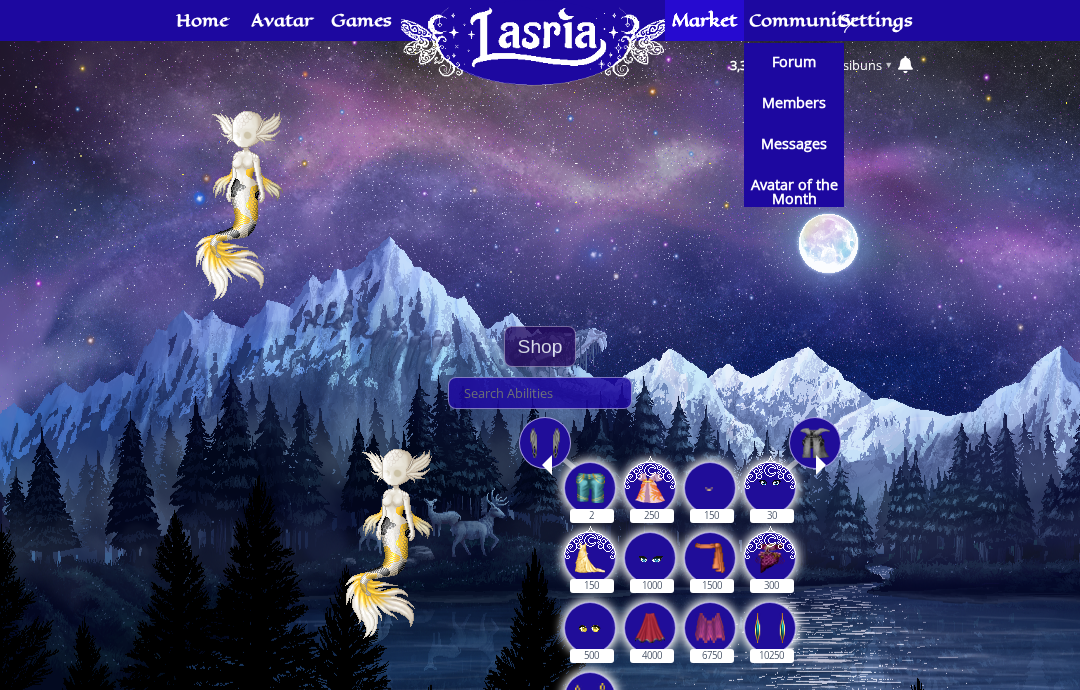 click on "Forum" at bounding box center [794, 62] 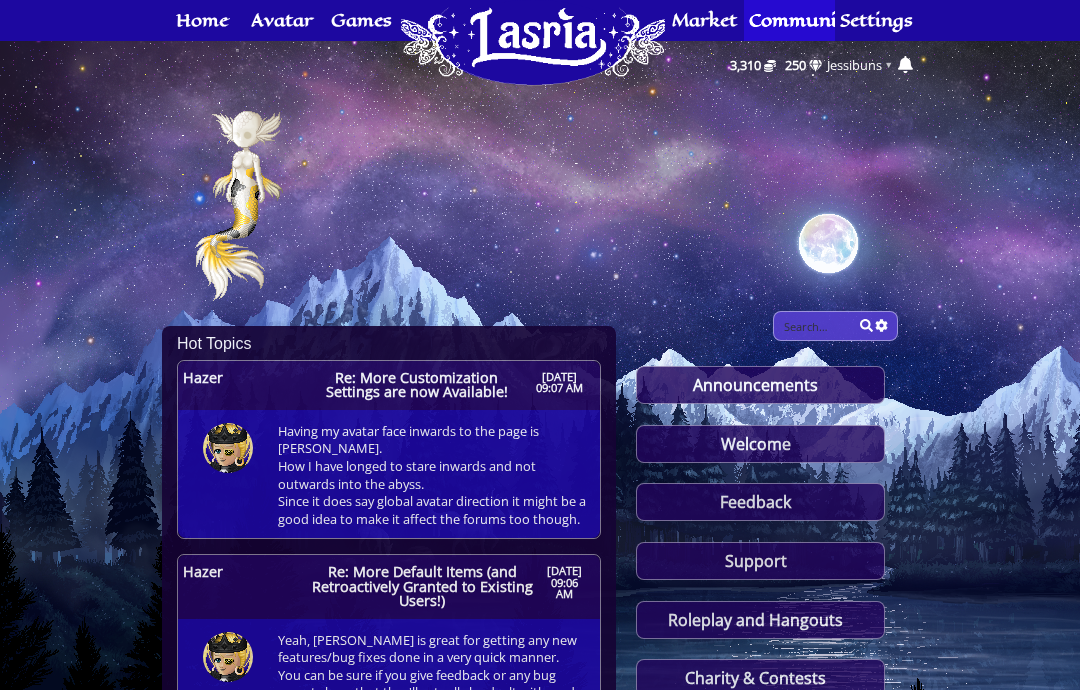 scroll, scrollTop: 0, scrollLeft: 0, axis: both 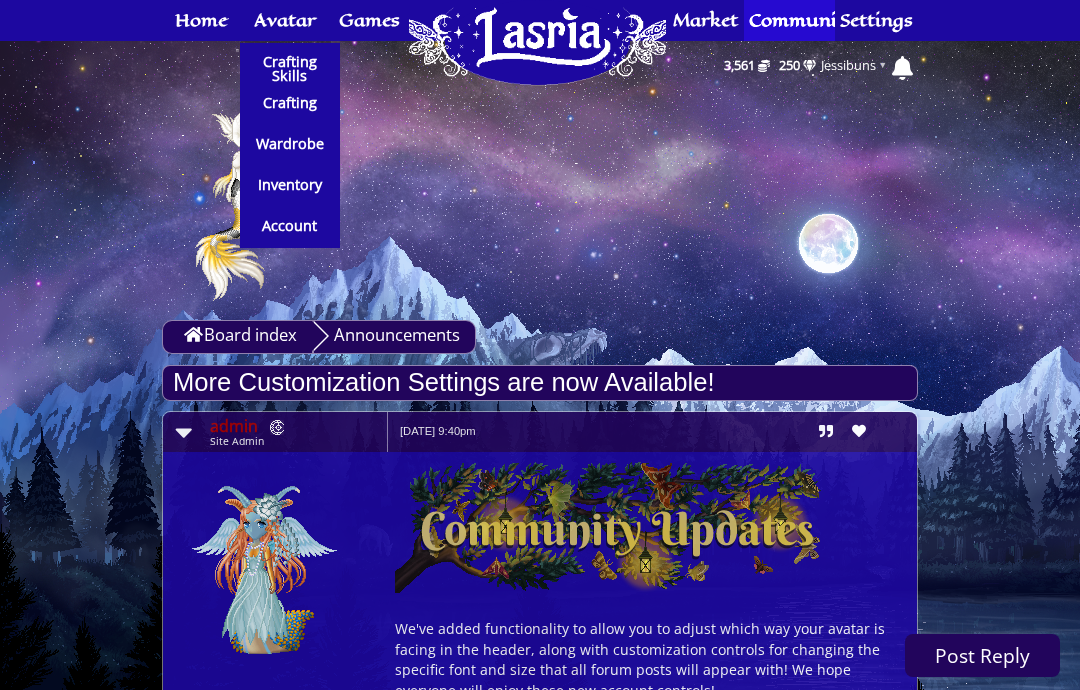 click on "Account" at bounding box center (289, 226) 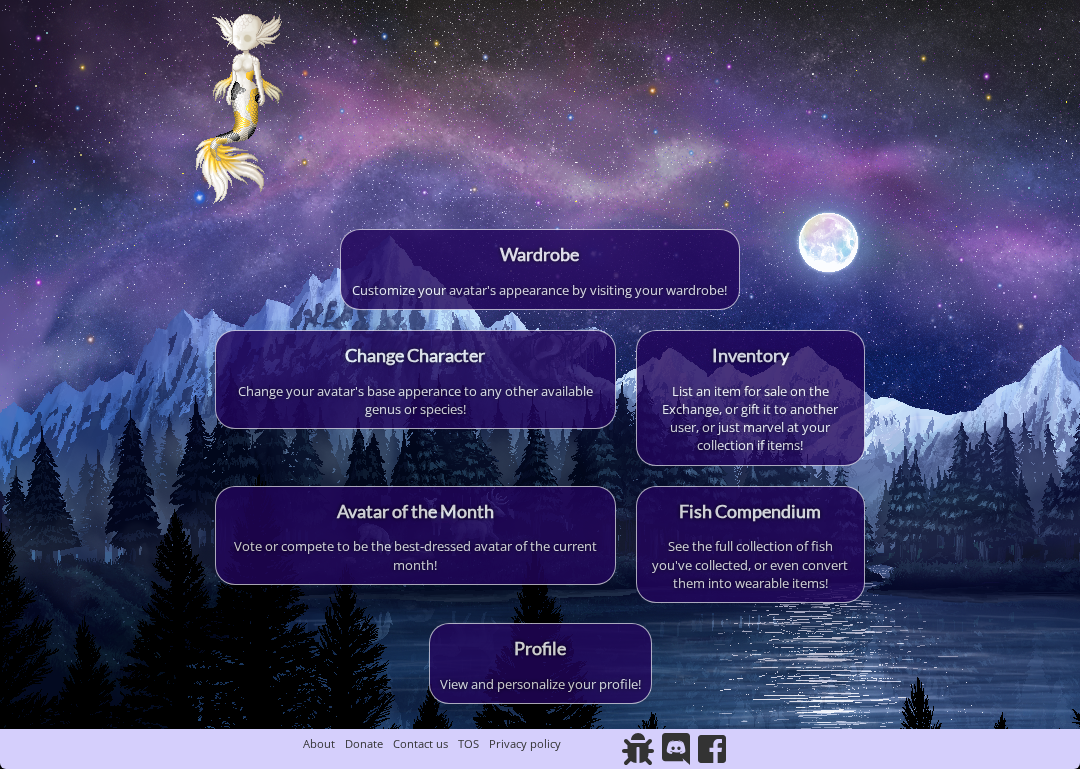 scroll, scrollTop: 109, scrollLeft: 0, axis: vertical 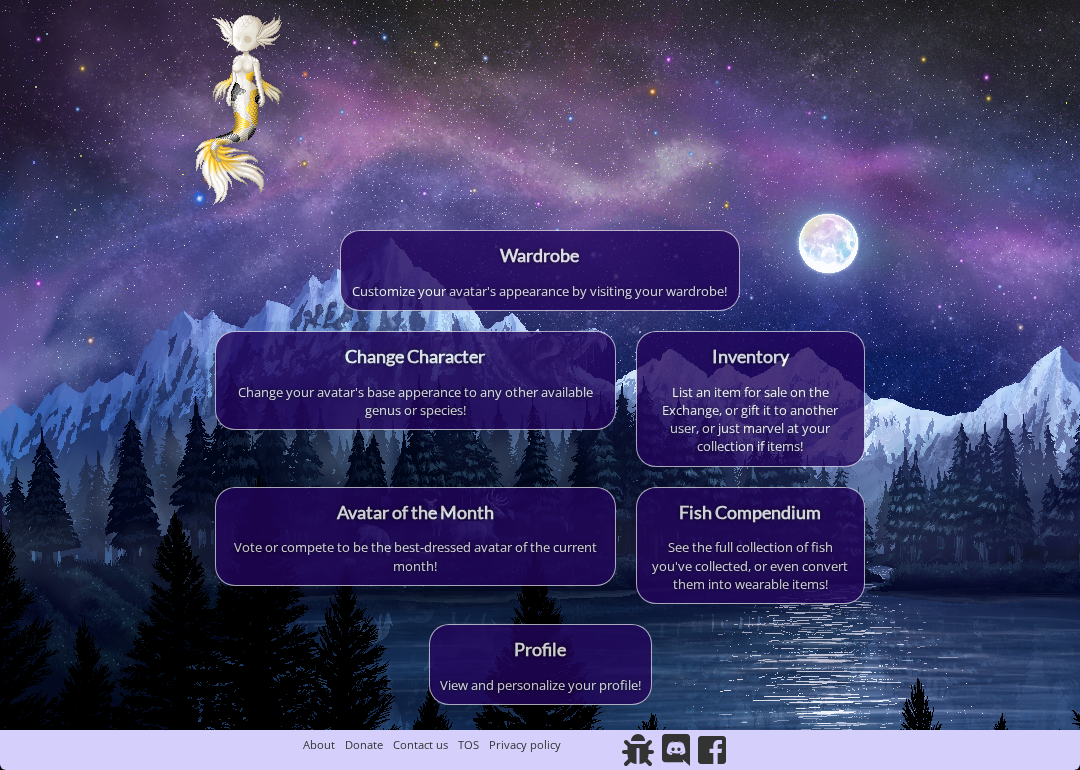 click on "Change Character" at bounding box center [415, 356] 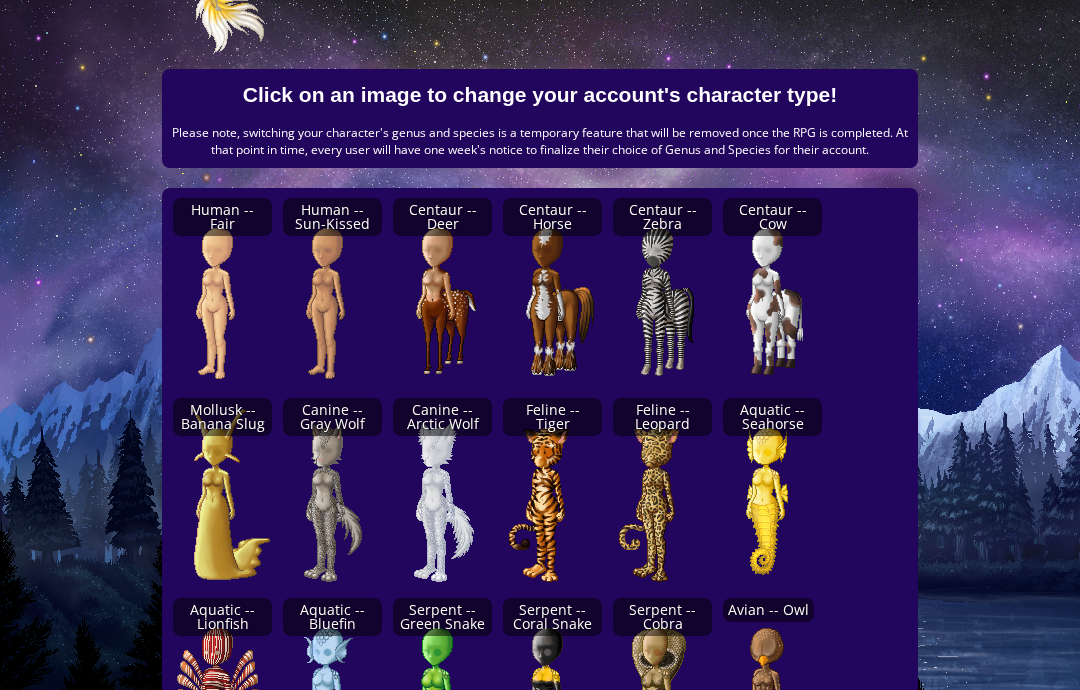 scroll, scrollTop: 247, scrollLeft: 0, axis: vertical 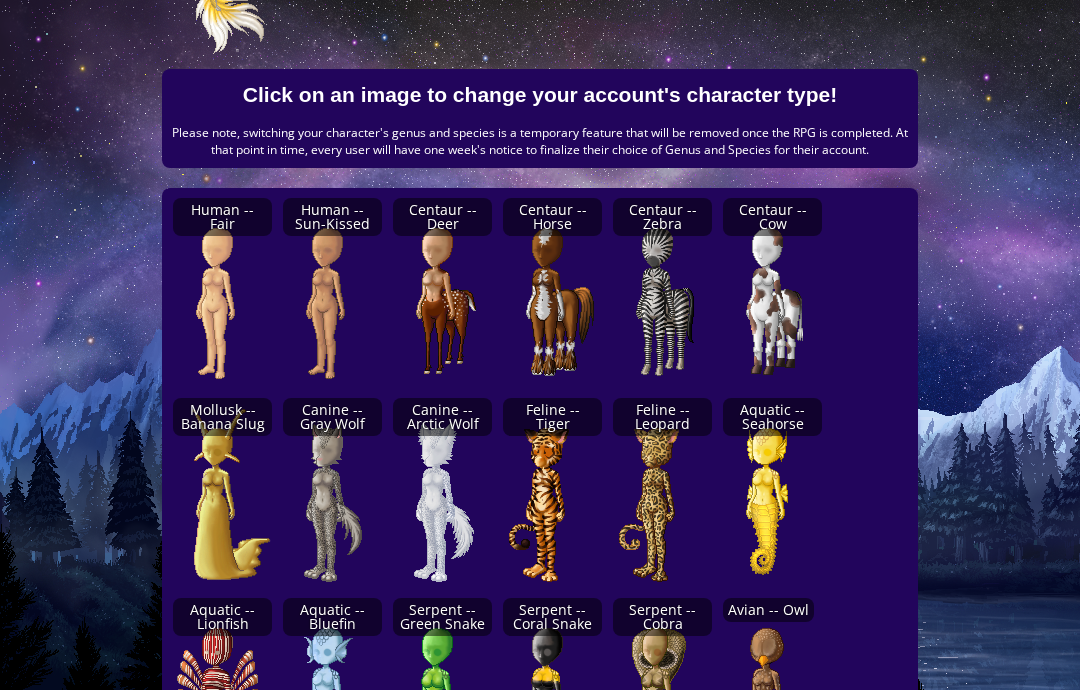 click at bounding box center [345, 303] 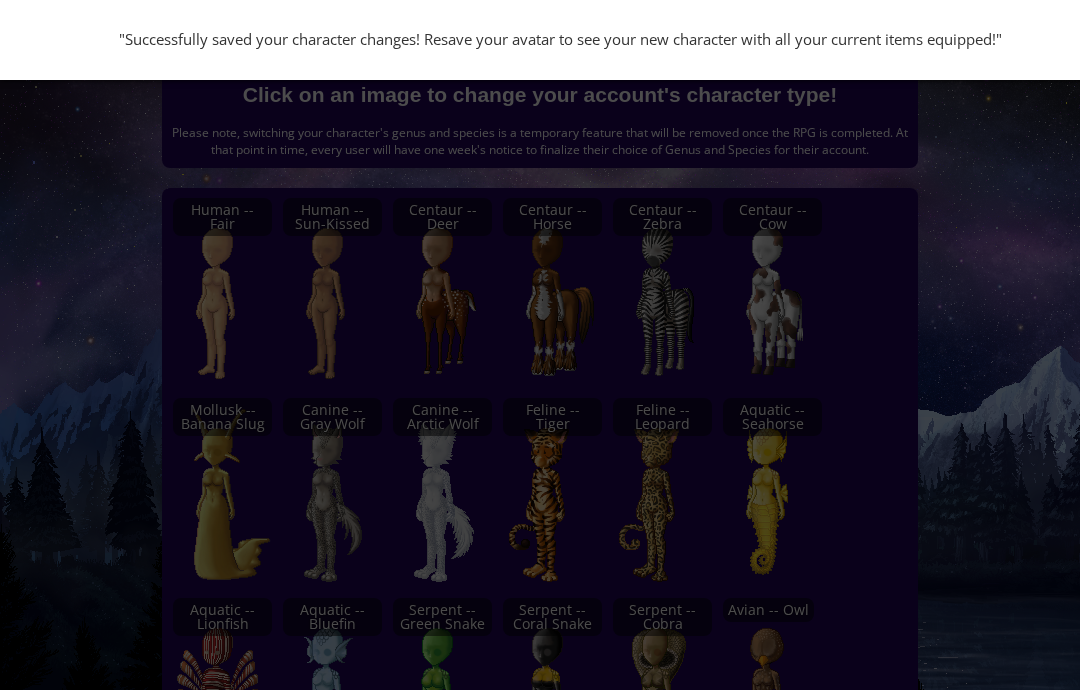 click on ""Successfully saved your character changes! Resave your avatar to see your new character with all your current items equipped!"" at bounding box center [540, 345] 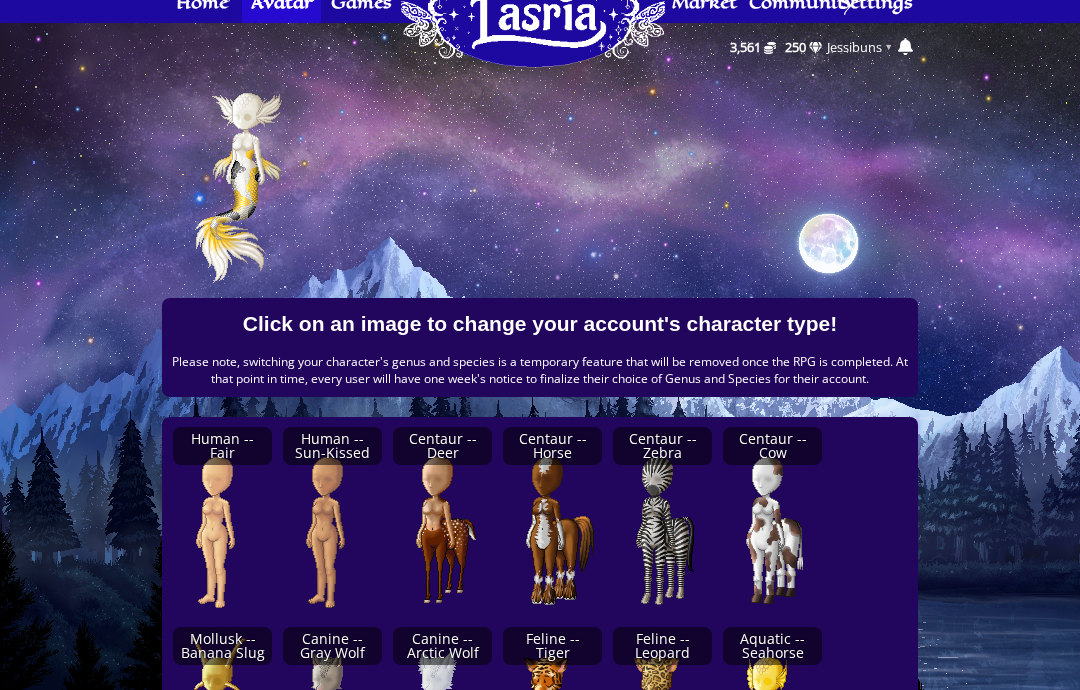 scroll, scrollTop: 0, scrollLeft: 0, axis: both 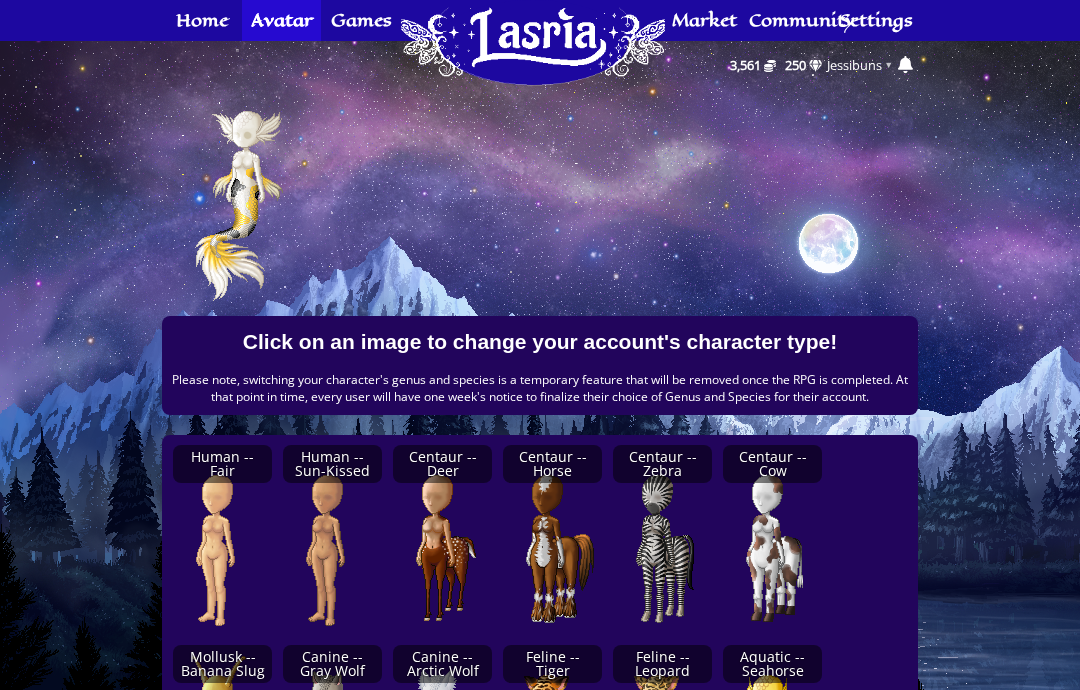 click at bounding box center [345, 550] 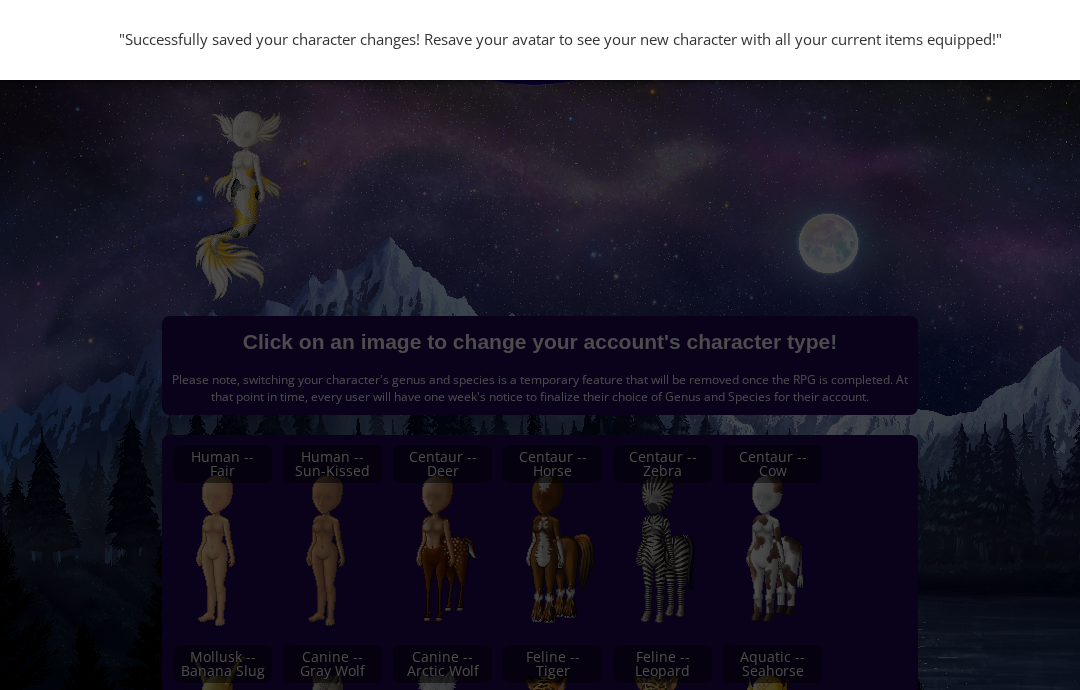 click on ""Successfully saved your character changes! Resave your avatar to see your new character with all your current items equipped!"" at bounding box center [540, 345] 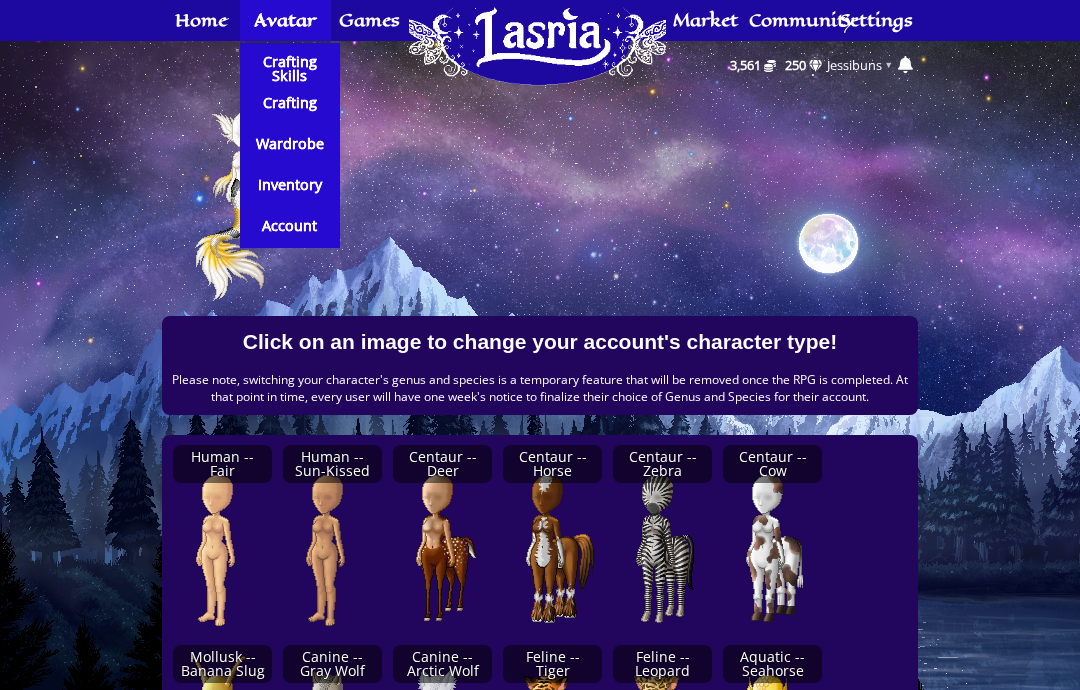 click on "Wardrobe" at bounding box center (290, 144) 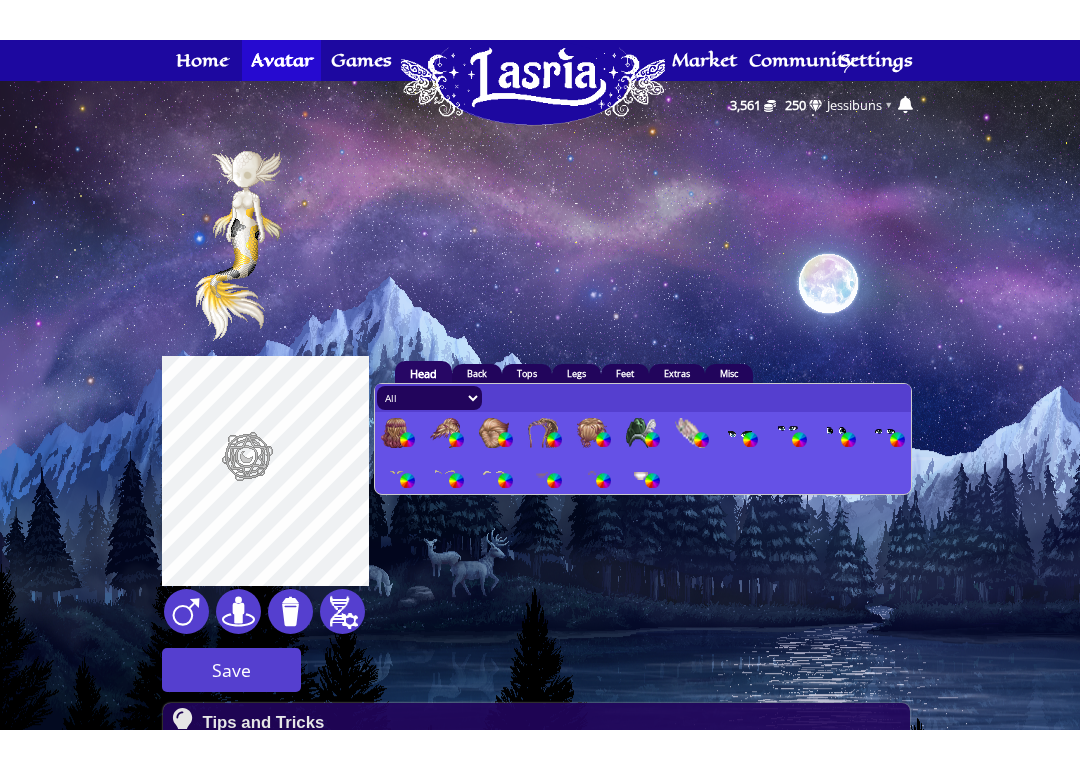scroll, scrollTop: 0, scrollLeft: 0, axis: both 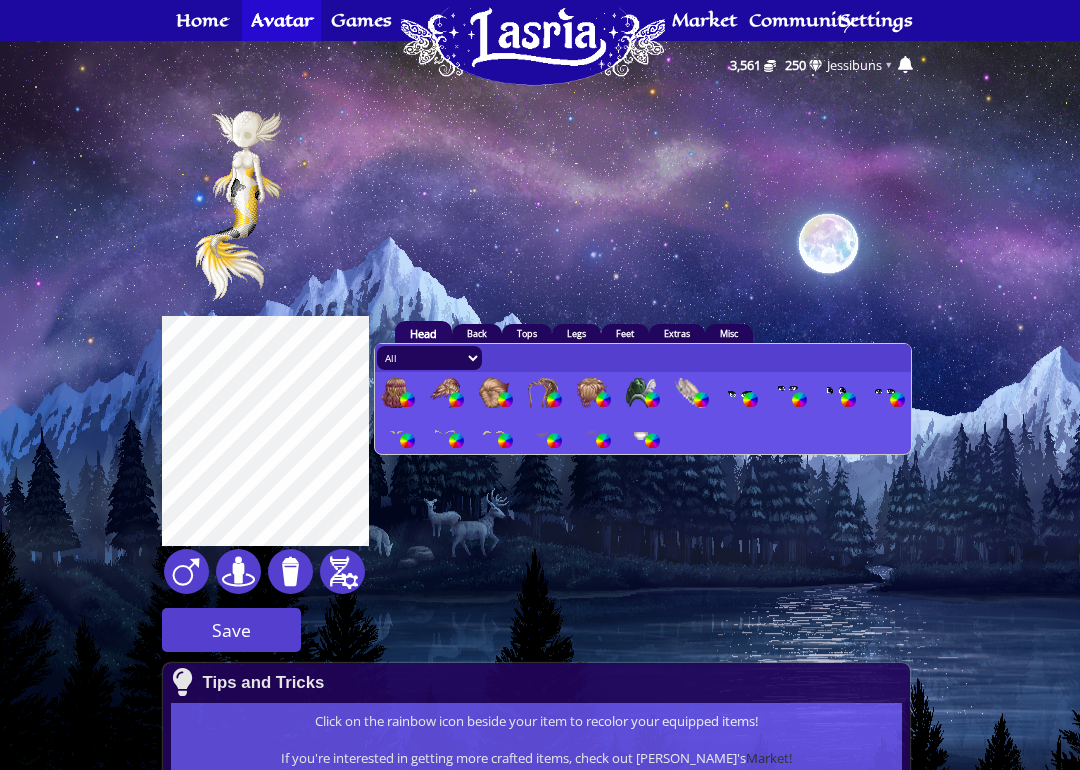 click at bounding box center [641, 393] 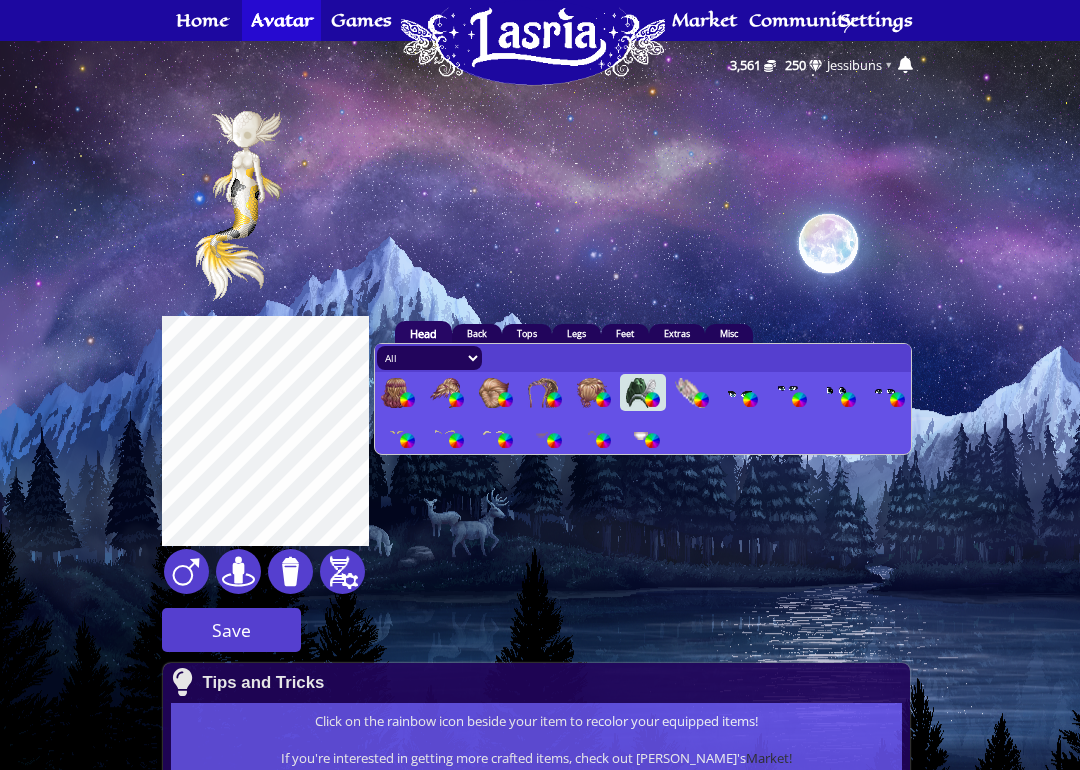click at bounding box center (652, 399) 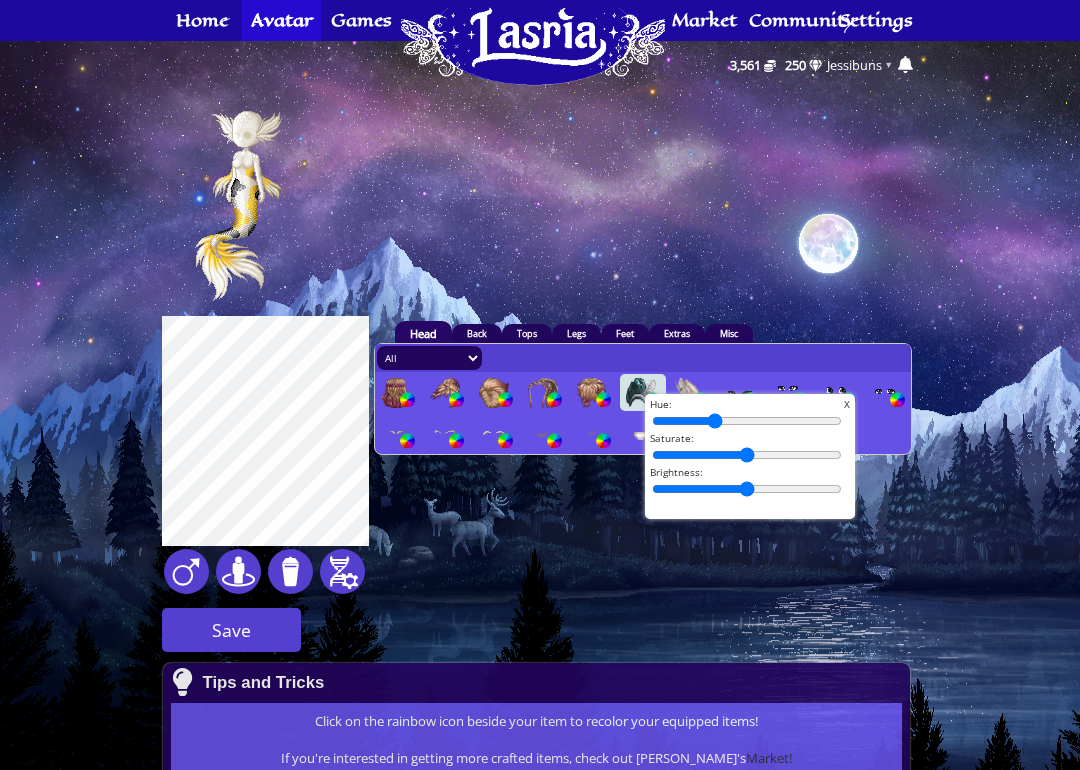 type on "29" 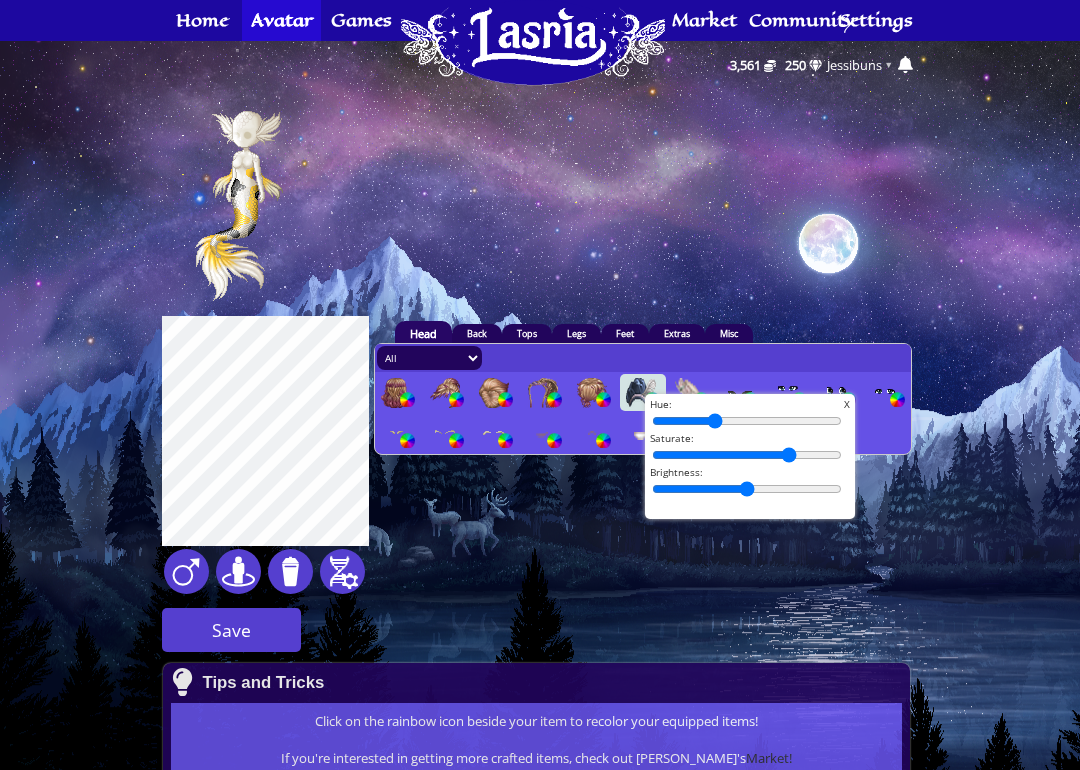 type on "77" 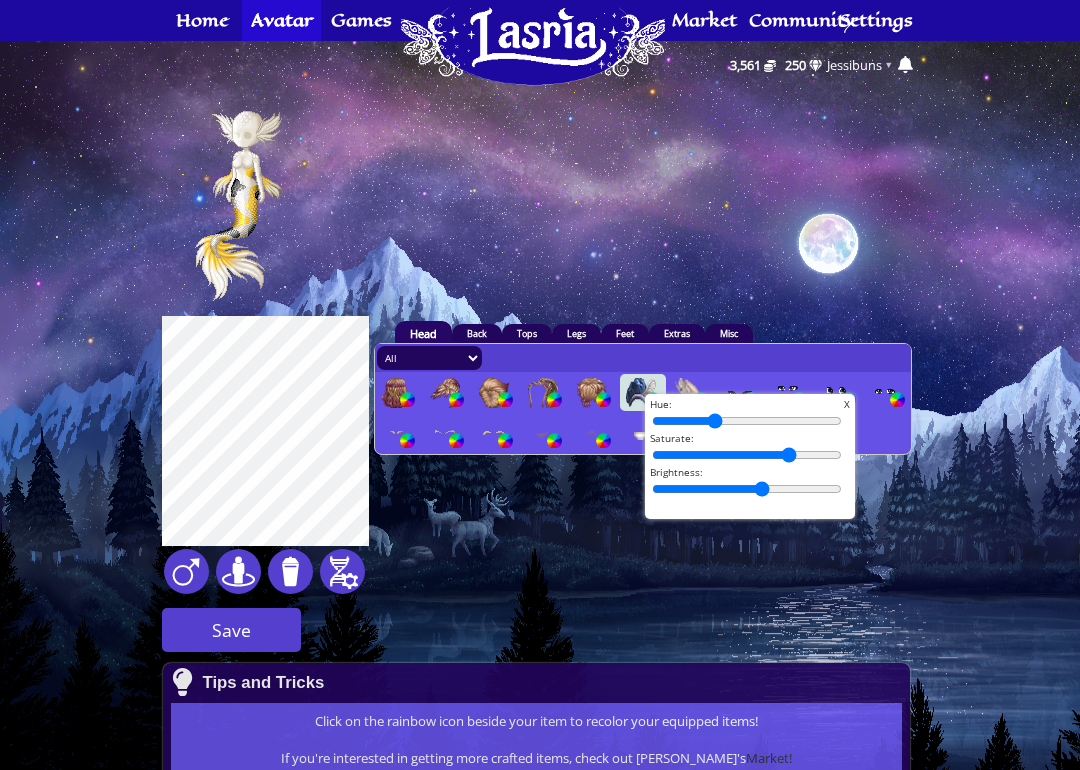 type on "60" 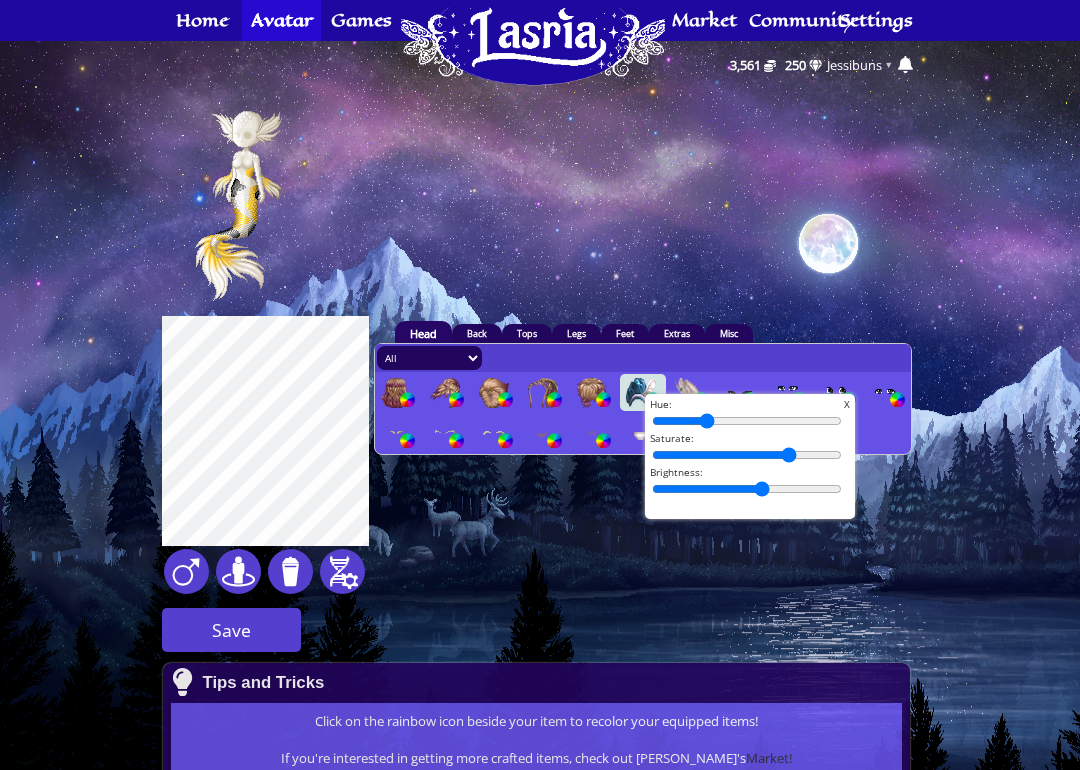 click on "human
2
1
1" at bounding box center [540, 597] 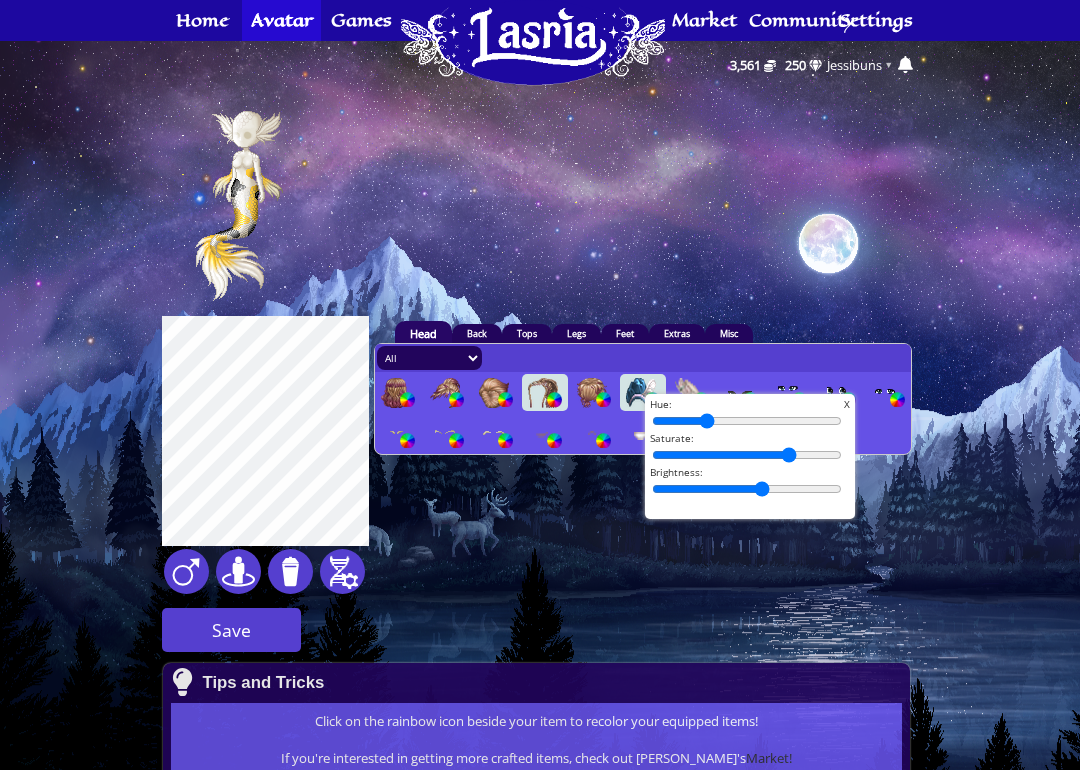 click at bounding box center [543, 393] 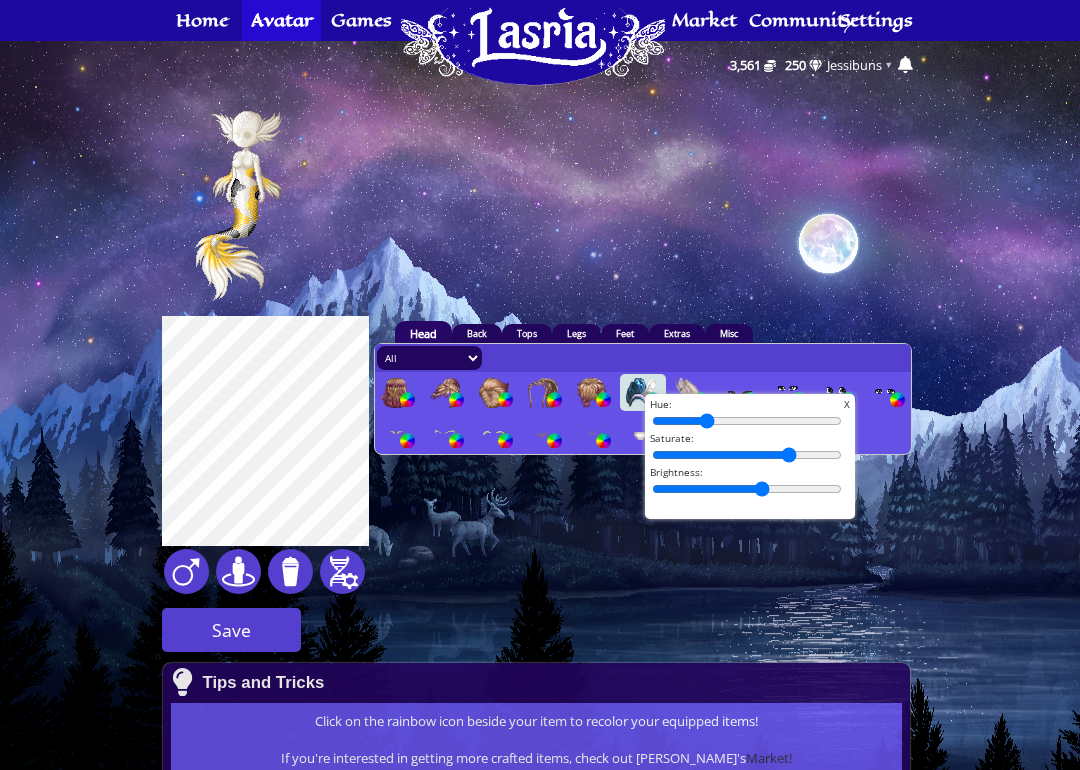 click at bounding box center (396, 393) 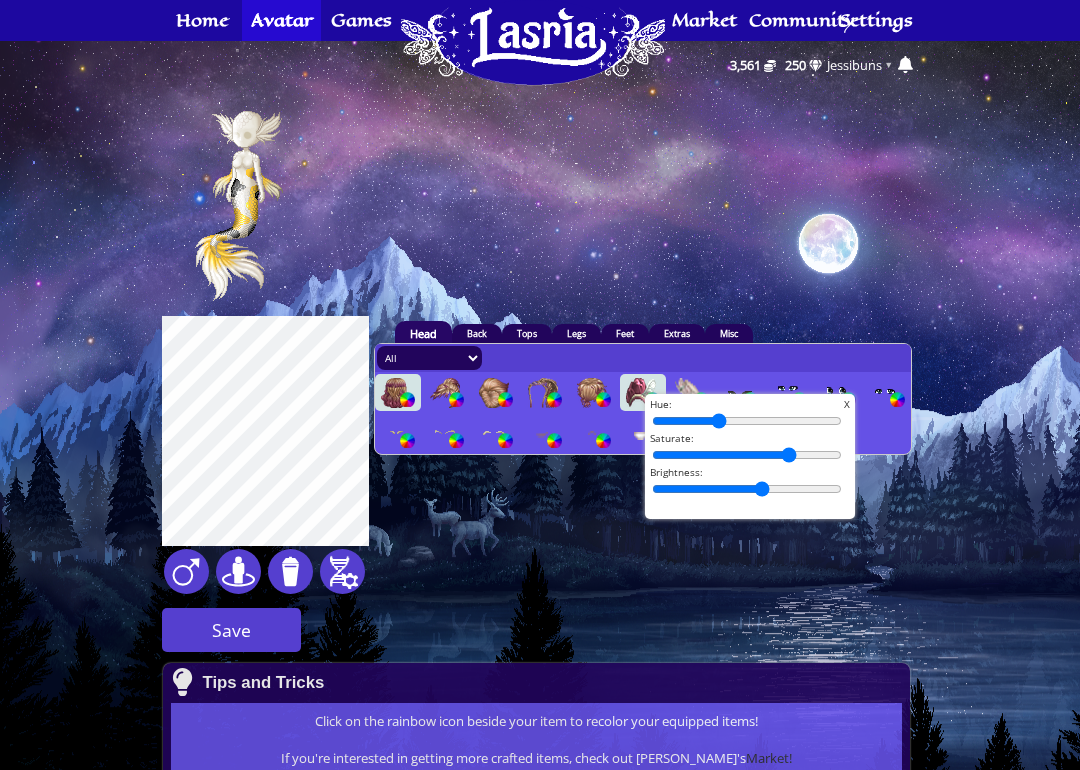 type on "32" 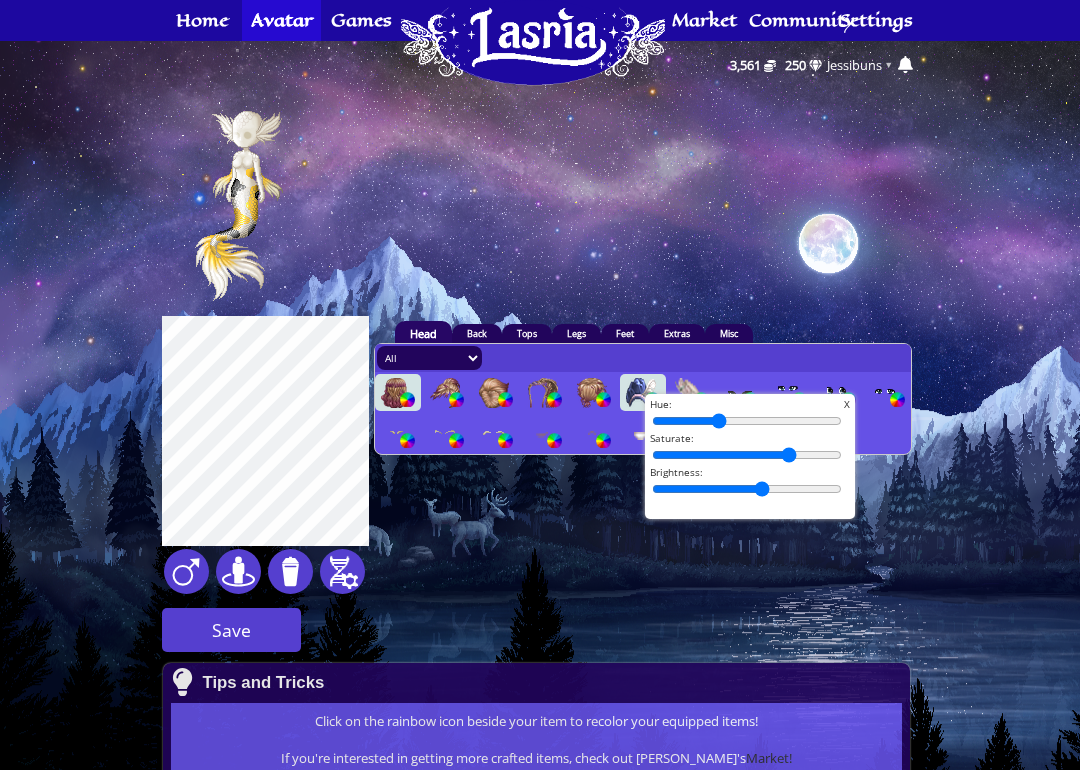 click on "X" at bounding box center [847, 404] 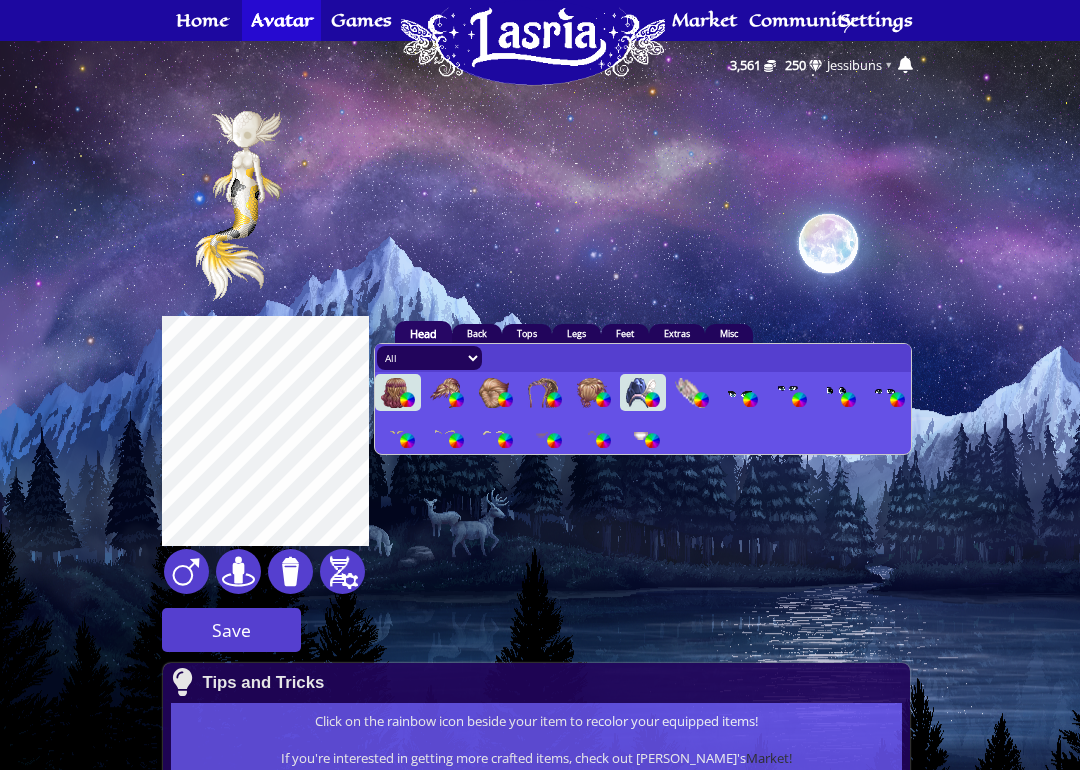 click at bounding box center [407, 399] 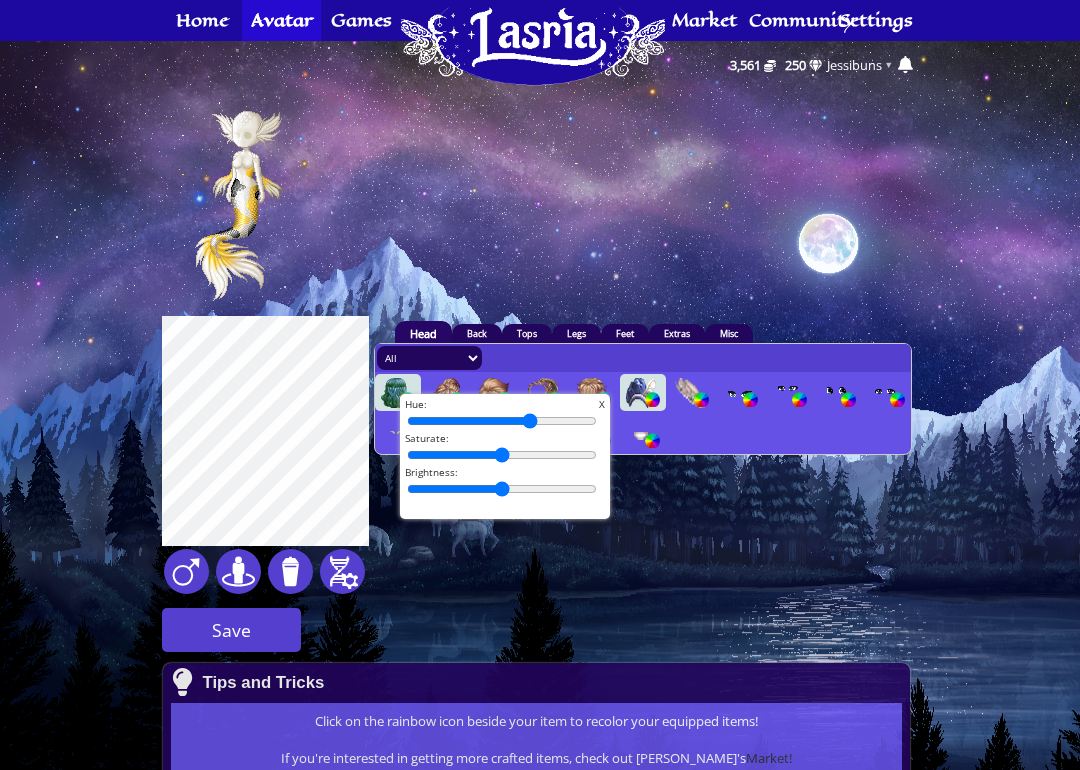 type on "68" 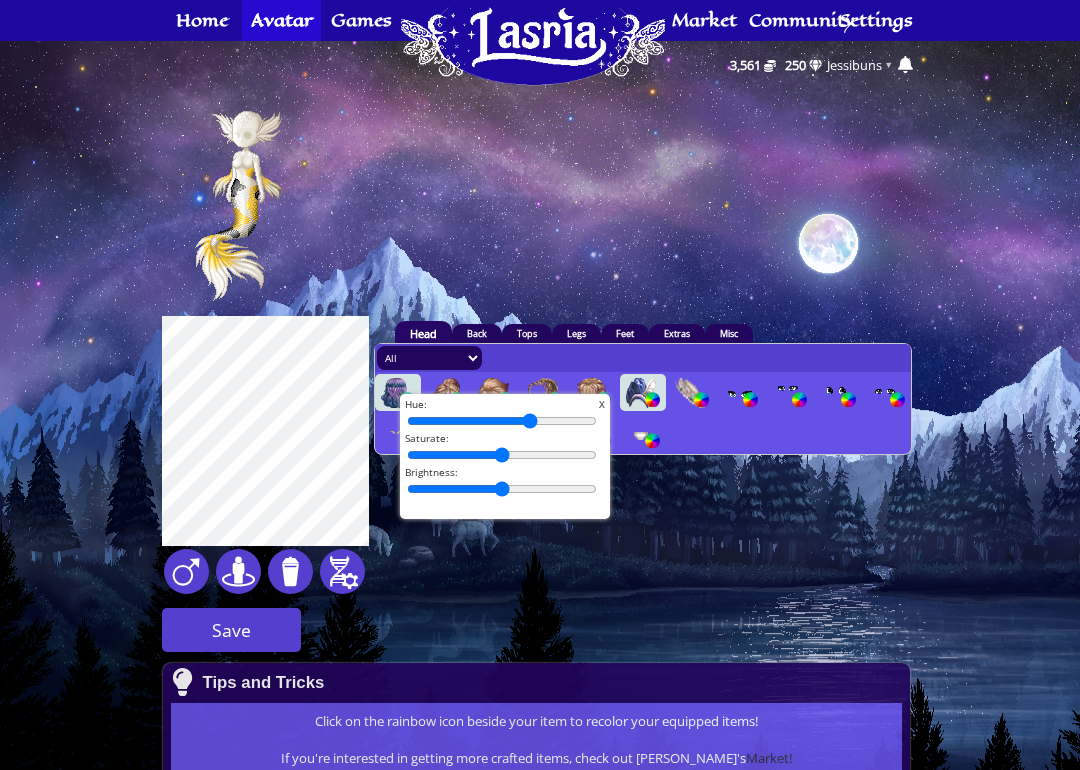 click on "X" at bounding box center [602, 404] 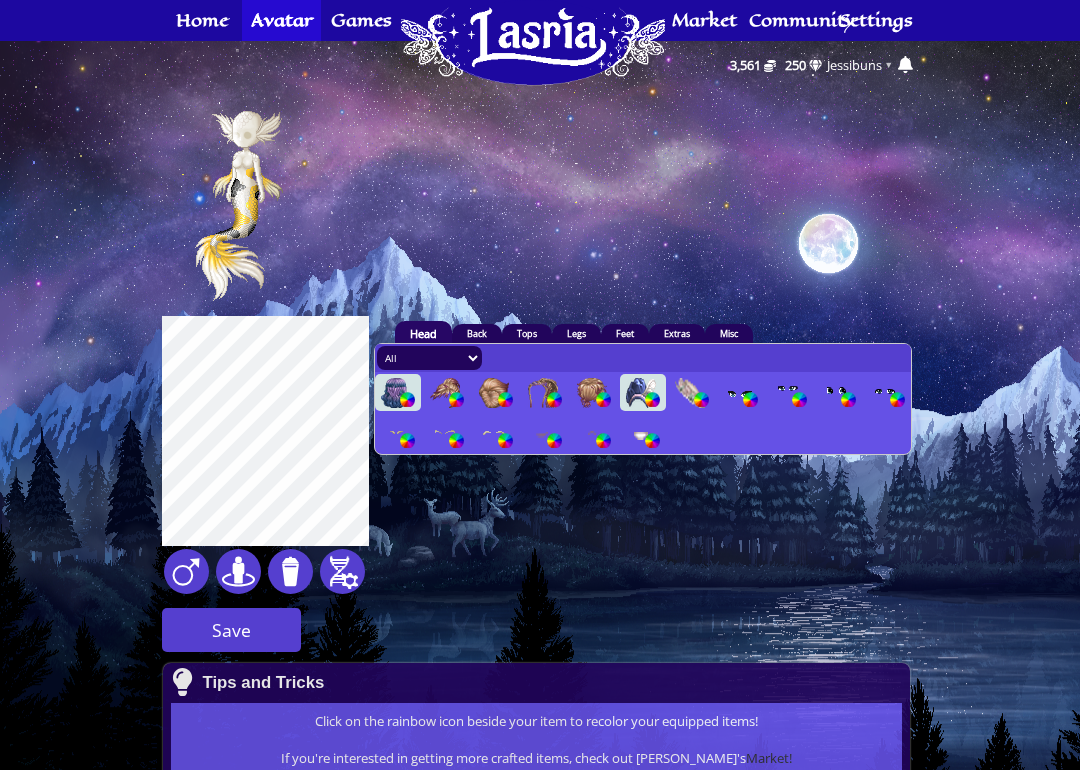 click at bounding box center (837, 393) 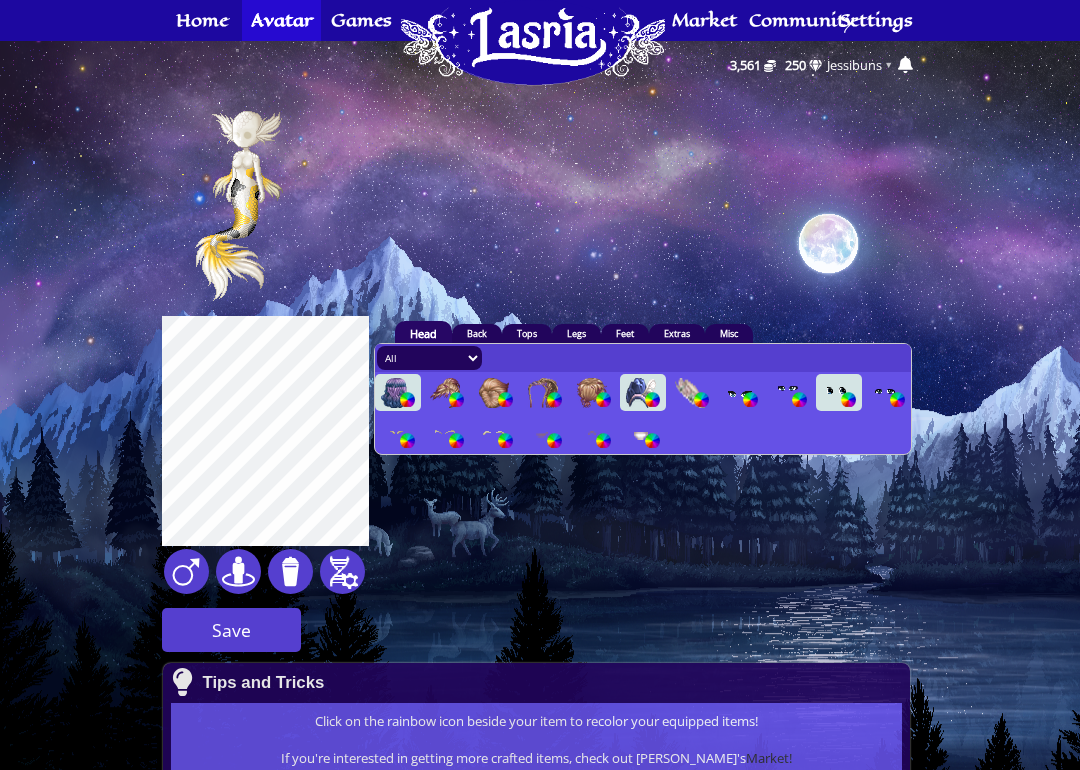 click at bounding box center (592, 434) 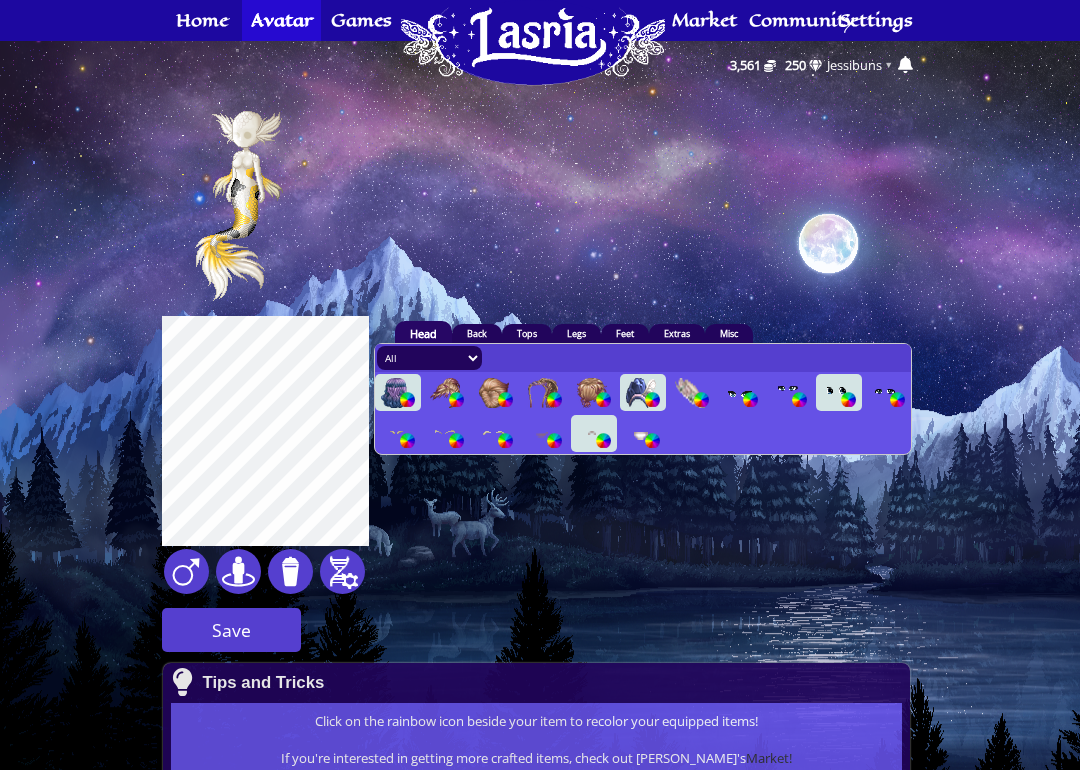 click at bounding box center (603, 440) 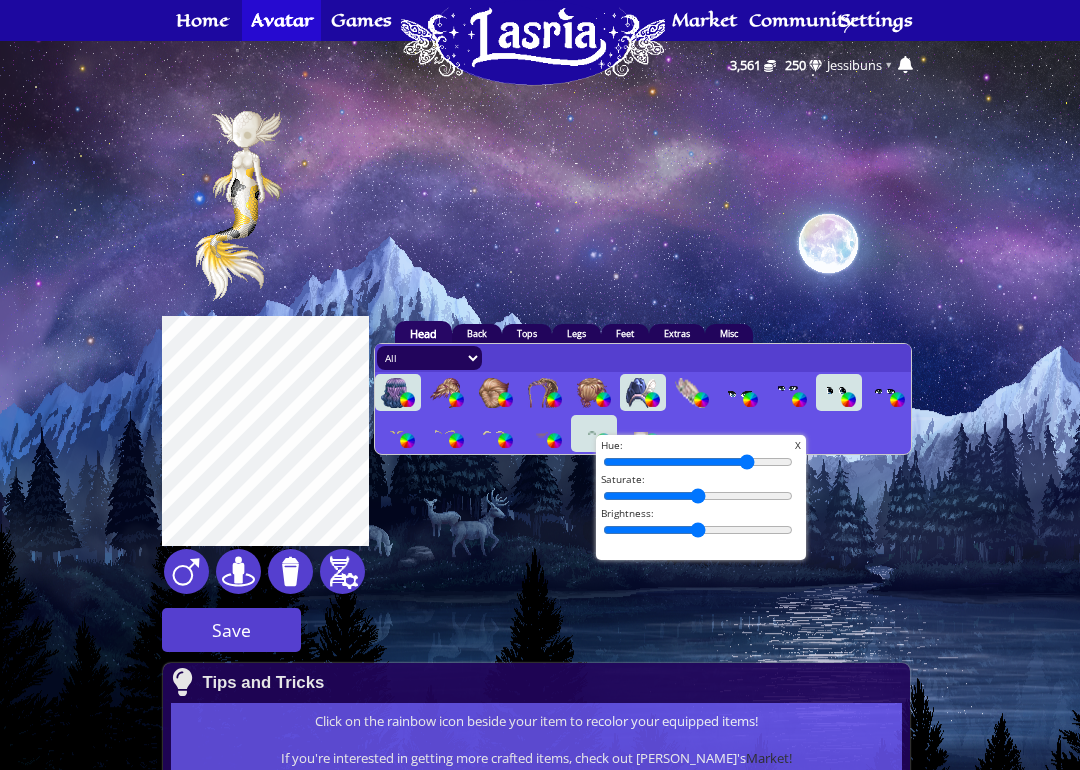 type on "82" 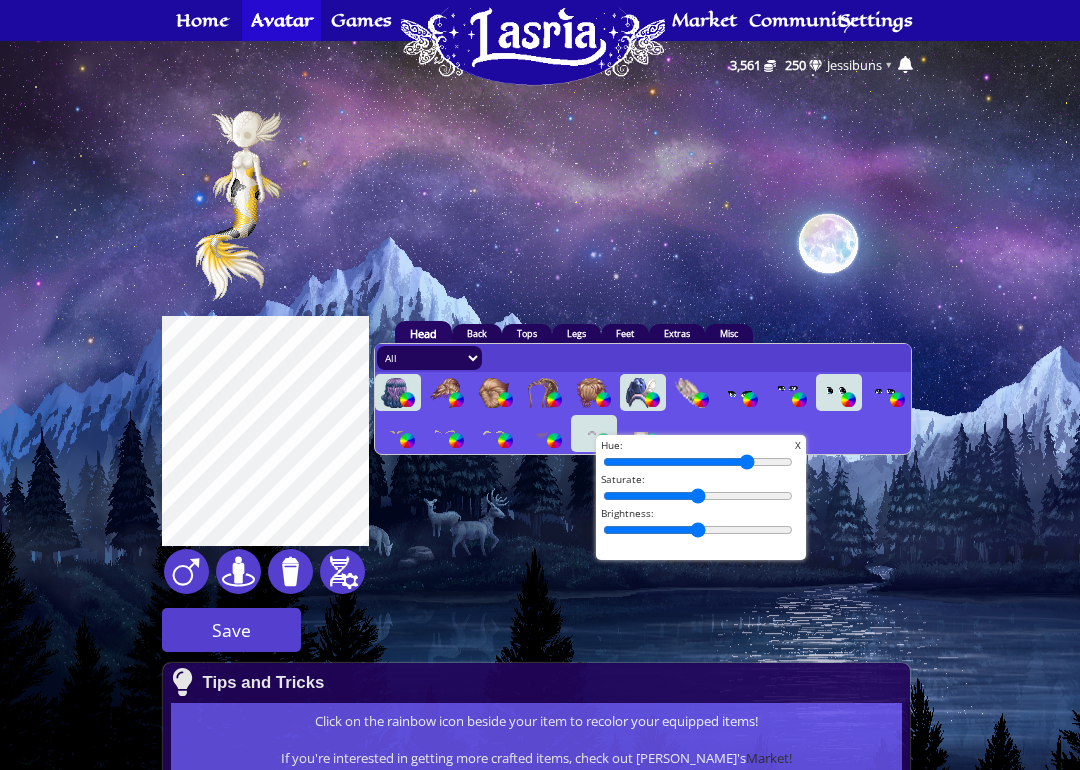 click on "X" at bounding box center (798, 445) 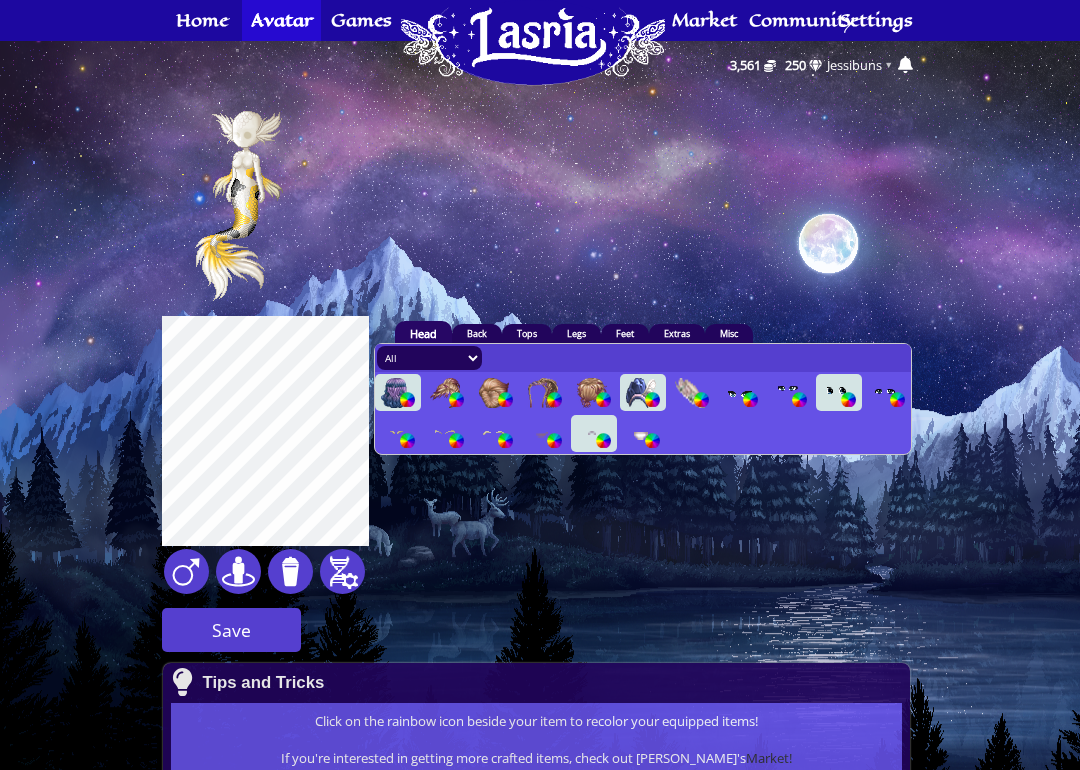 click at bounding box center [592, 434] 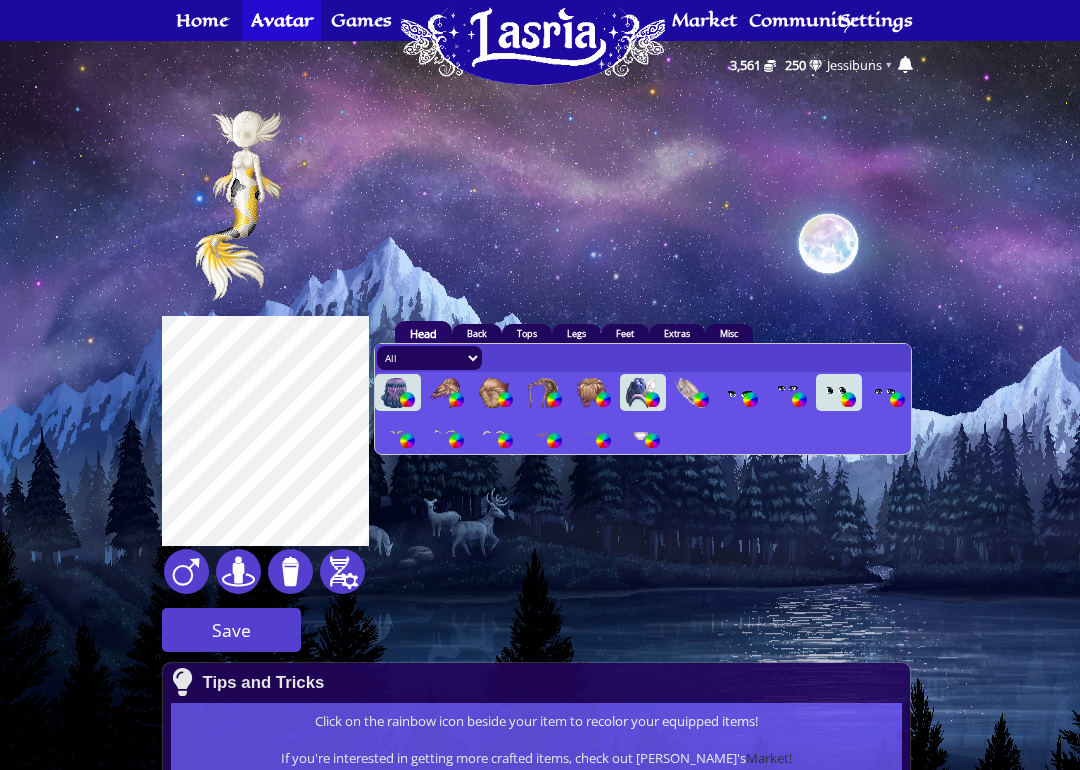 click at bounding box center [641, 434] 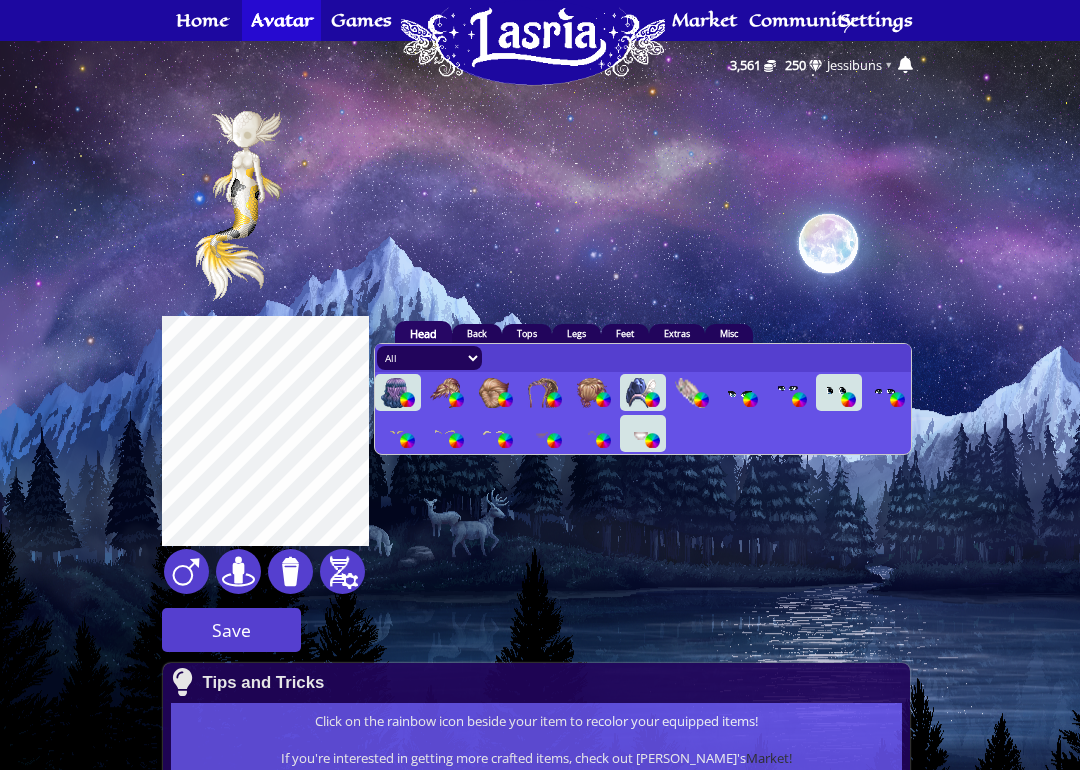 click at bounding box center (641, 434) 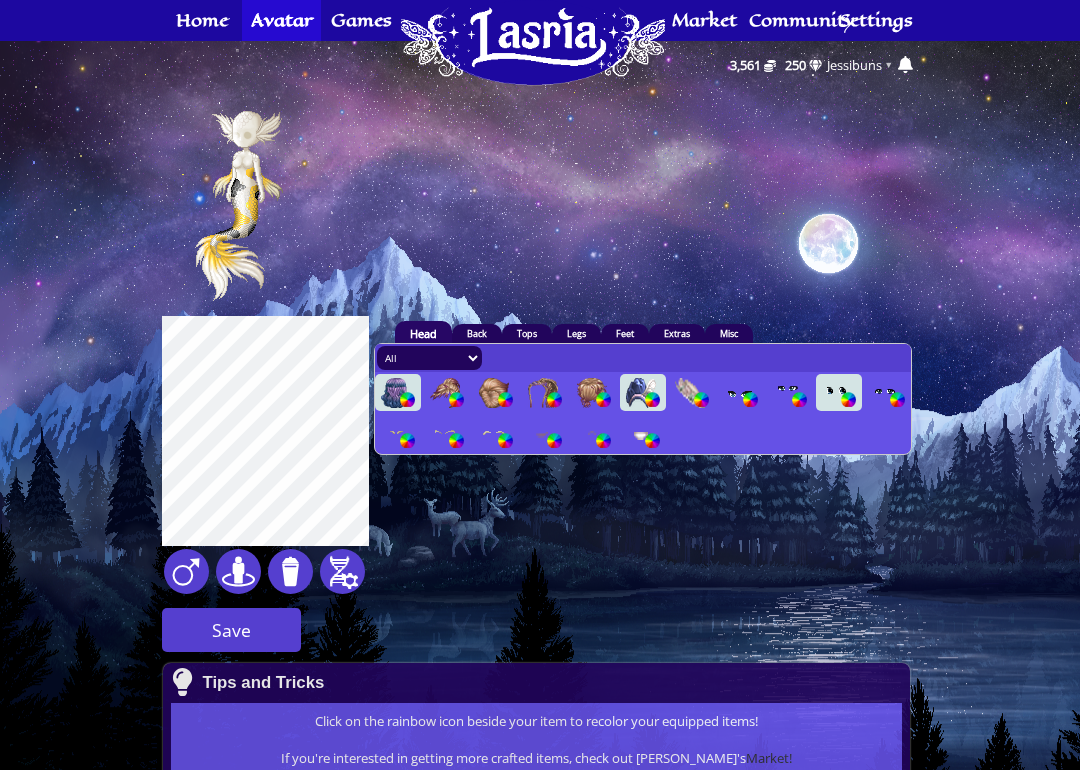 click at bounding box center (543, 434) 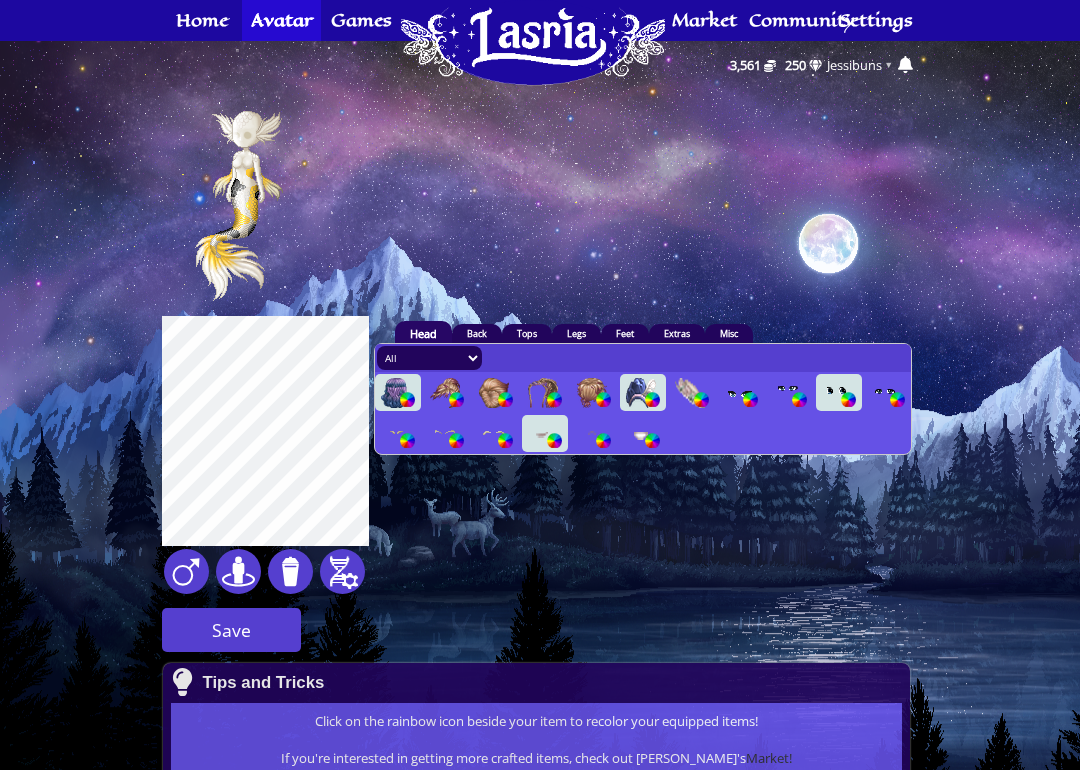 click at bounding box center (690, 393) 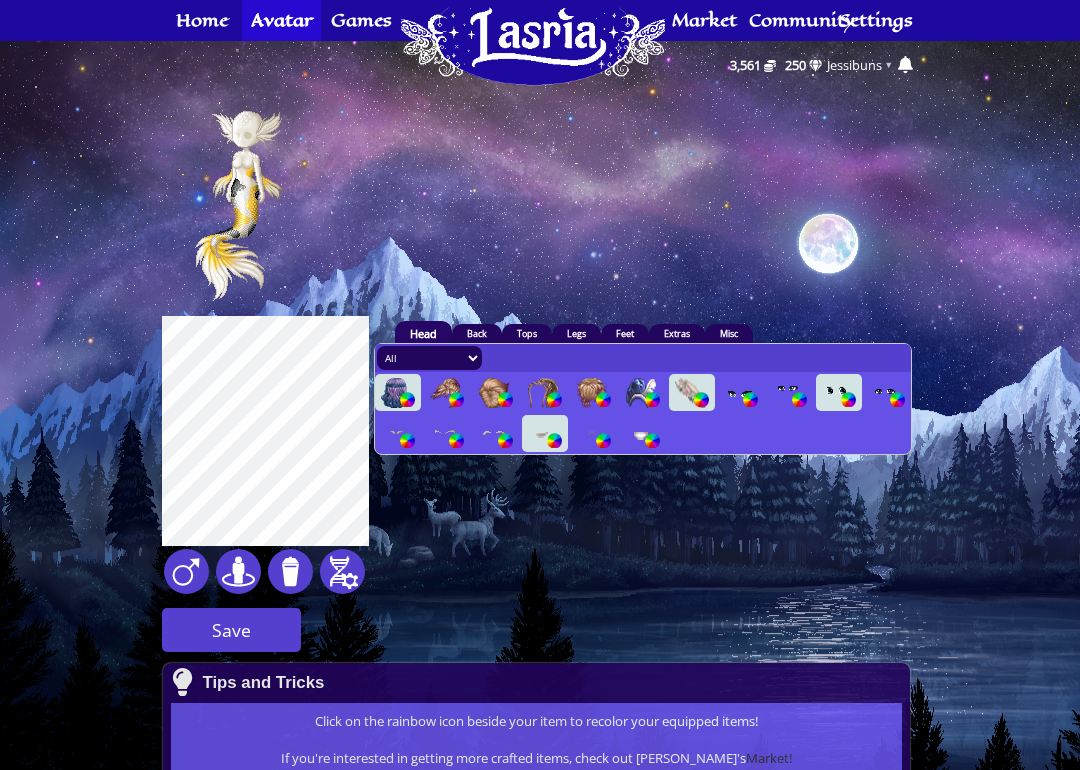 click at bounding box center [701, 399] 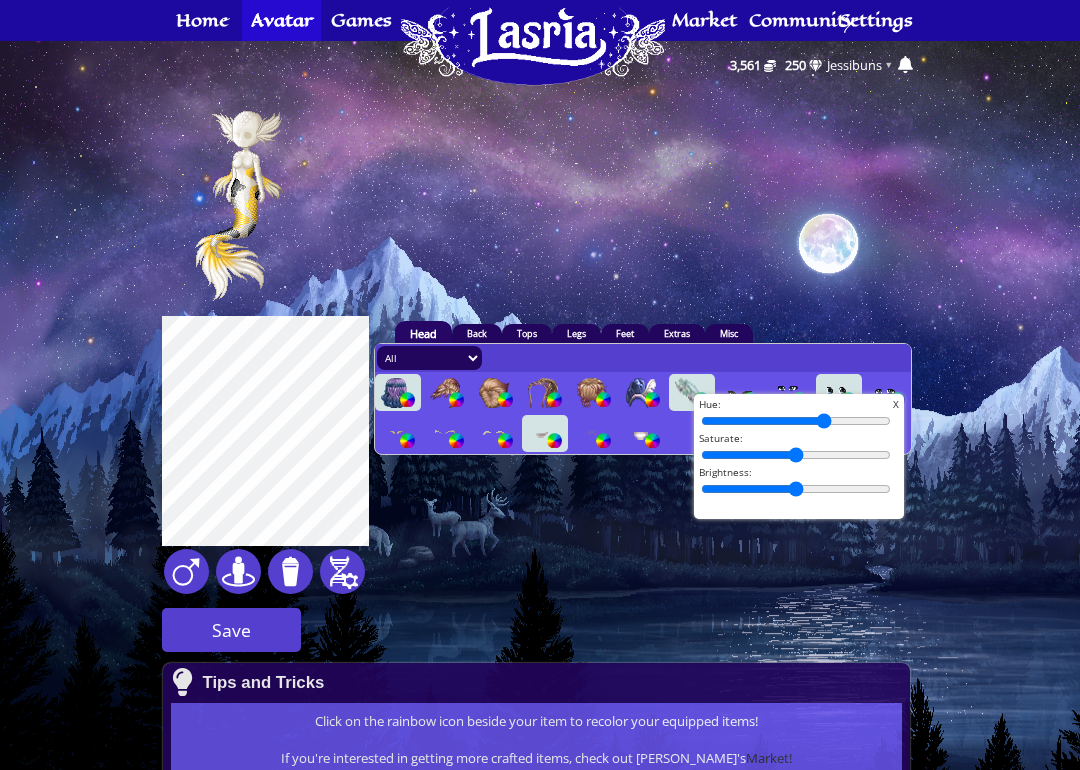 type on "68" 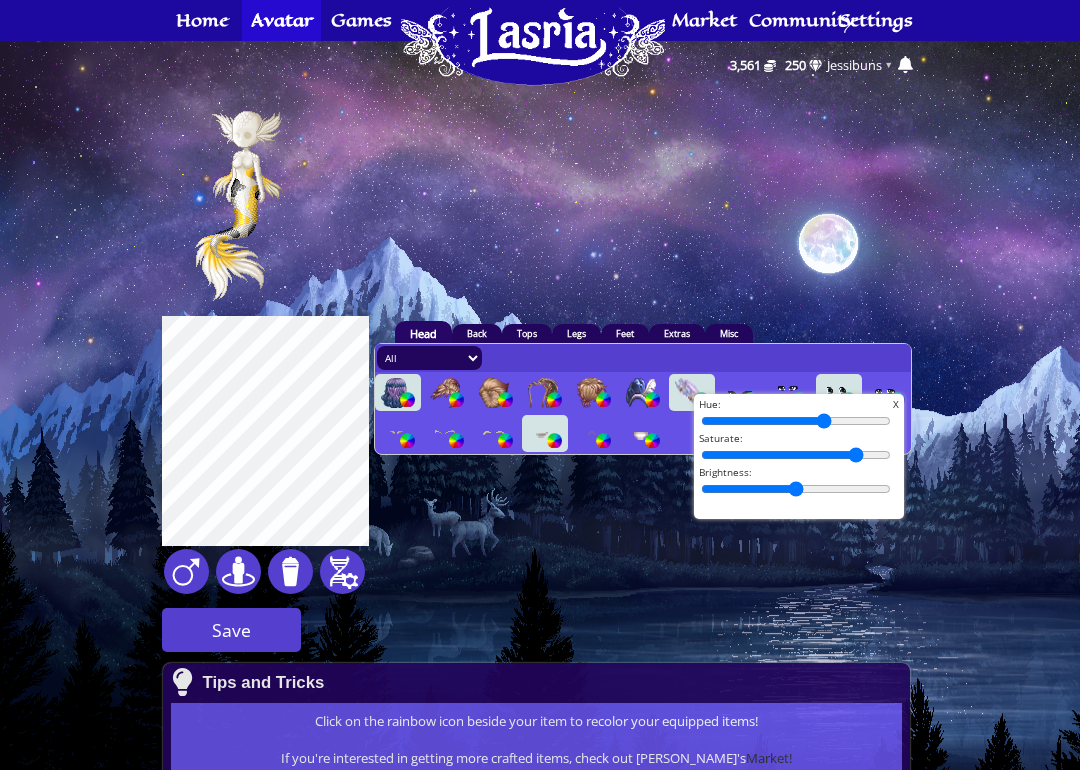 type on "89" 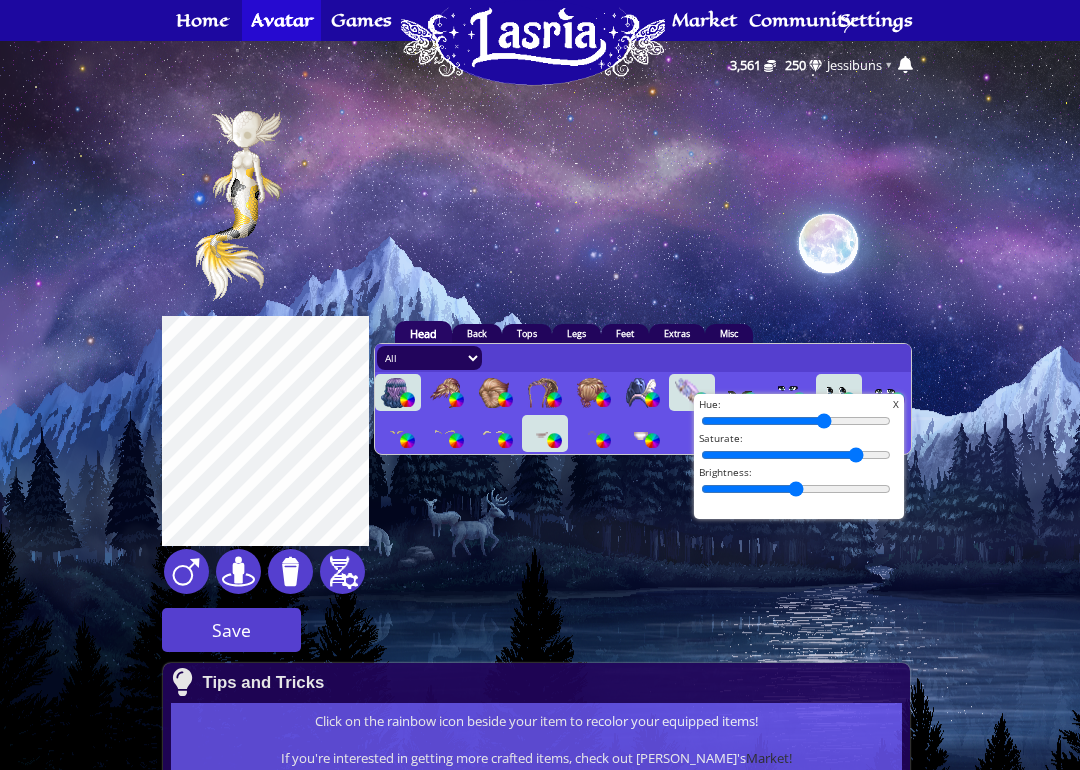 click on "X
Hue:
Saturate:
Brightness:" at bounding box center [799, 456] 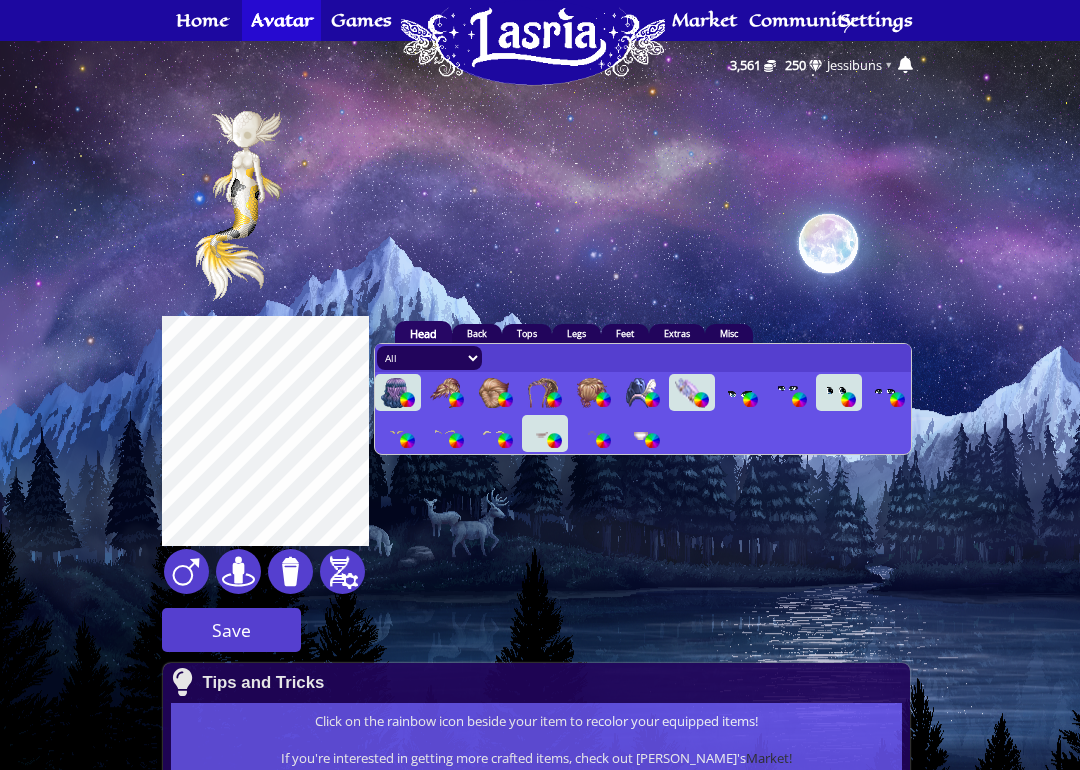 click on "Back" at bounding box center (477, 333) 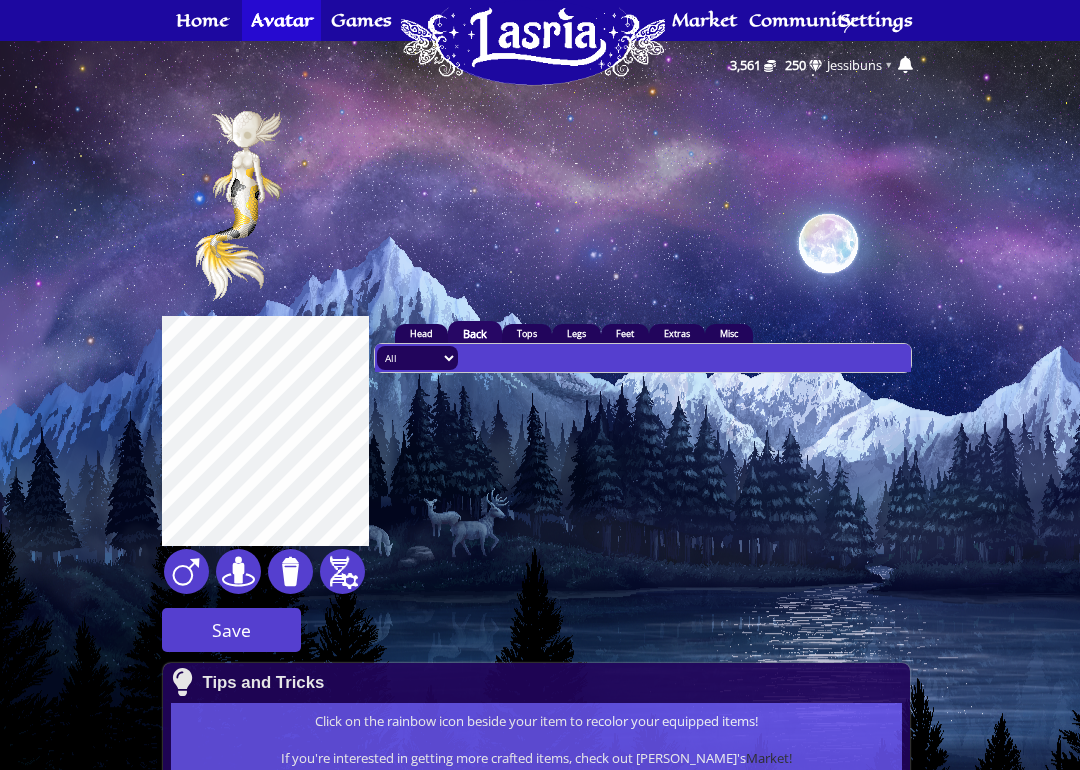 click on "Tops" at bounding box center (527, 333) 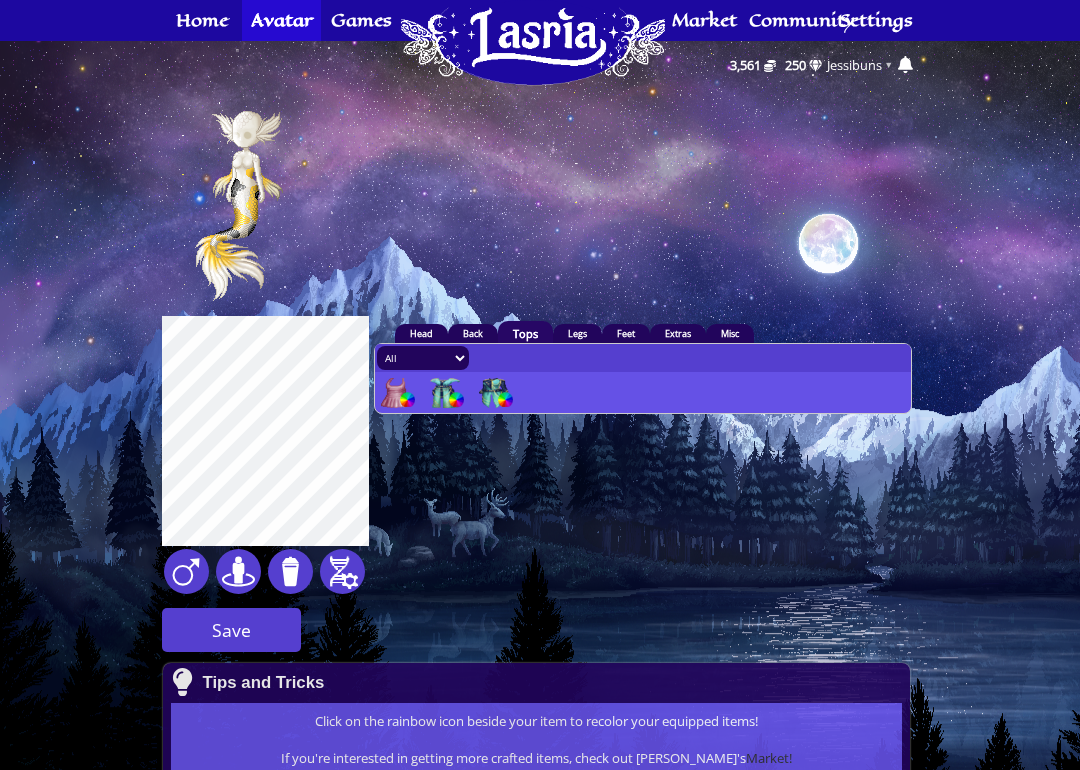 click on "Legs" at bounding box center (577, 333) 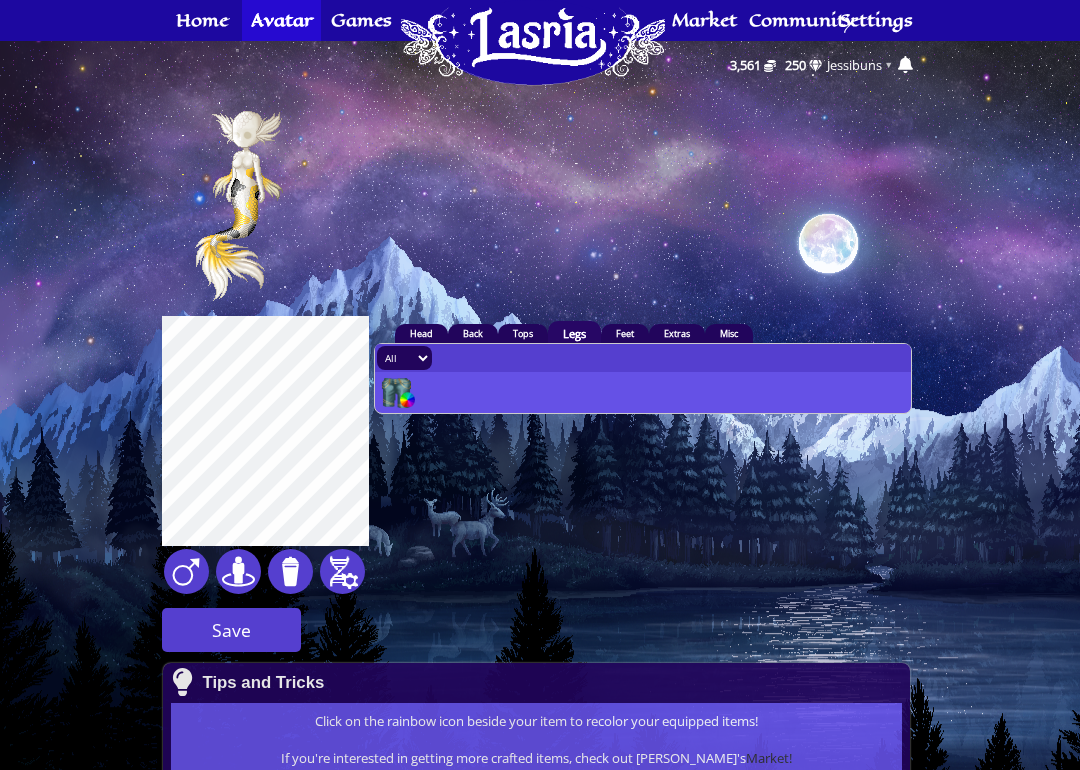click on "Feet" at bounding box center (625, 333) 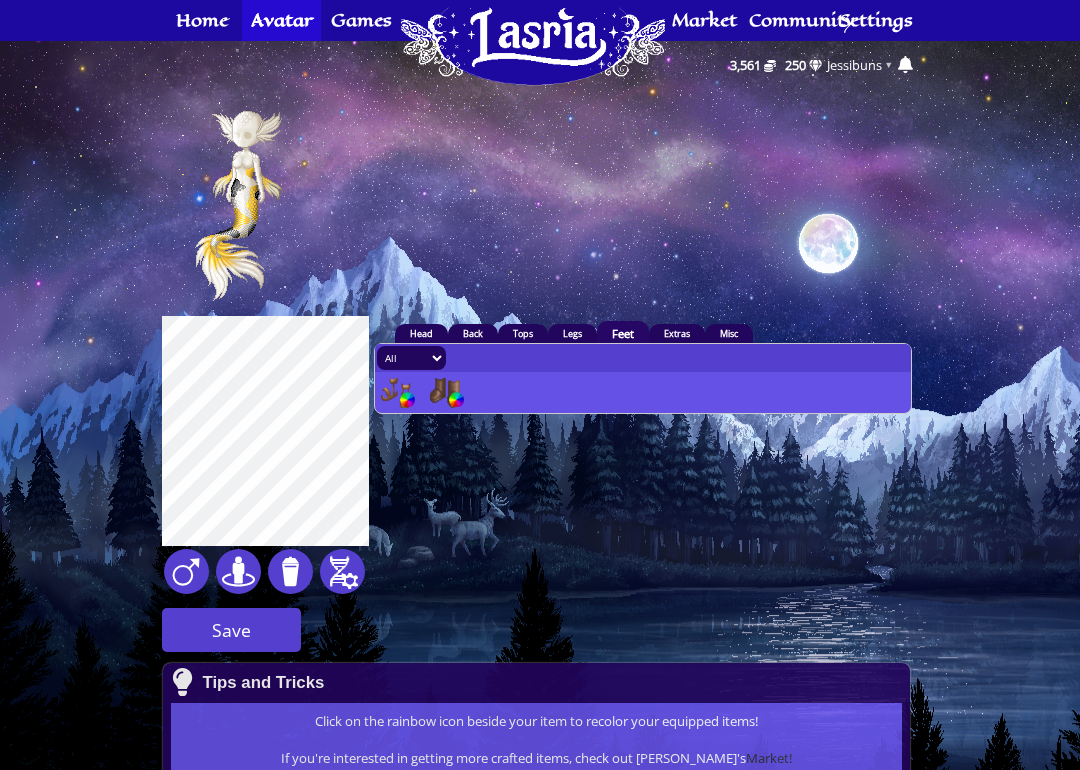 click on "Extras" at bounding box center [677, 333] 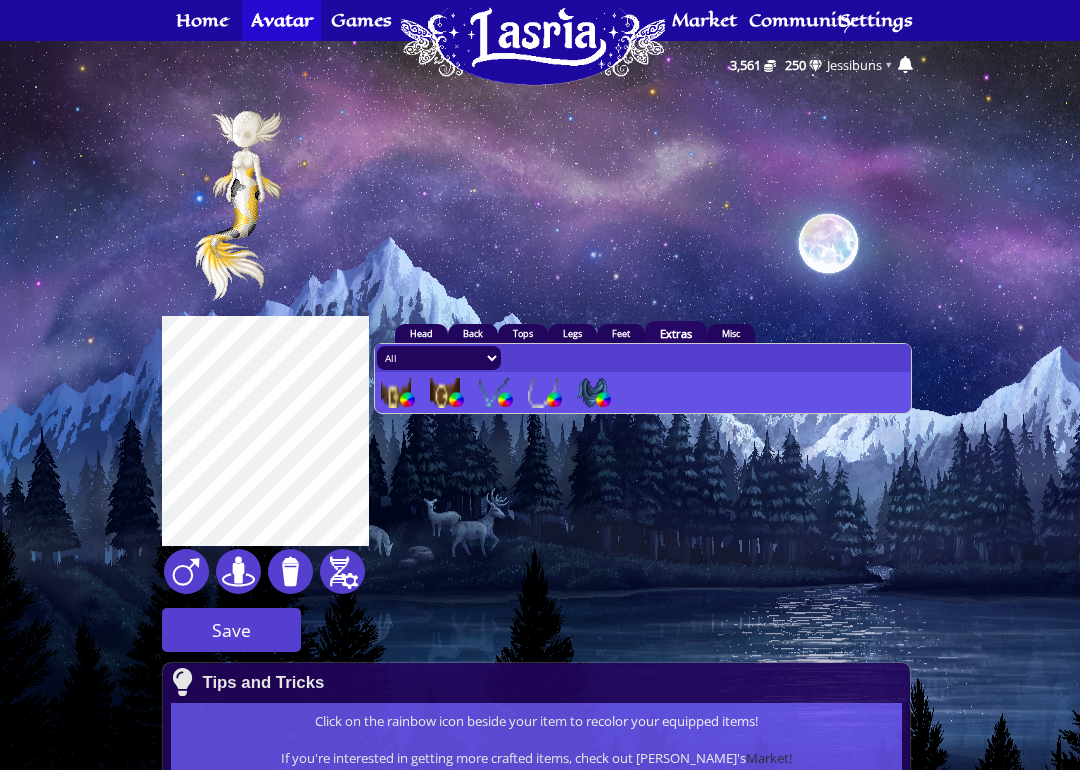 click on "Misc" at bounding box center [731, 333] 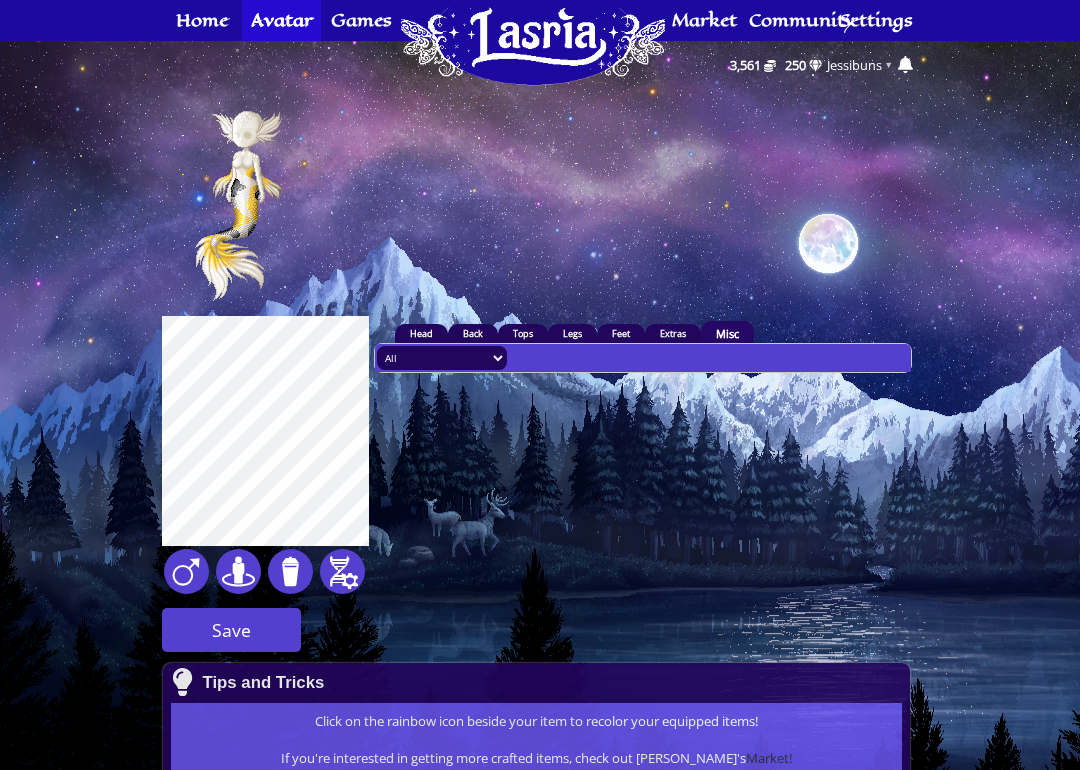 click on "Tops" at bounding box center (523, 333) 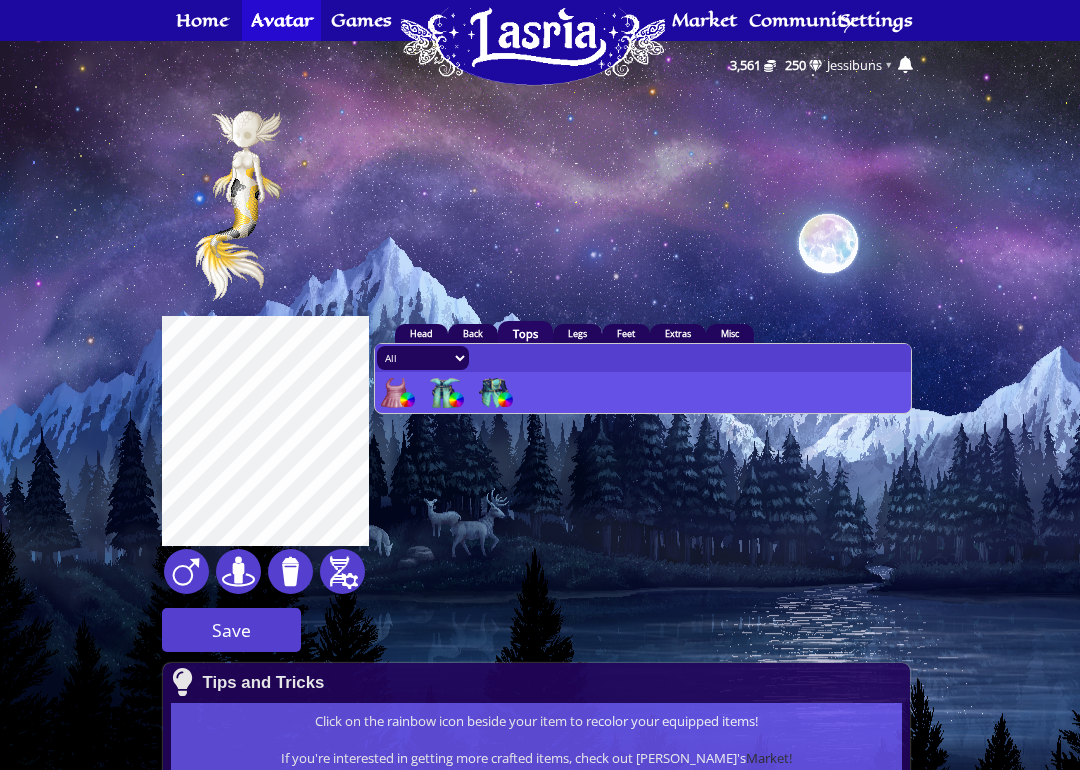 click at bounding box center [396, 393] 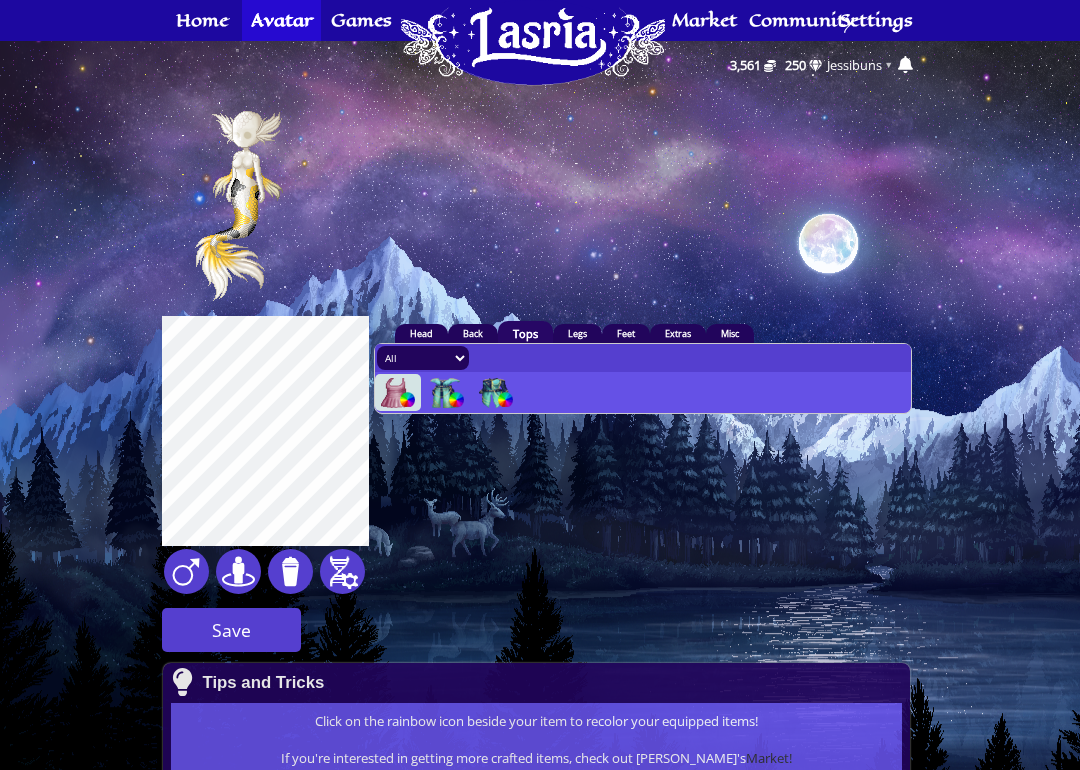 click on "Save" at bounding box center [231, 630] 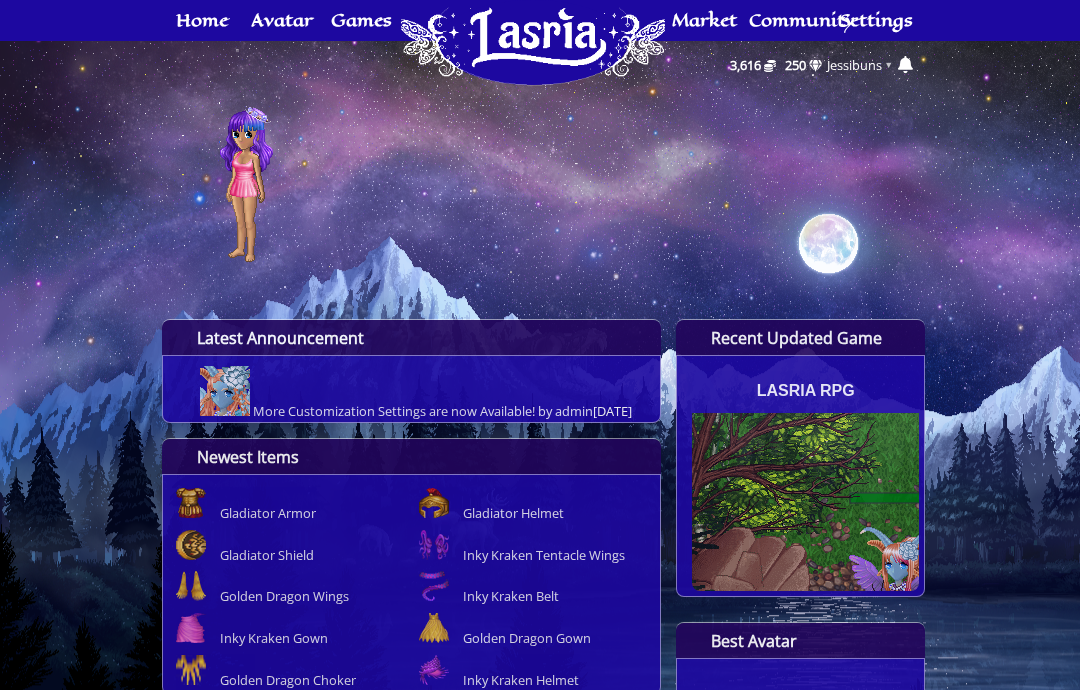 scroll, scrollTop: 0, scrollLeft: 0, axis: both 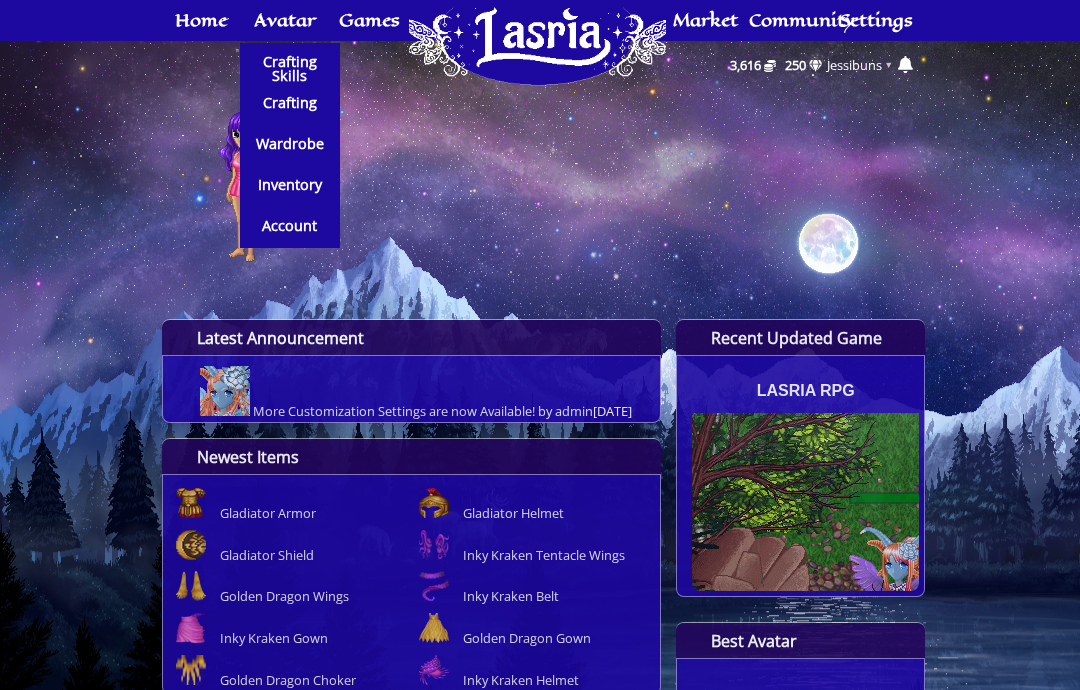 click on "Account" at bounding box center (289, 226) 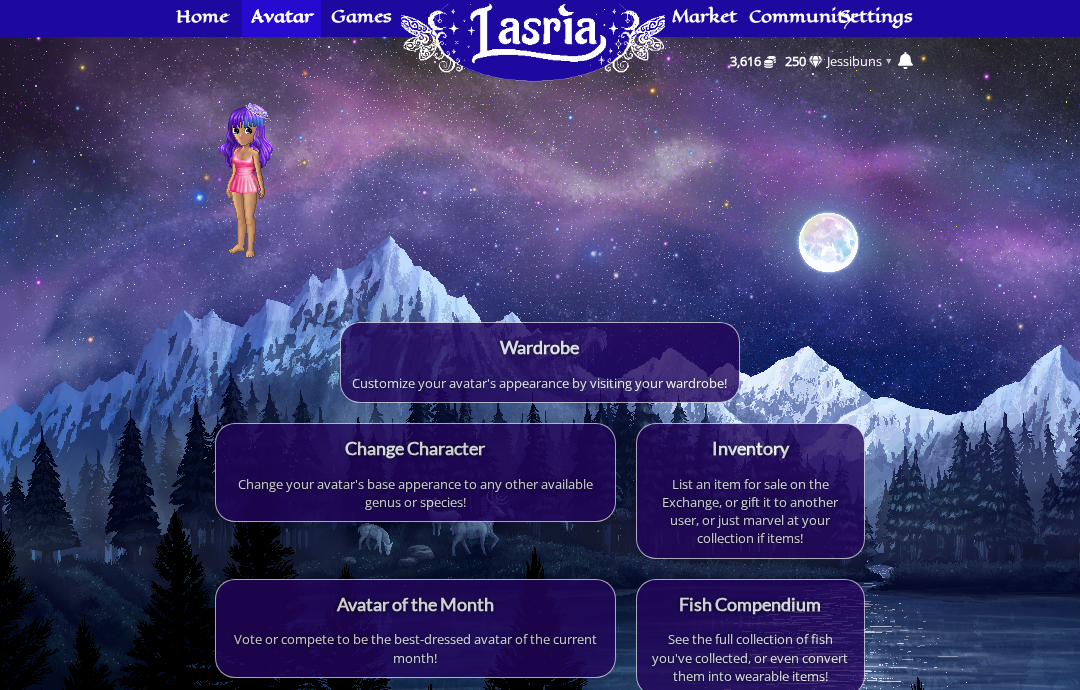 scroll, scrollTop: 0, scrollLeft: 0, axis: both 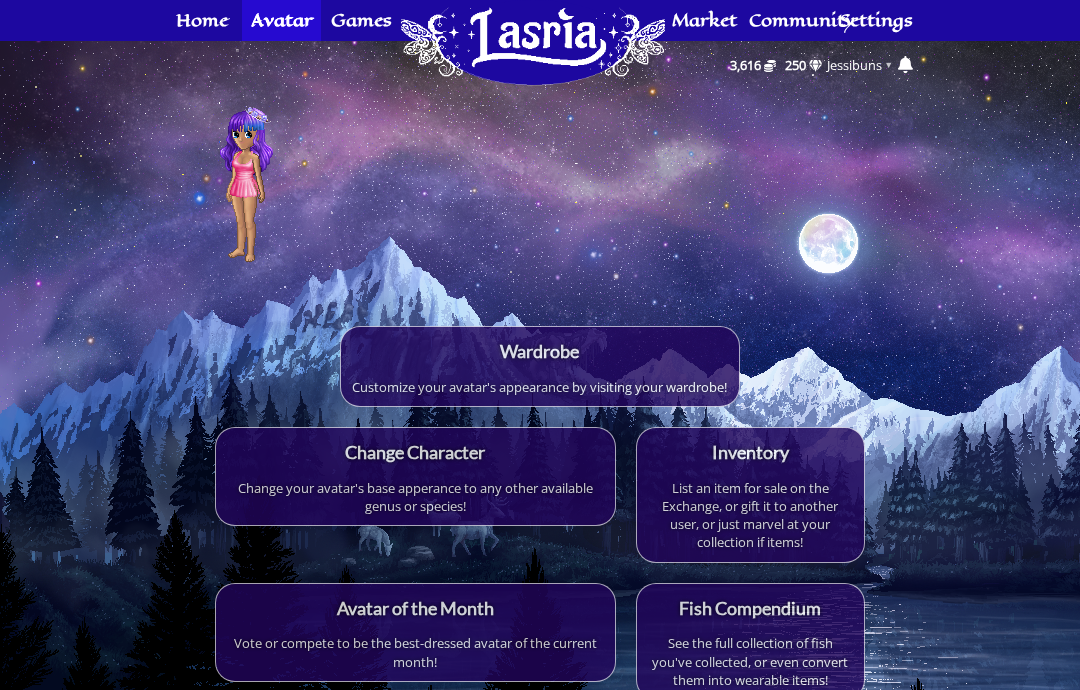 click on "Settings" at bounding box center [876, 20] 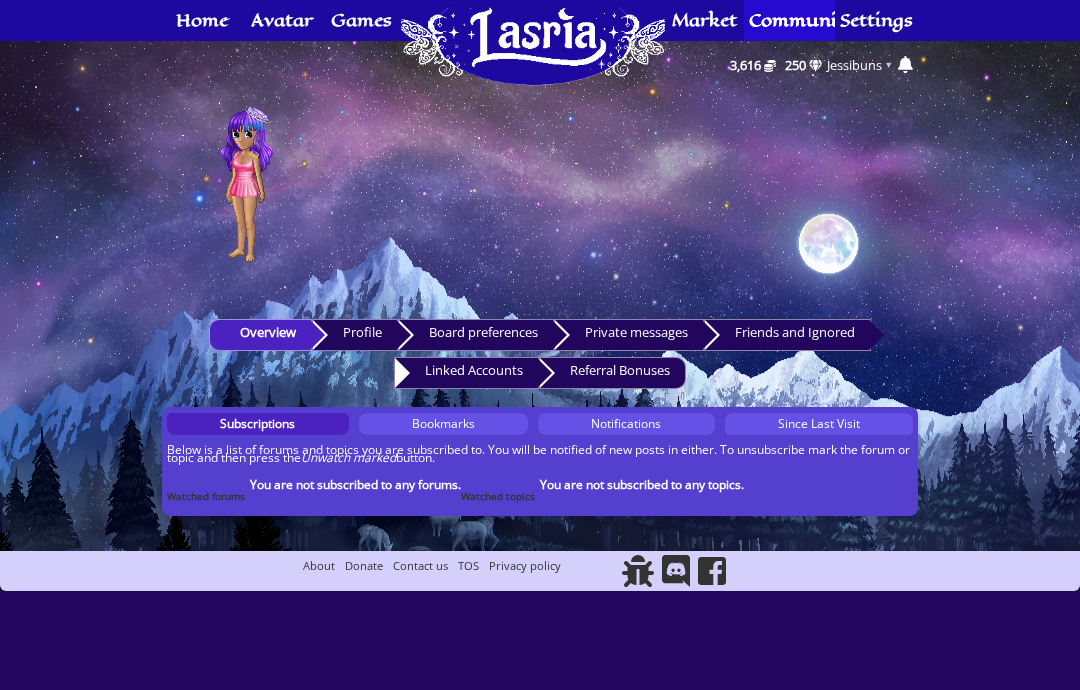 scroll, scrollTop: 0, scrollLeft: 0, axis: both 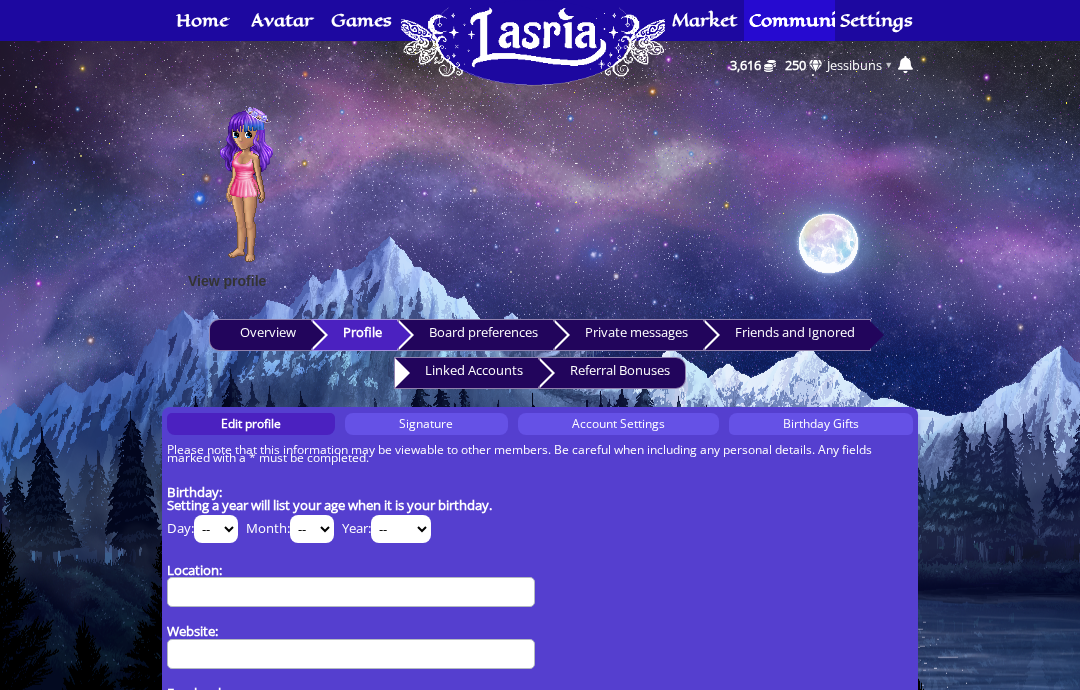 click on "Board preferences" at bounding box center (476, 335) 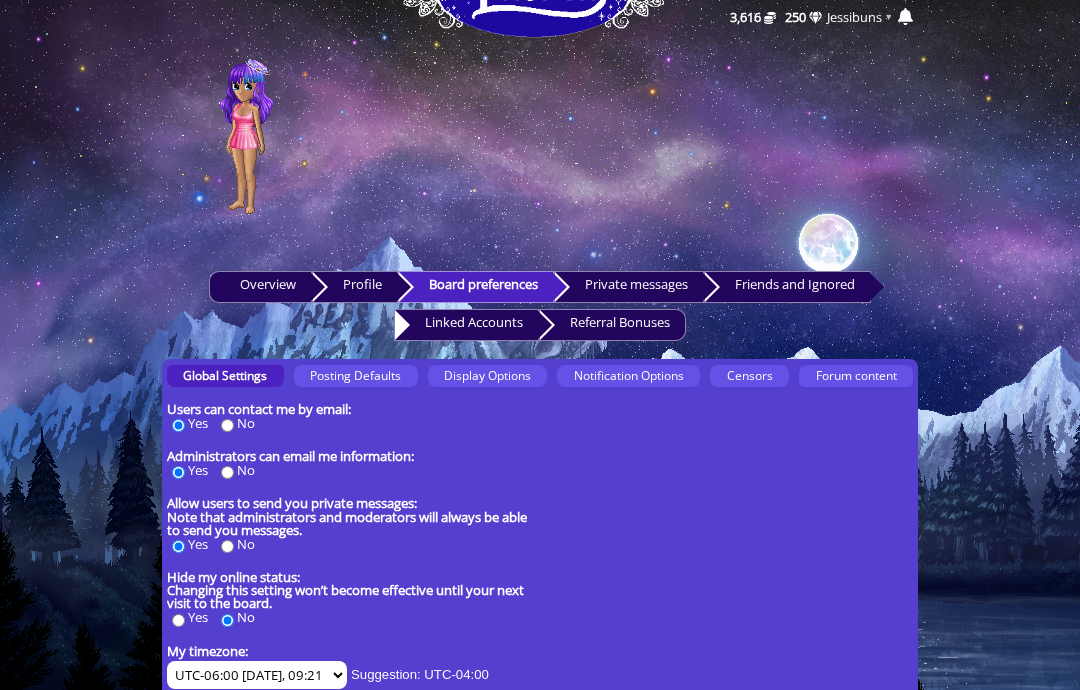 scroll, scrollTop: 0, scrollLeft: 0, axis: both 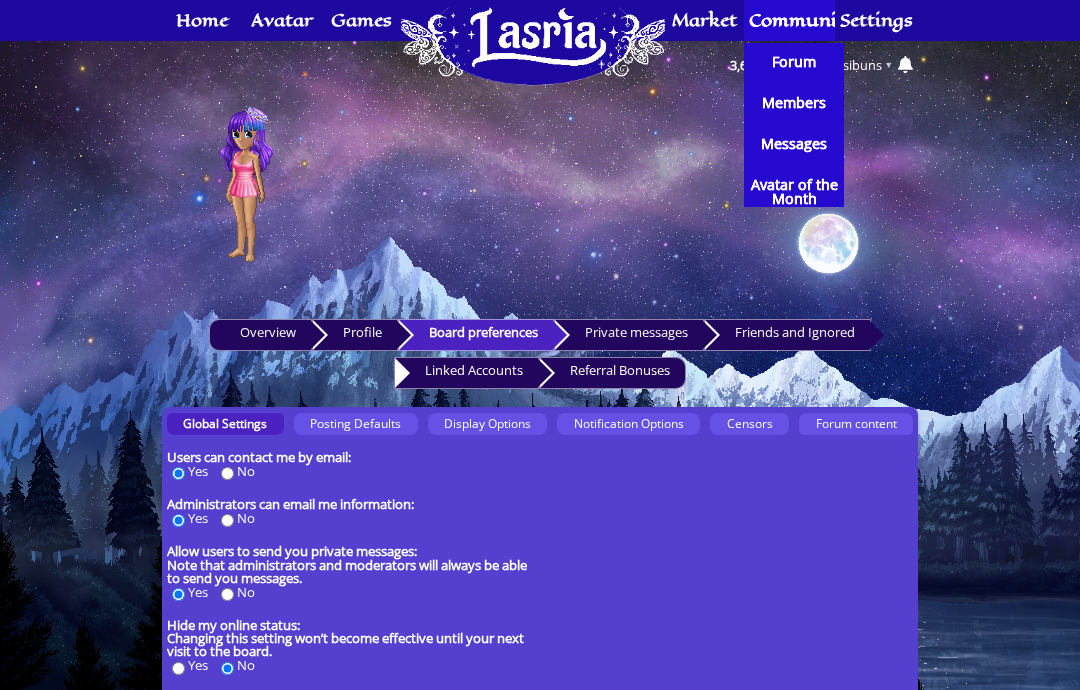click on "Forum" at bounding box center (794, 62) 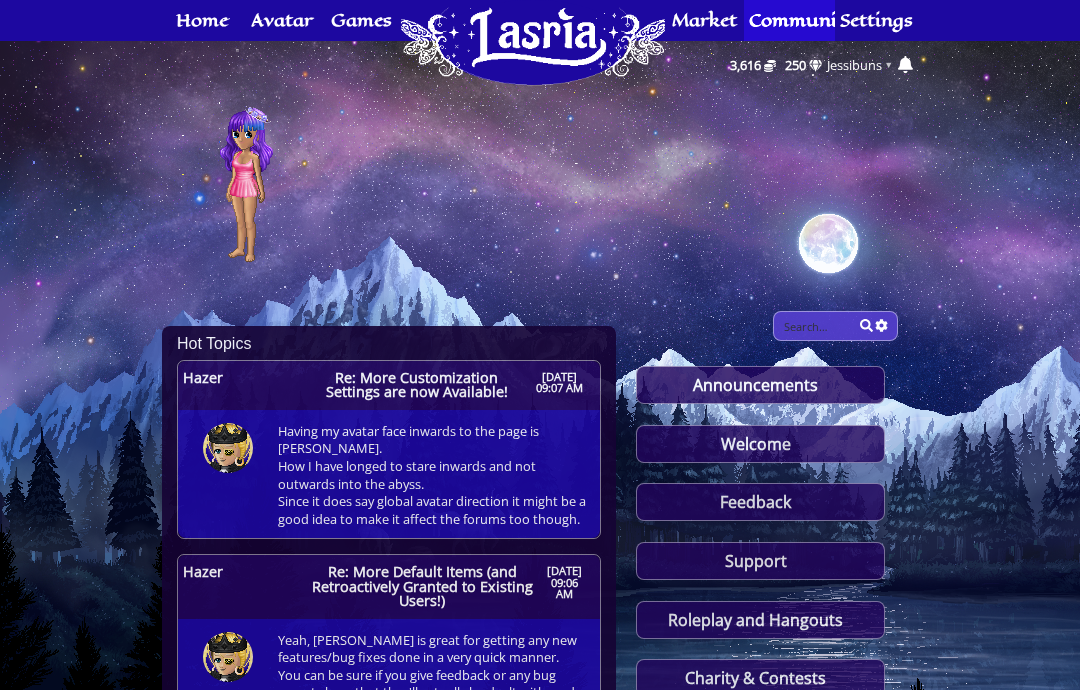 scroll, scrollTop: 0, scrollLeft: 0, axis: both 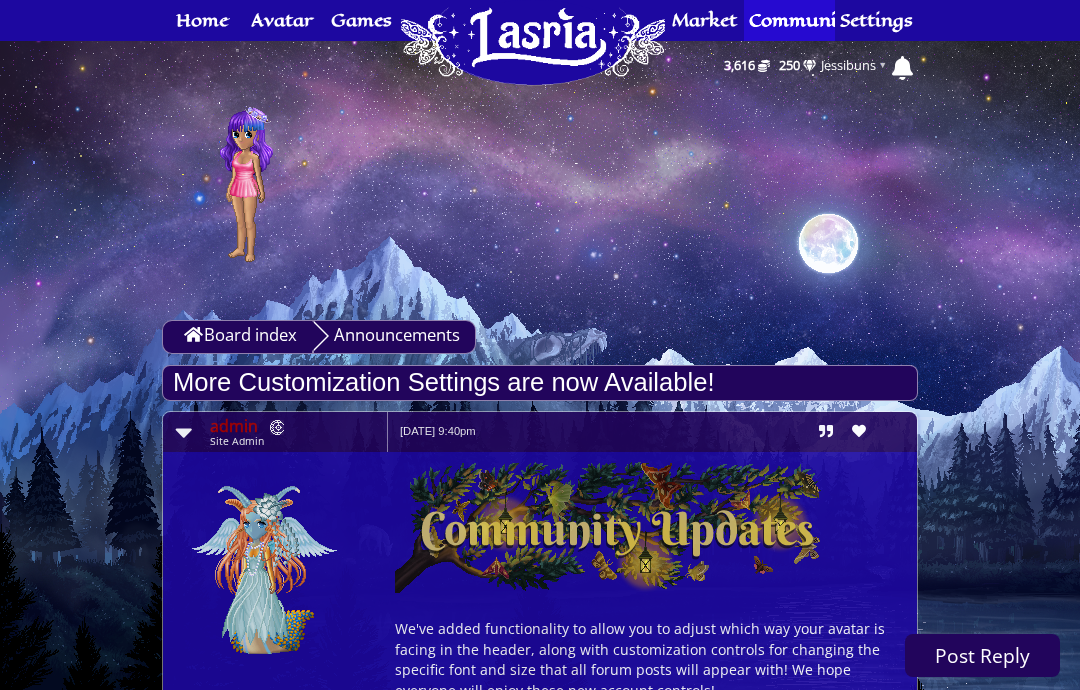 click on "Settings" at bounding box center (876, 20) 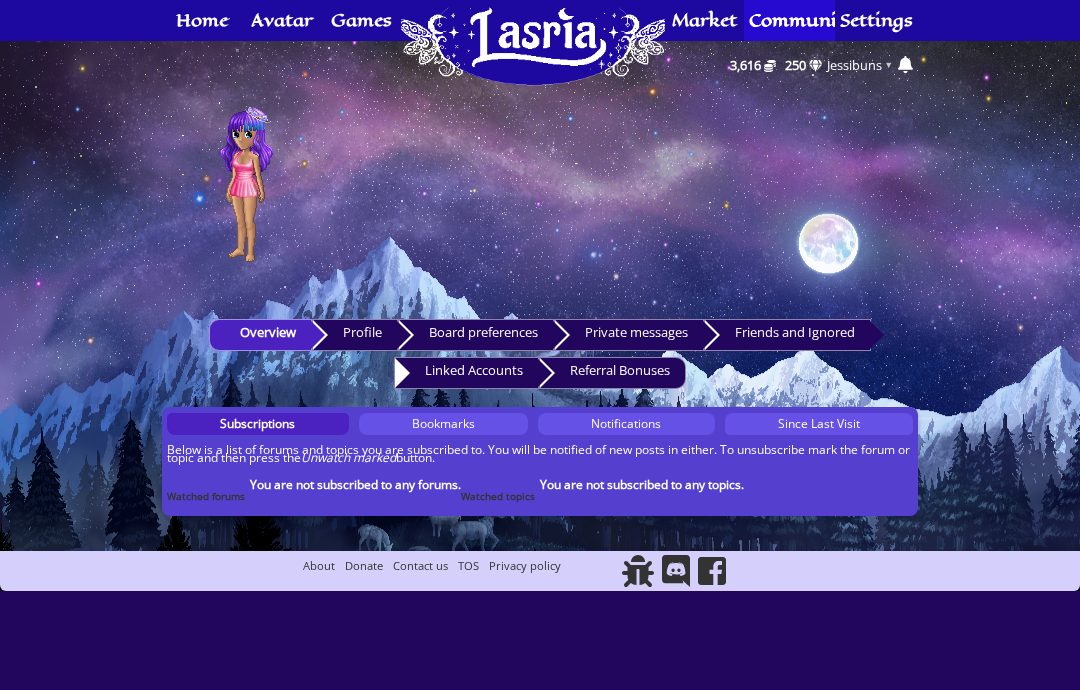 scroll, scrollTop: 0, scrollLeft: 0, axis: both 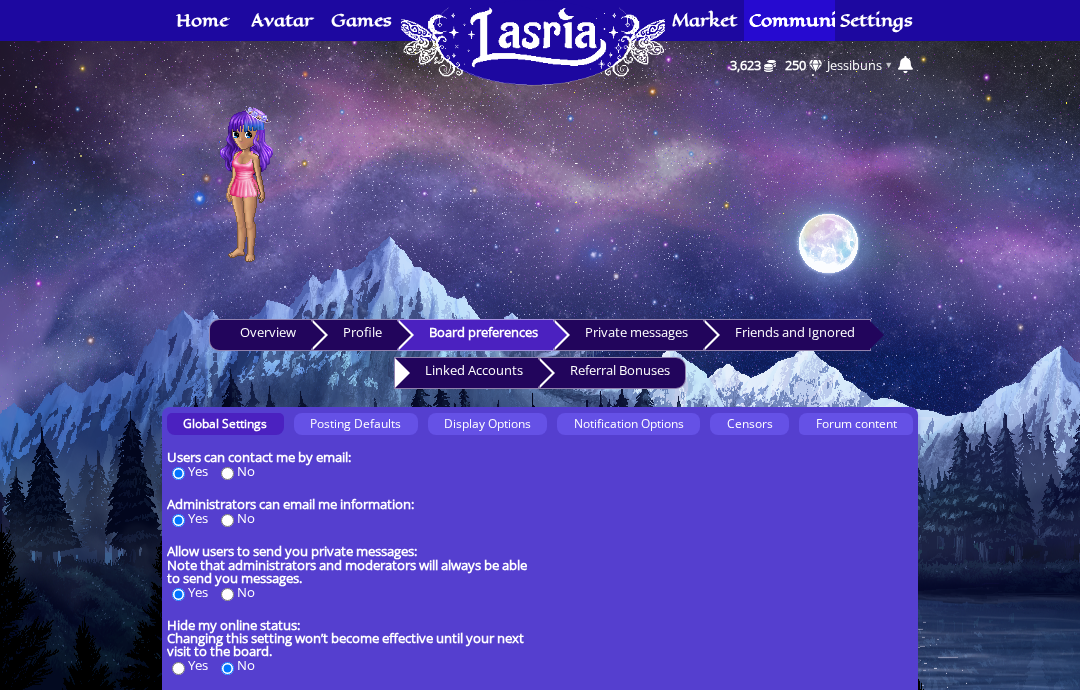 click on "Display Options" at bounding box center [487, 423] 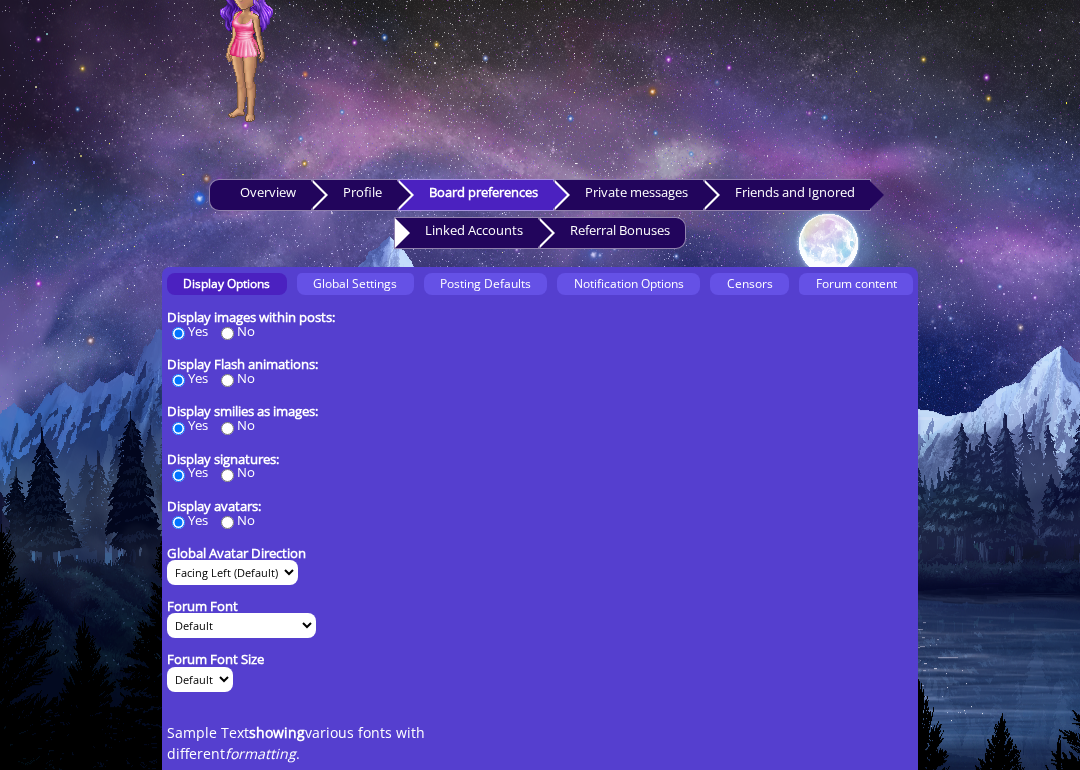 scroll, scrollTop: 141, scrollLeft: 0, axis: vertical 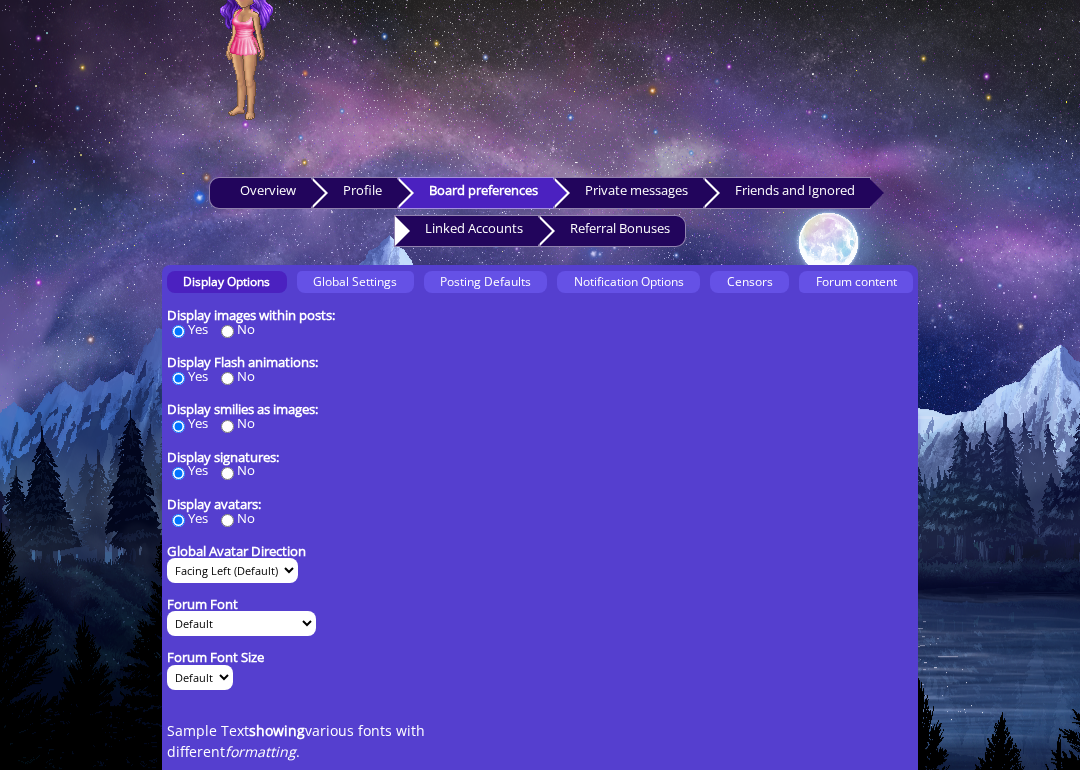 click on "Facing Left (Default)
Facing Right" at bounding box center [232, 571] 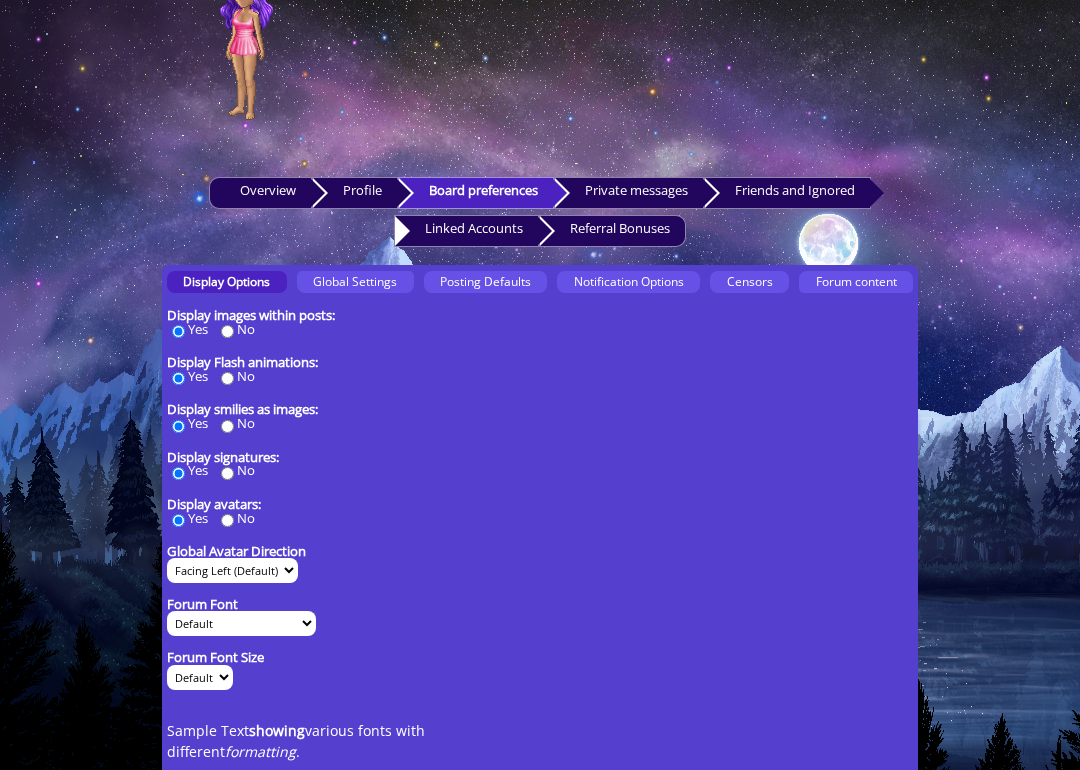 select on "1" 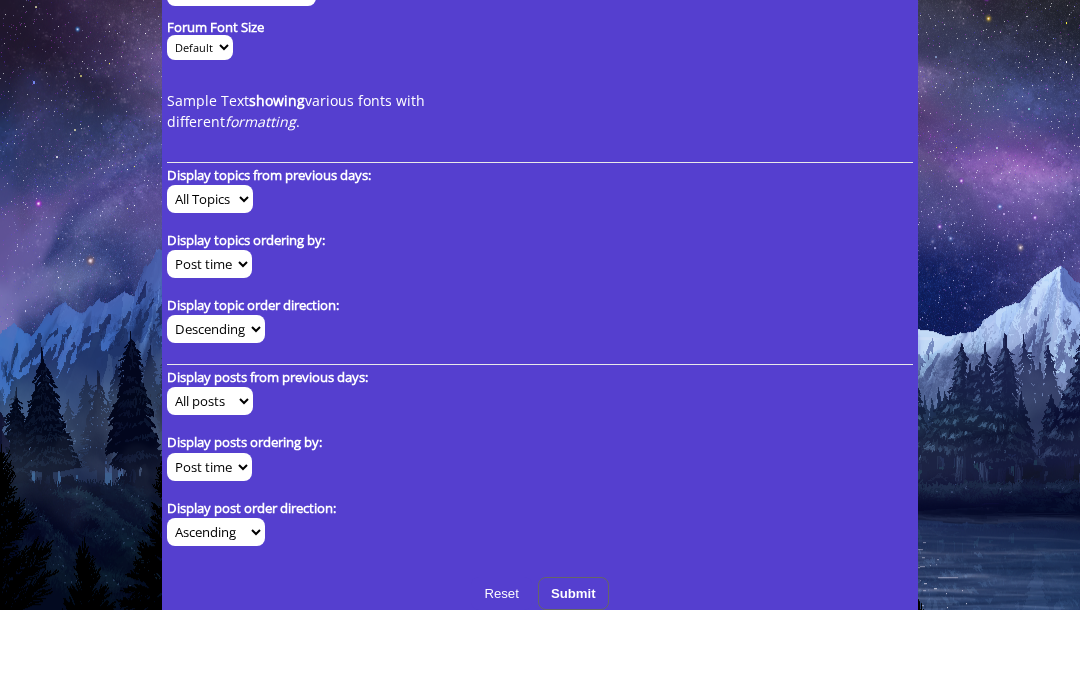scroll, scrollTop: 772, scrollLeft: 0, axis: vertical 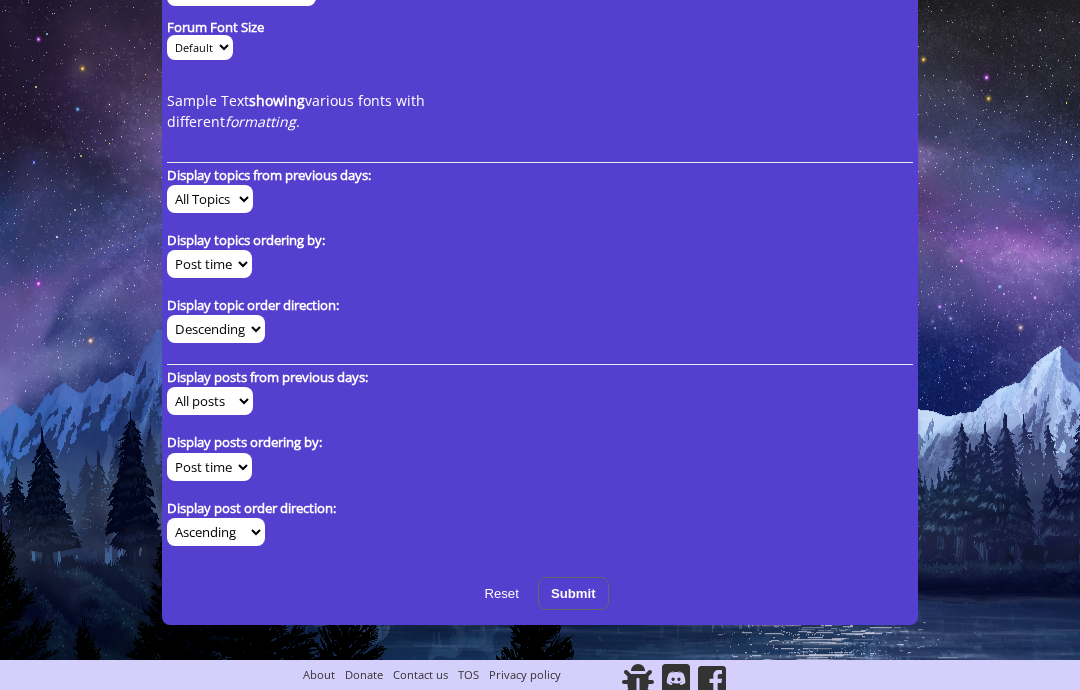 click on "Submit" at bounding box center (573, 593) 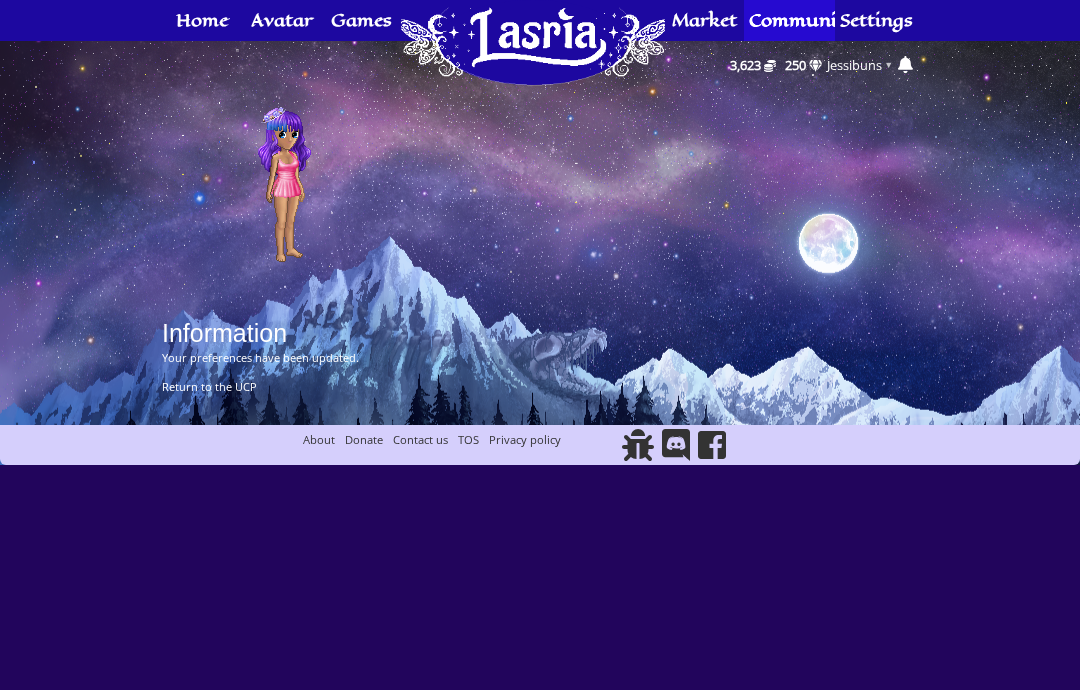 scroll, scrollTop: 0, scrollLeft: 0, axis: both 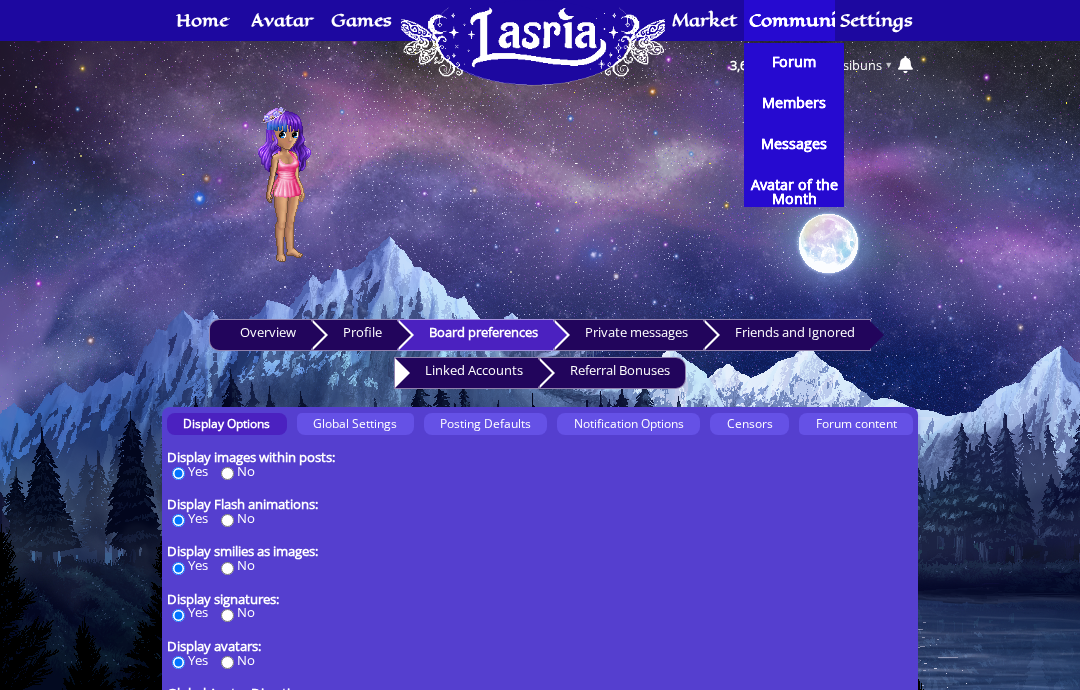 click on "Forum" at bounding box center [794, 62] 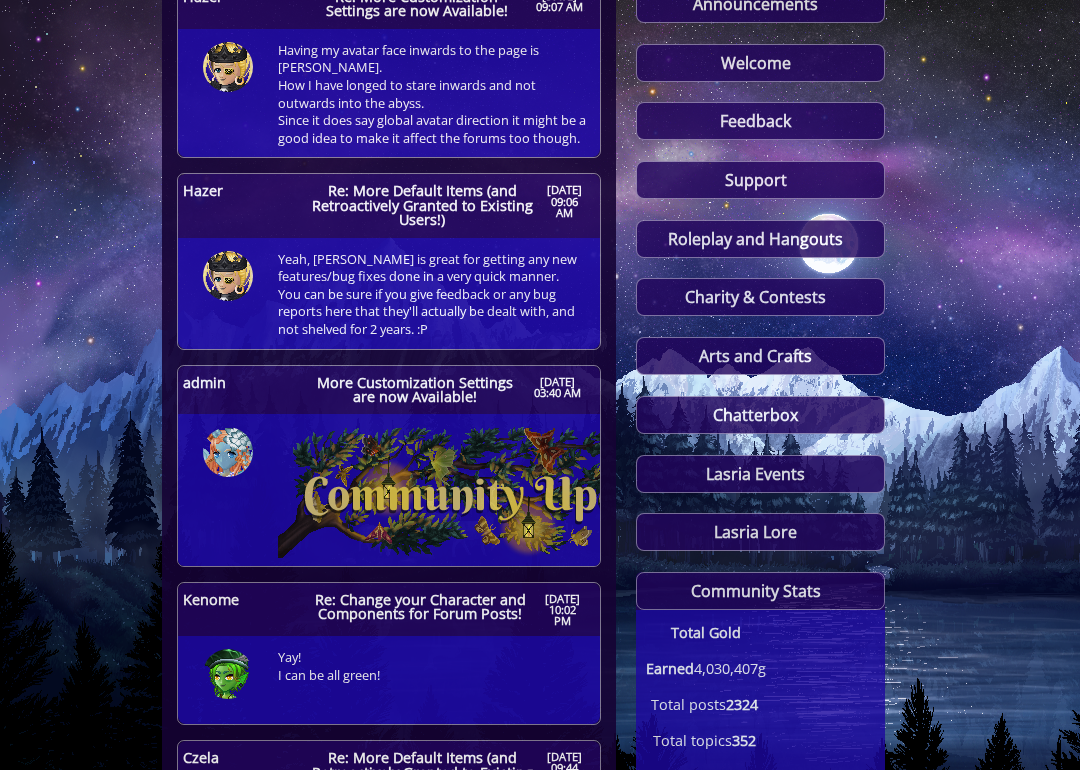 scroll, scrollTop: 388, scrollLeft: 0, axis: vertical 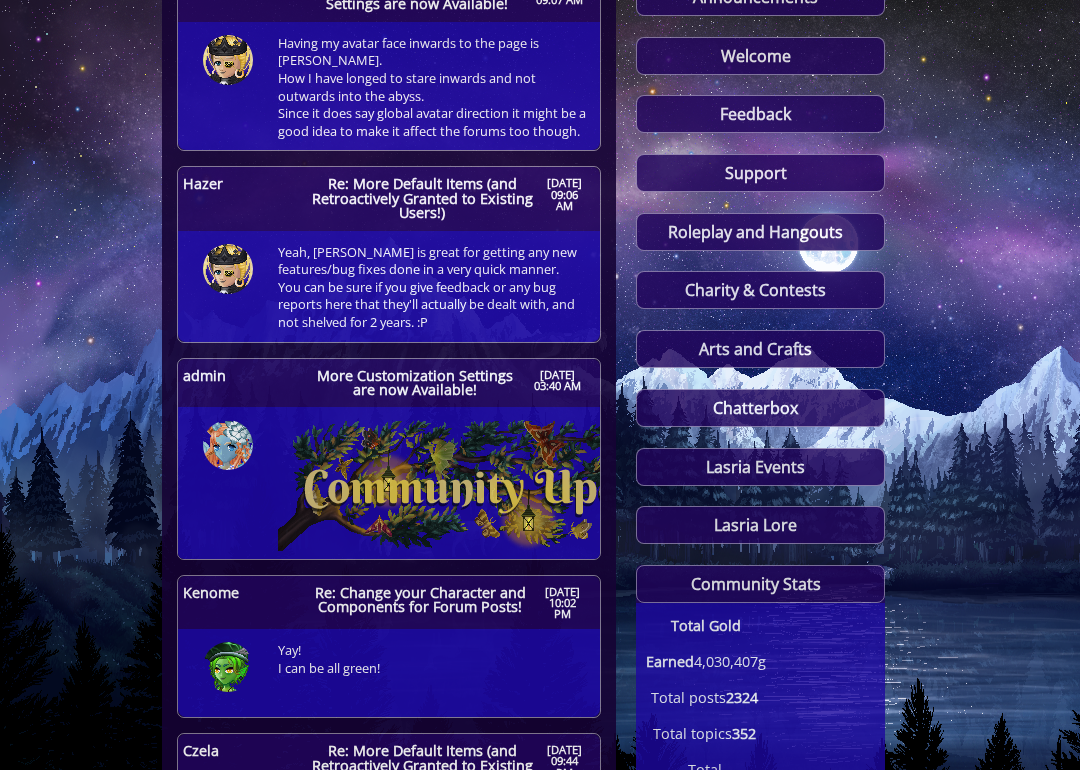 click on "Re: Change your Character and Components for Forum Posts!" at bounding box center [420, 603] 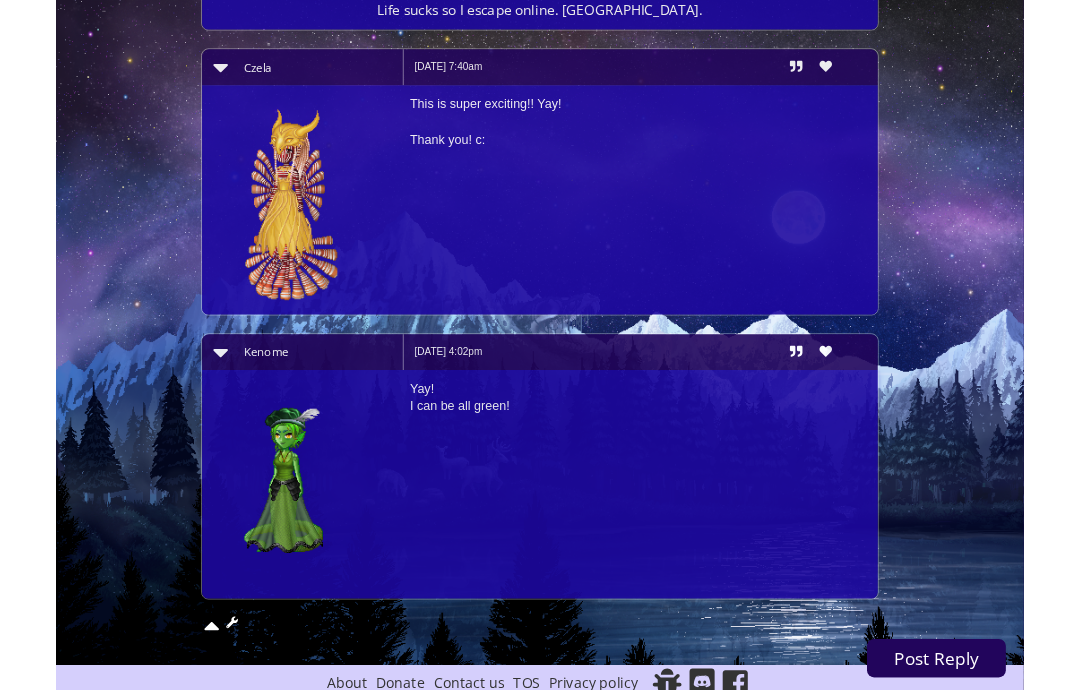 scroll, scrollTop: 1975, scrollLeft: 0, axis: vertical 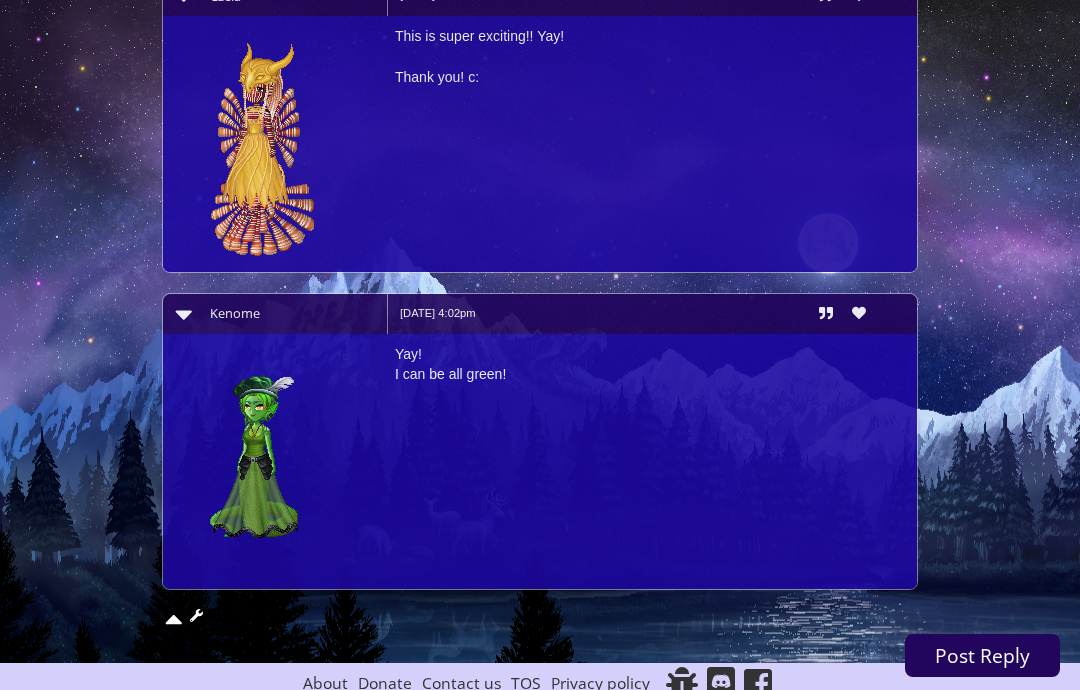 click on "Post Reply" at bounding box center [982, 655] 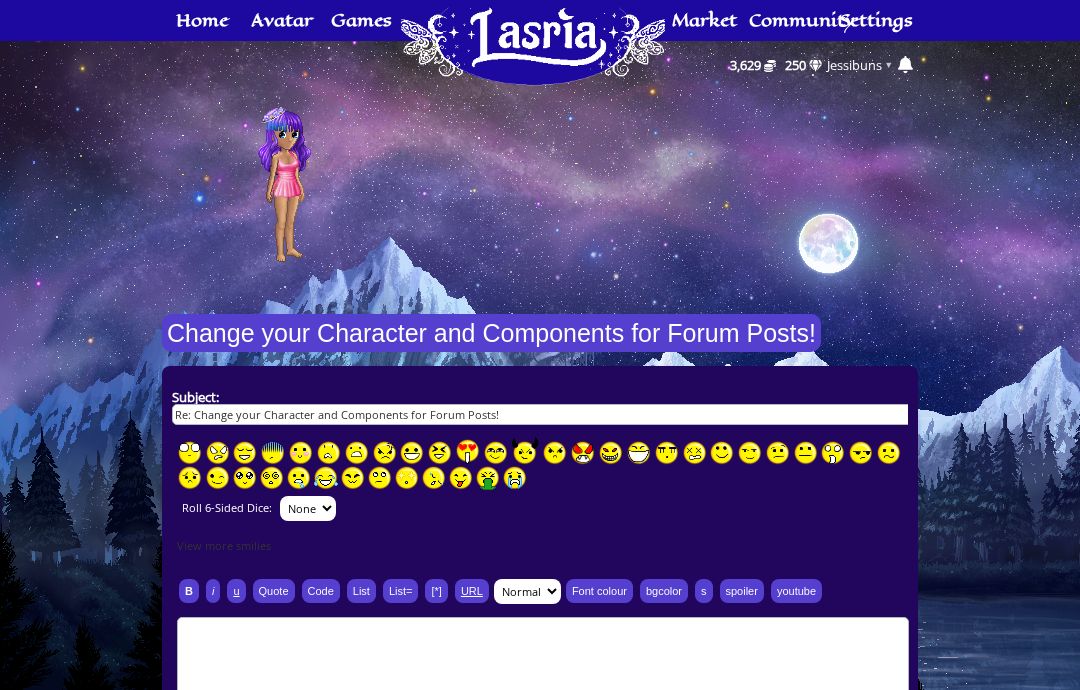 scroll, scrollTop: 0, scrollLeft: 0, axis: both 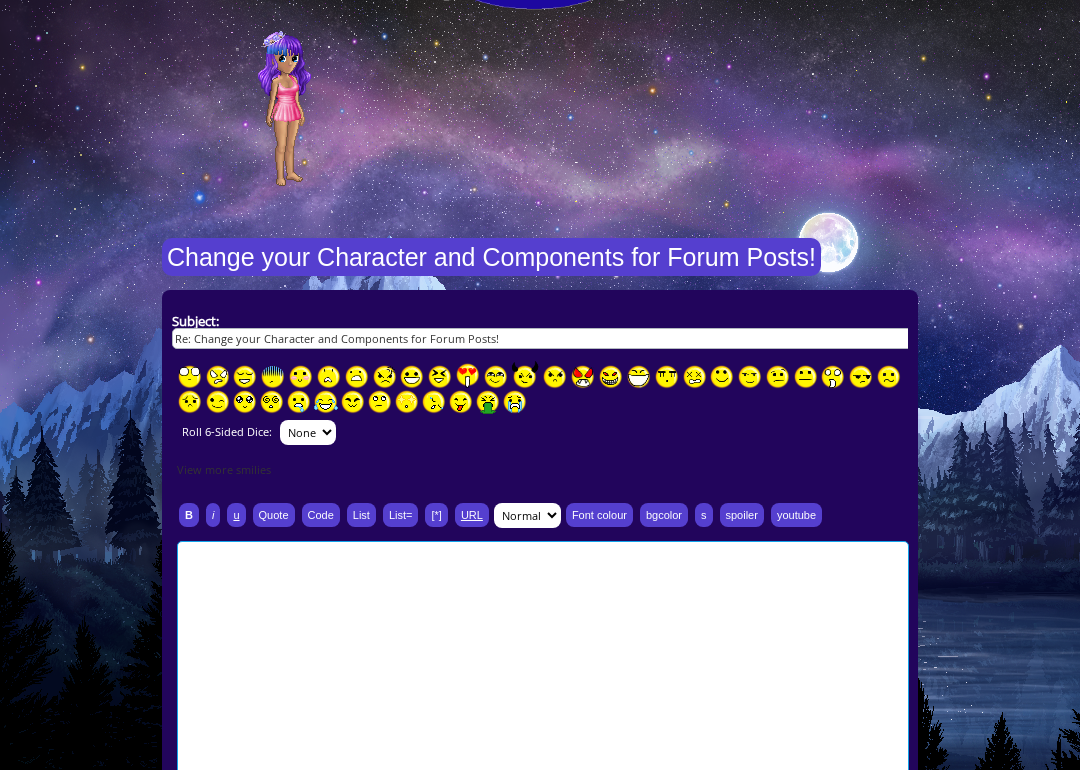 click at bounding box center [543, 680] 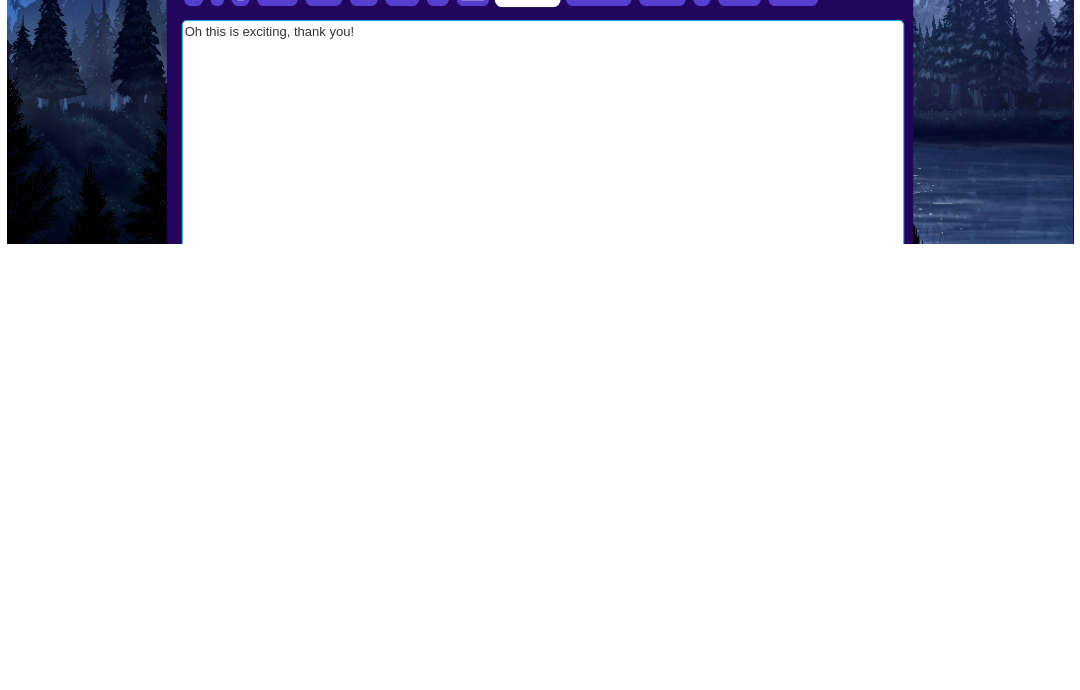 scroll, scrollTop: 153, scrollLeft: 0, axis: vertical 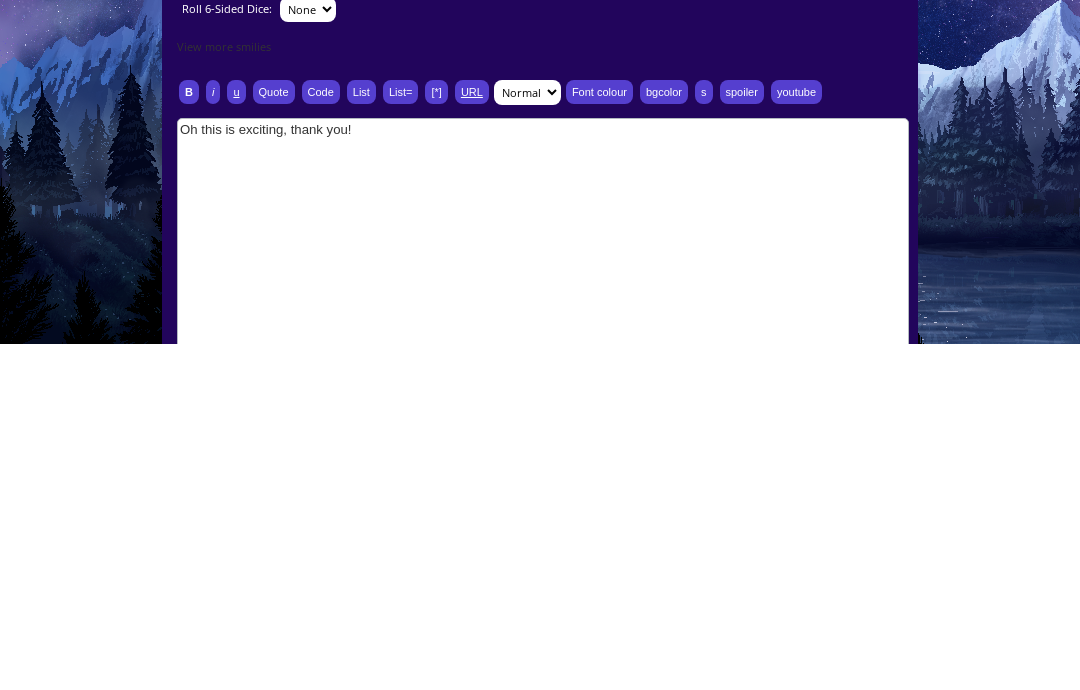 click on "B" at bounding box center [189, 438] 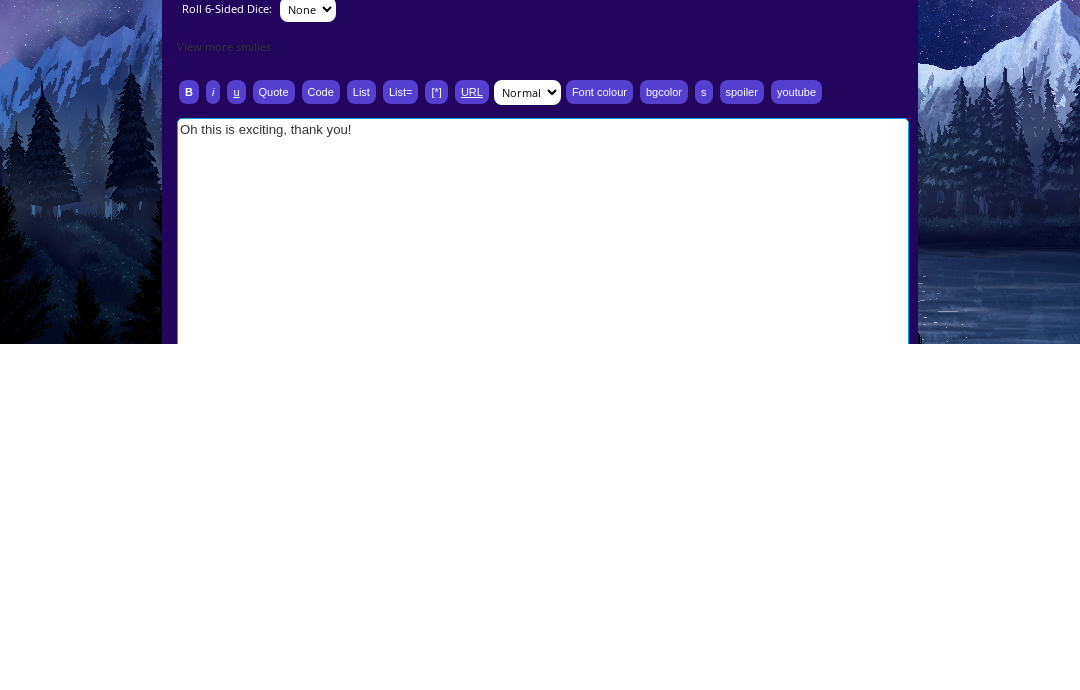 type on "[b]Oh this is exciting, thank you![/b]" 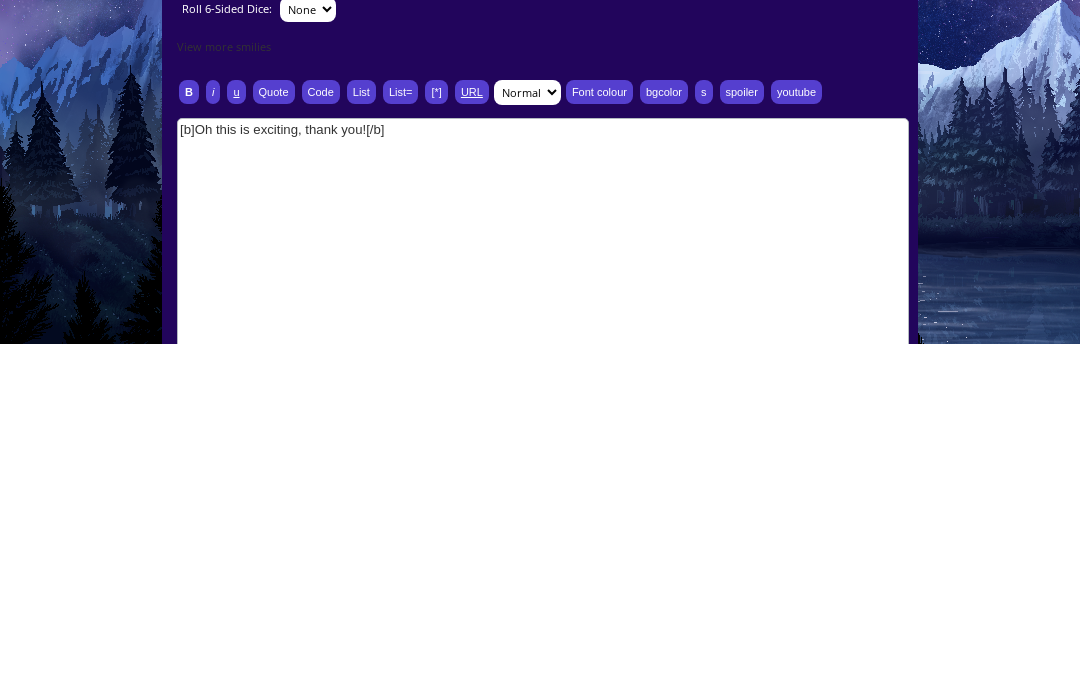 click on "Font colour" at bounding box center (599, 438) 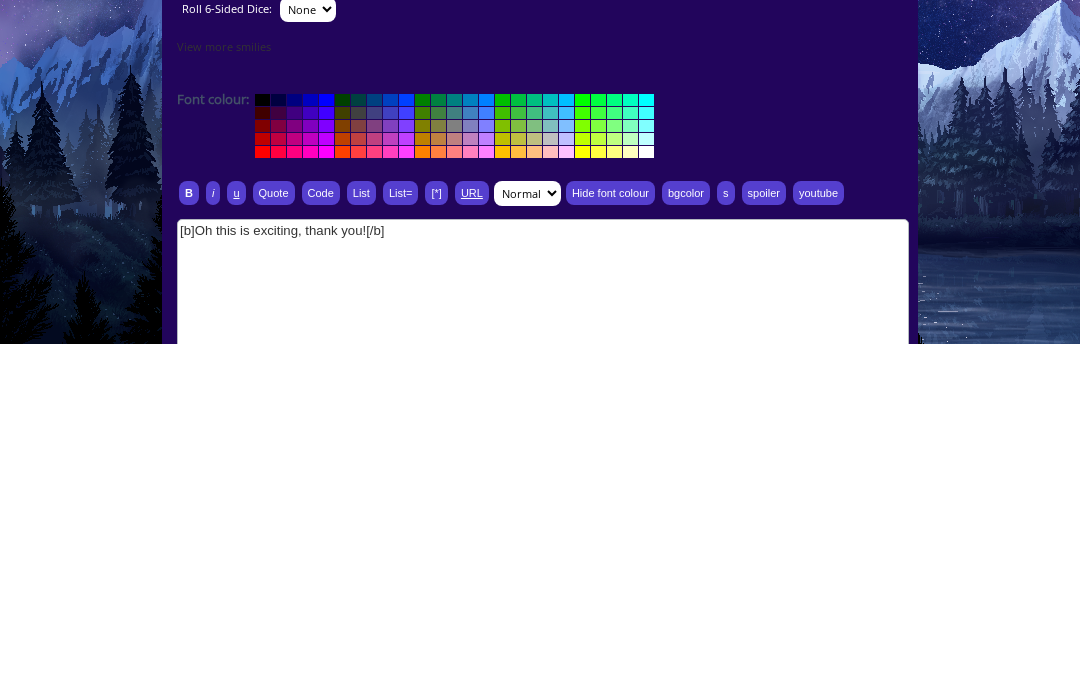 scroll, scrollTop: 499, scrollLeft: 0, axis: vertical 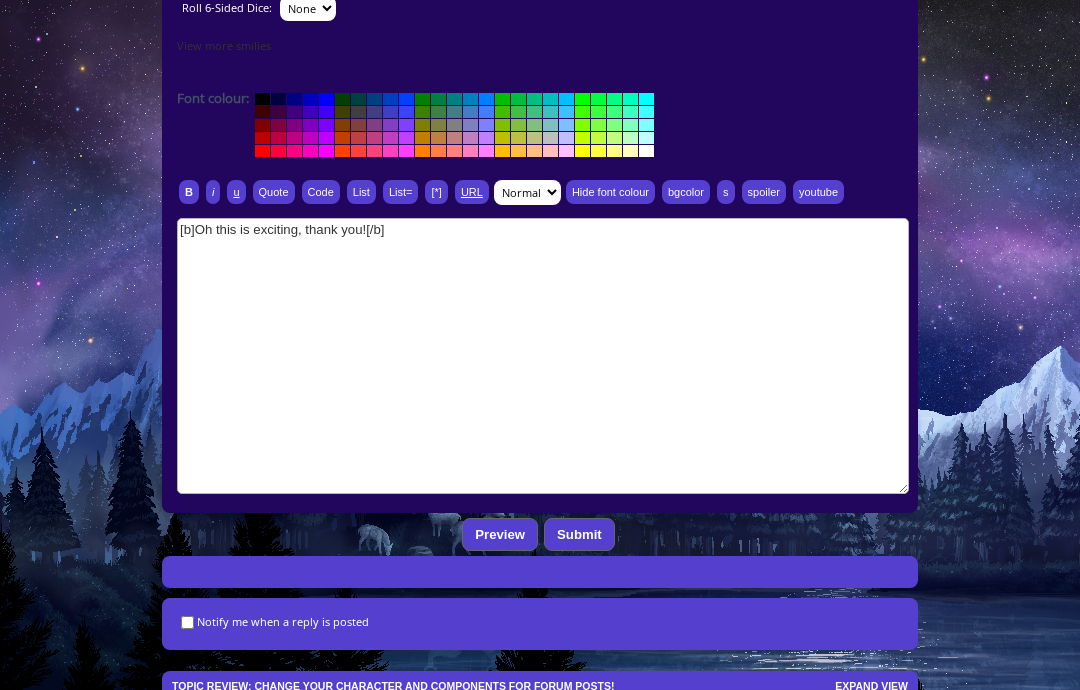 click at bounding box center (566, 99) 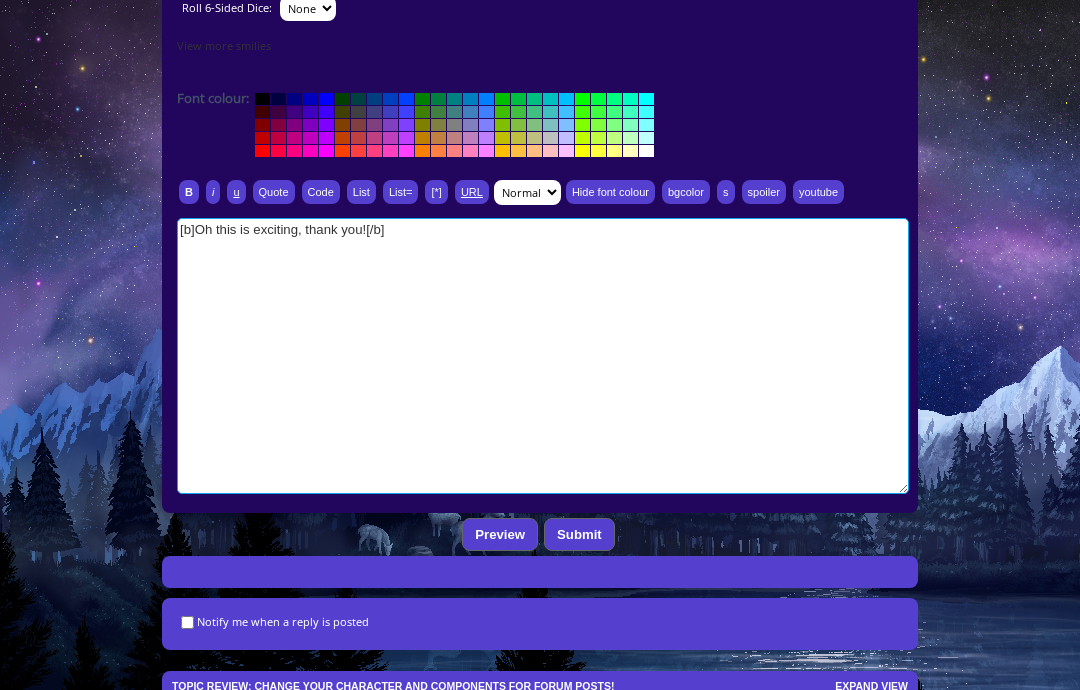 type on "[b][color=#00BFFF]Oh this is exciting, thank you![/color][/b]" 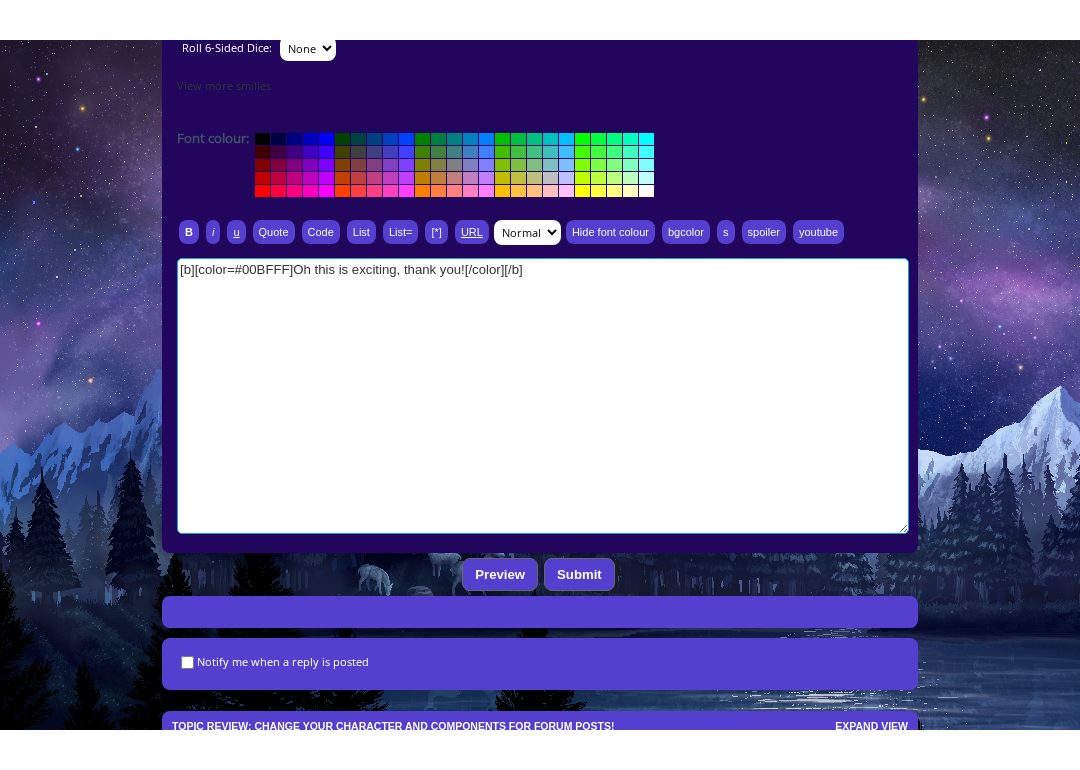 scroll, scrollTop: 499, scrollLeft: 0, axis: vertical 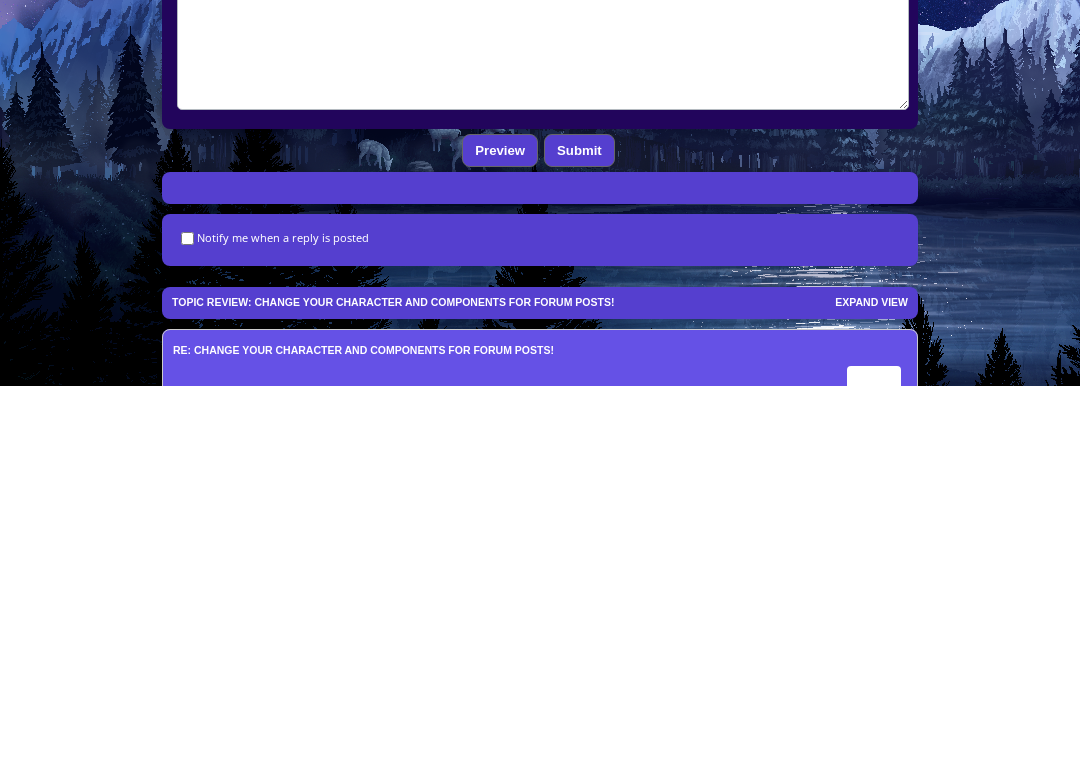 click on "Submit" at bounding box center [579, 535] 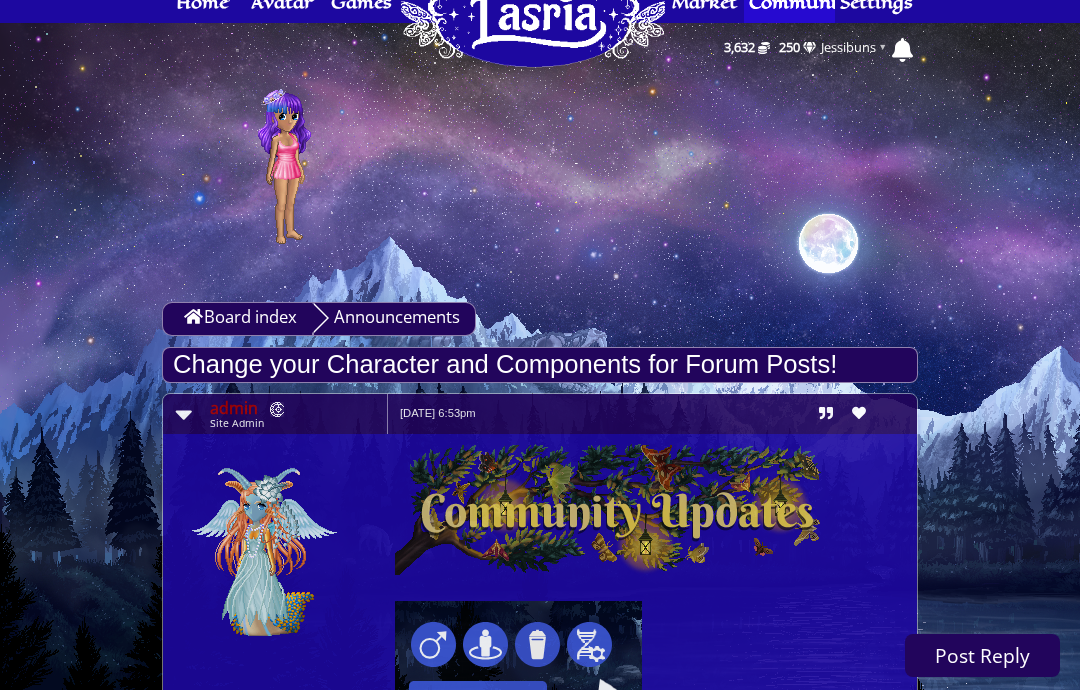 scroll, scrollTop: 0, scrollLeft: 0, axis: both 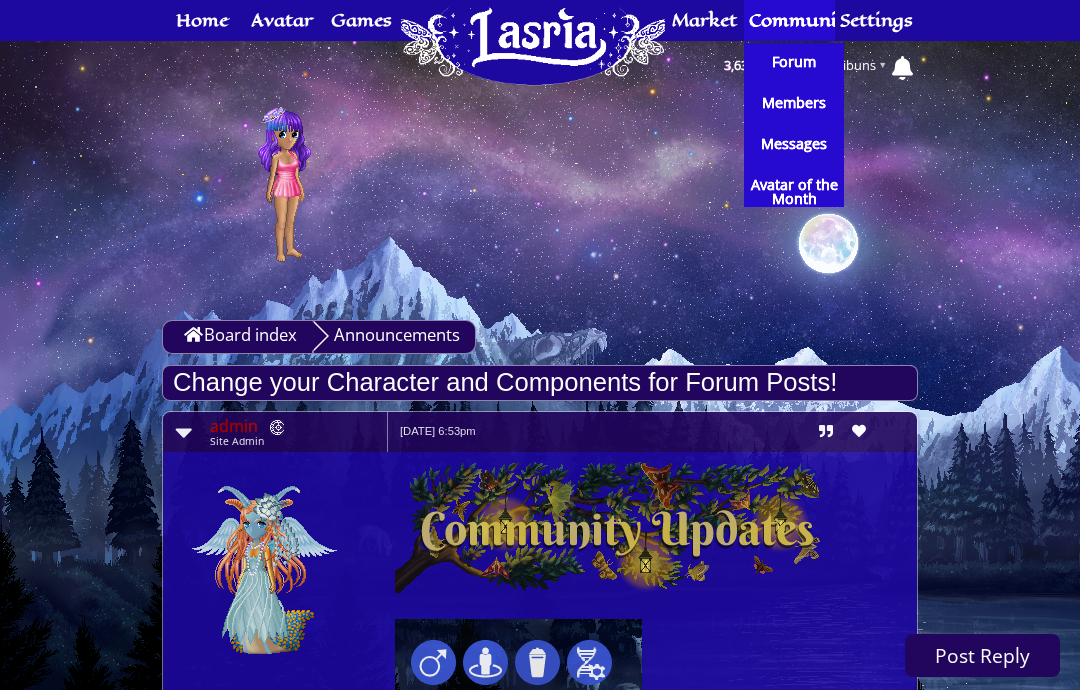 click on "Forum" at bounding box center [794, 62] 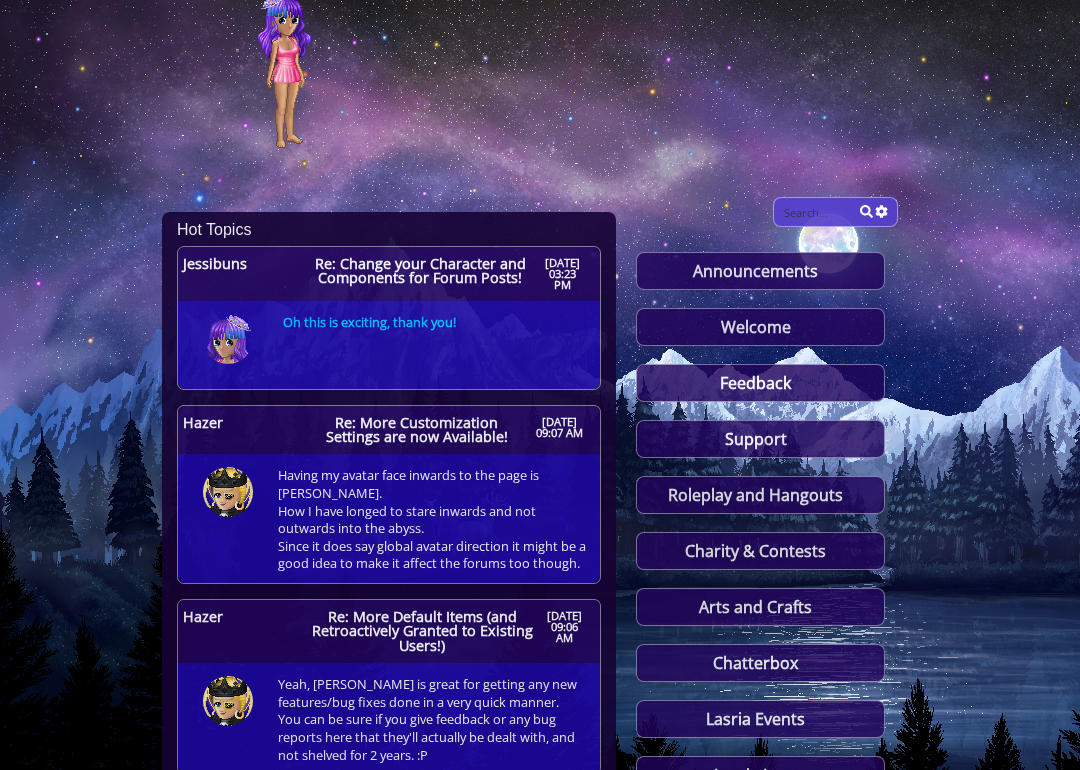 scroll, scrollTop: 137, scrollLeft: 0, axis: vertical 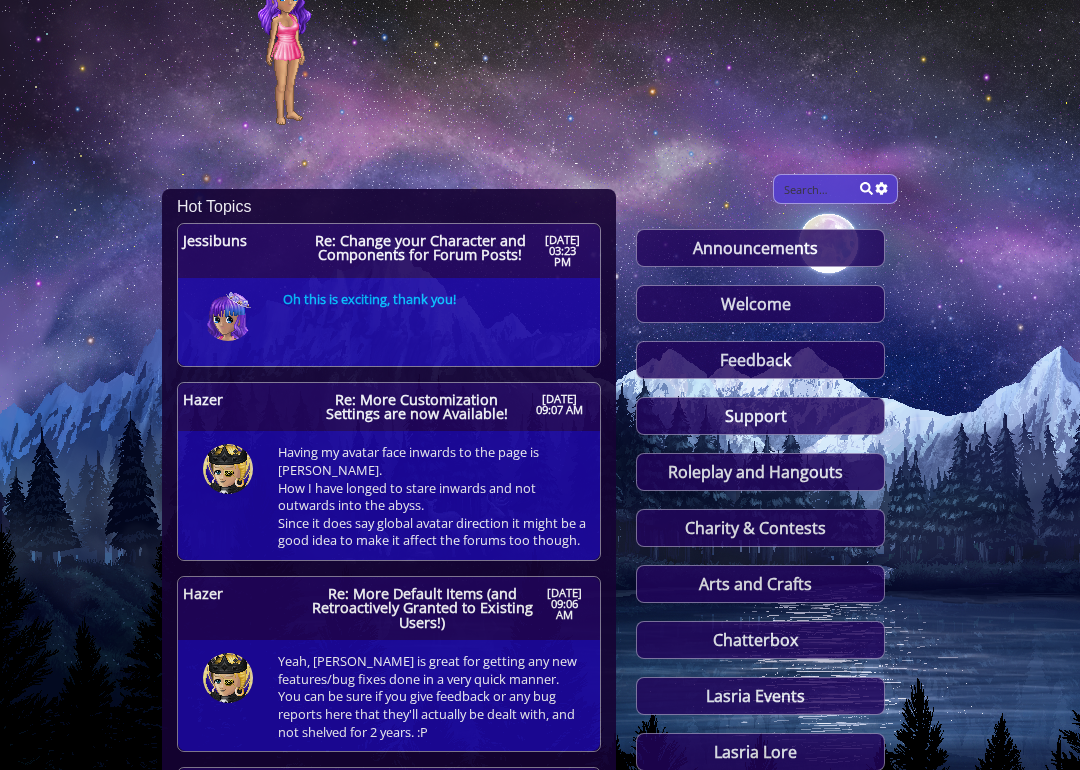 click on "Chatterbox" at bounding box center (760, 640) 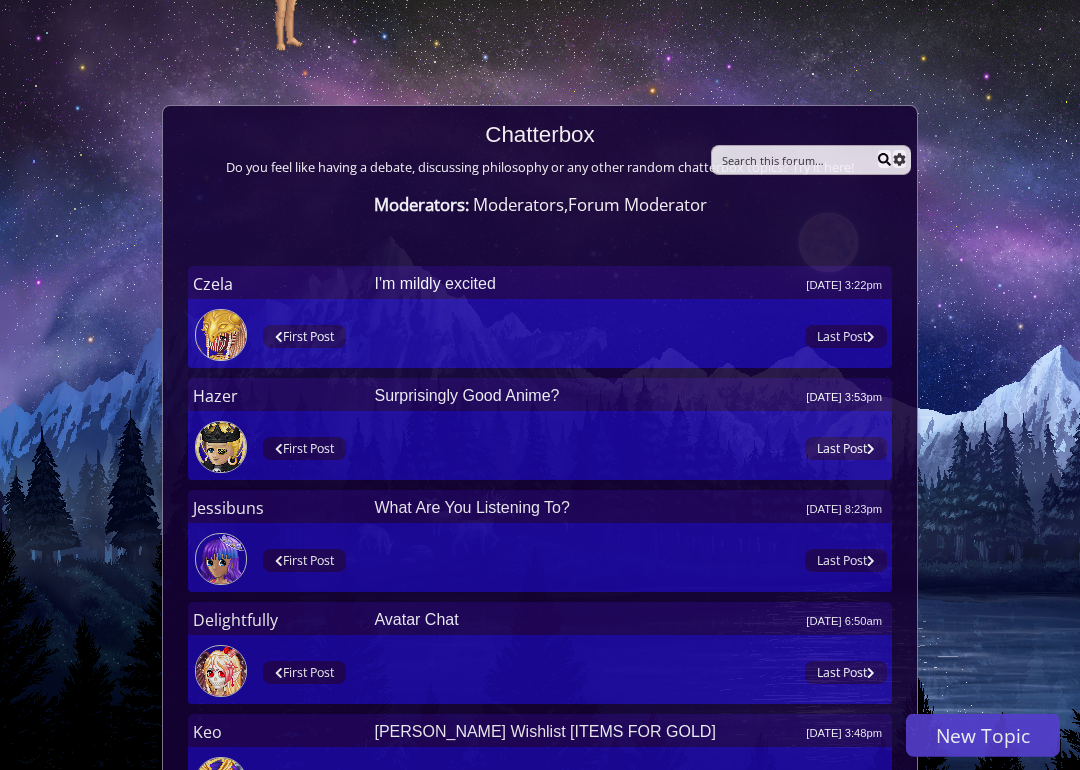 scroll, scrollTop: 211, scrollLeft: 0, axis: vertical 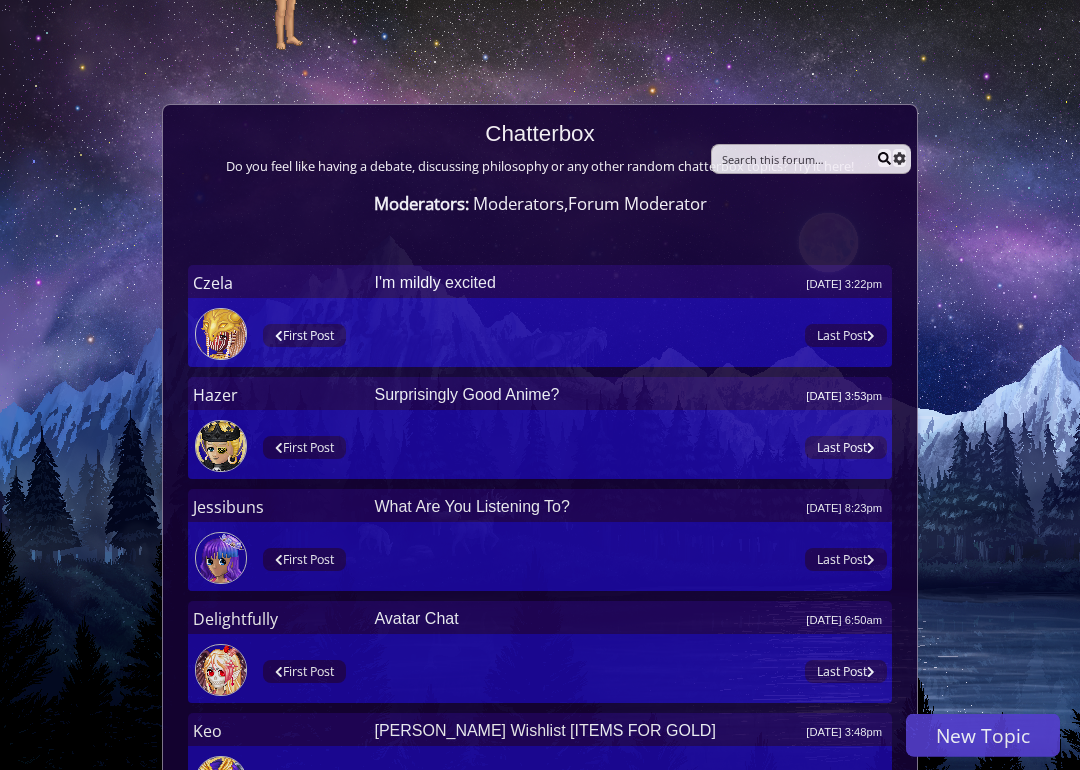 click on "Avatar Chat
May 25, 2024 6:50am" at bounding box center [628, 620] 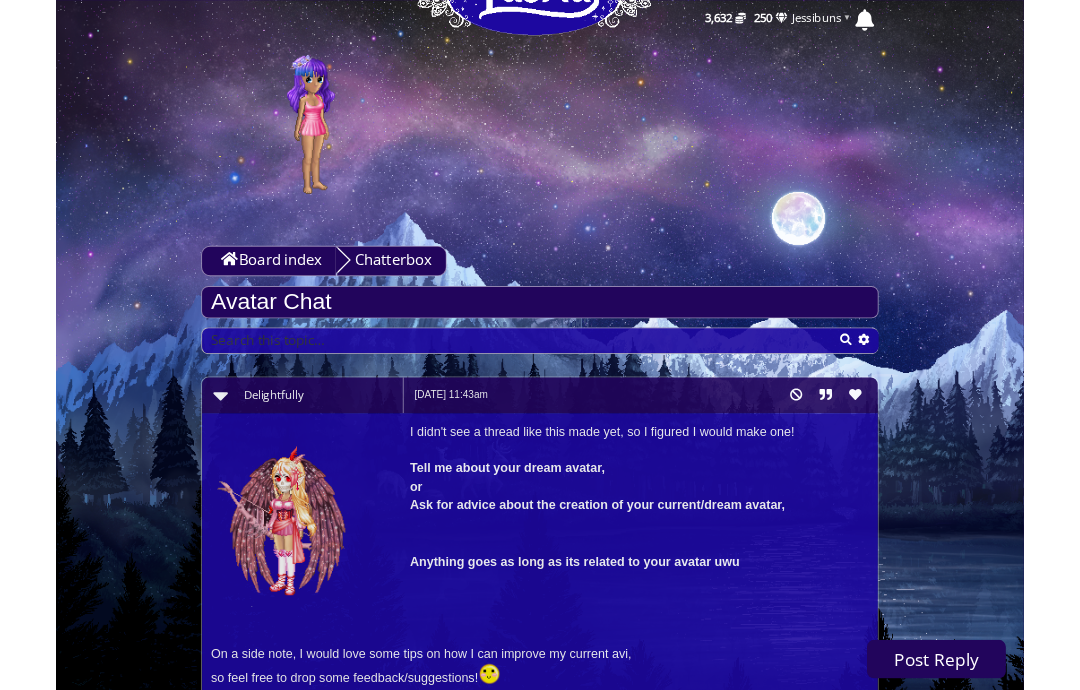 scroll, scrollTop: 0, scrollLeft: 0, axis: both 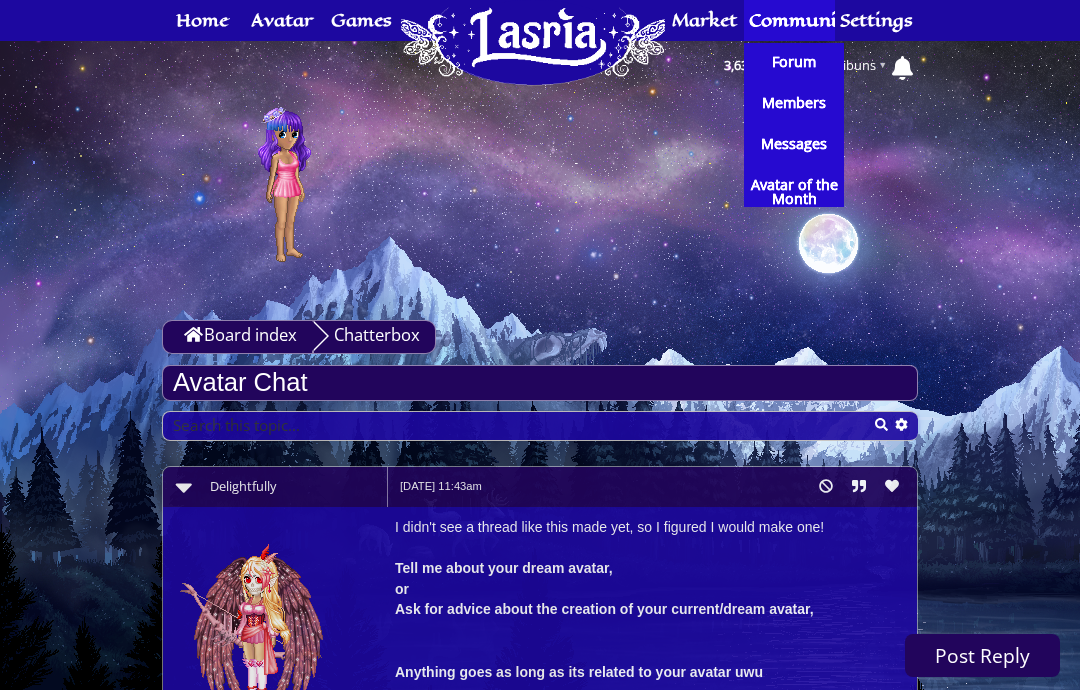 click on "Forum" at bounding box center [794, 62] 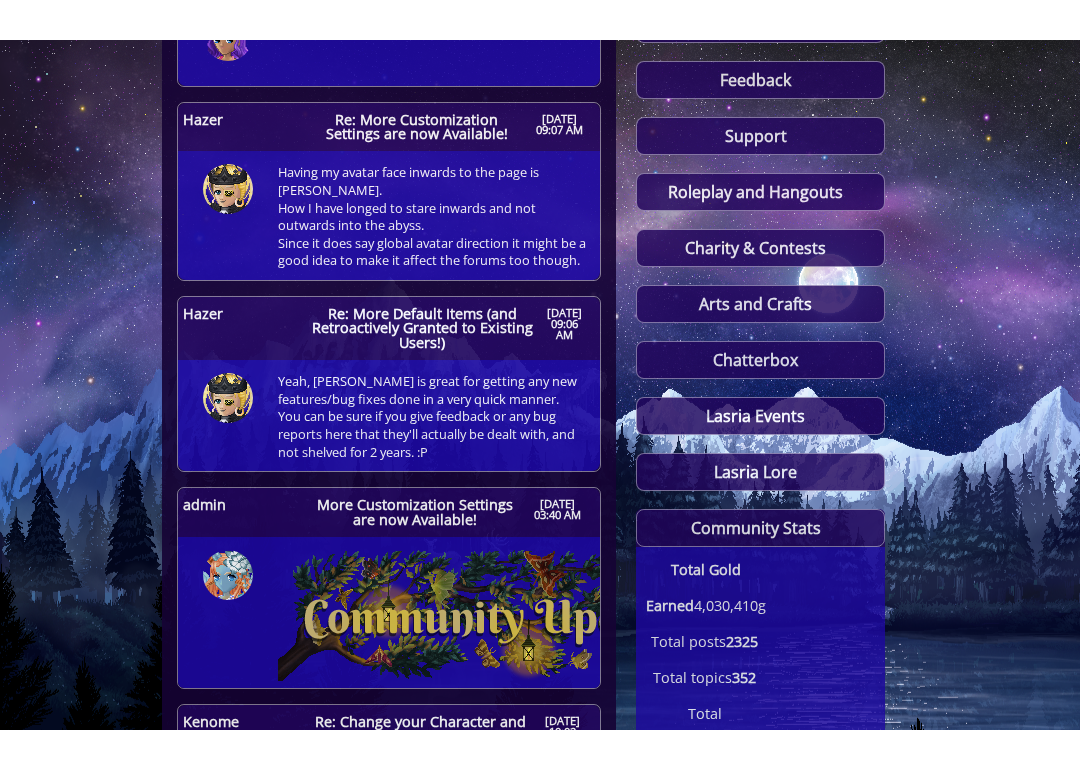 scroll, scrollTop: 378, scrollLeft: 0, axis: vertical 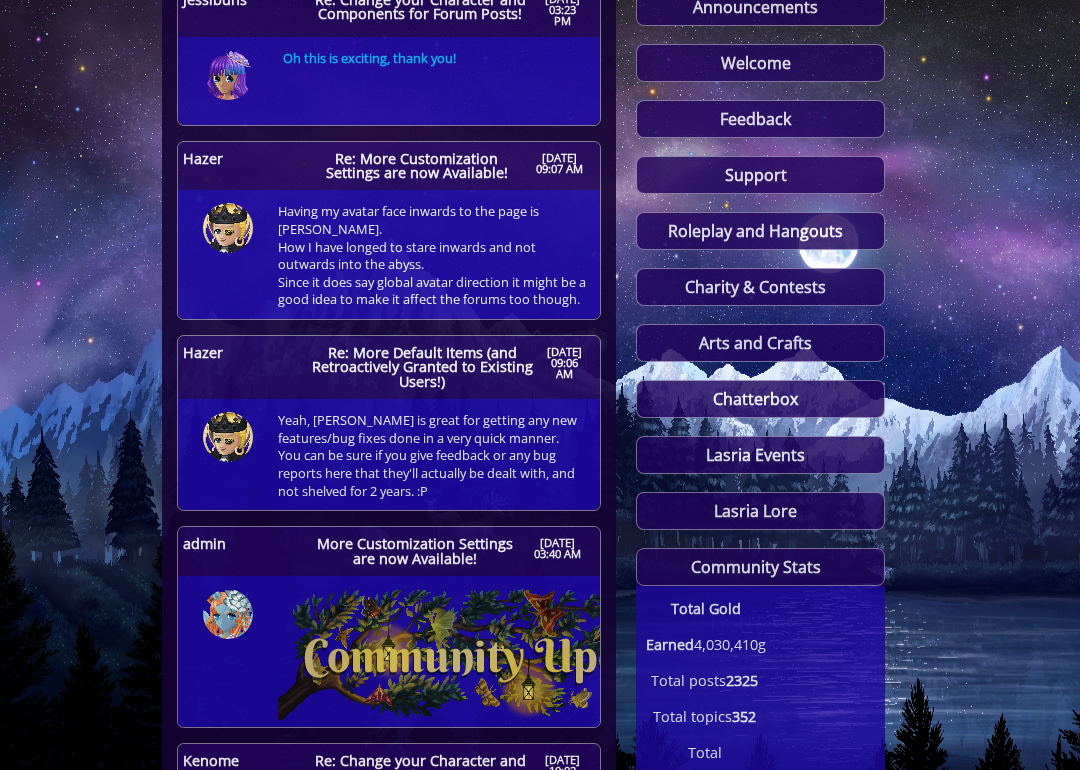 click on "Lasria Events" at bounding box center (760, 455) 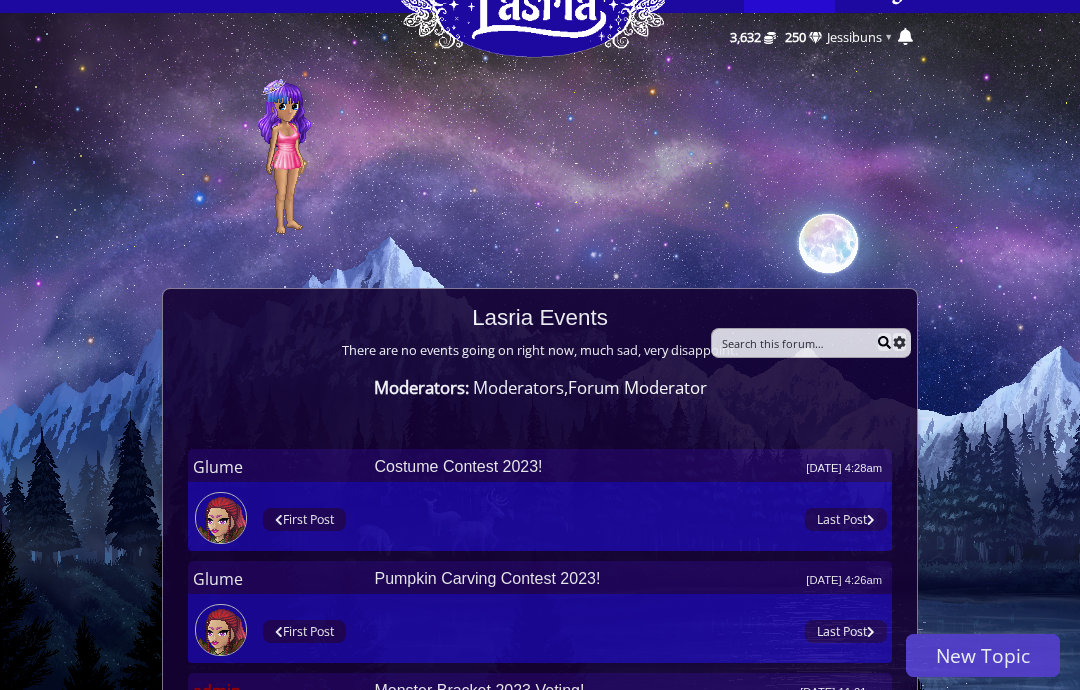 scroll, scrollTop: 0, scrollLeft: 0, axis: both 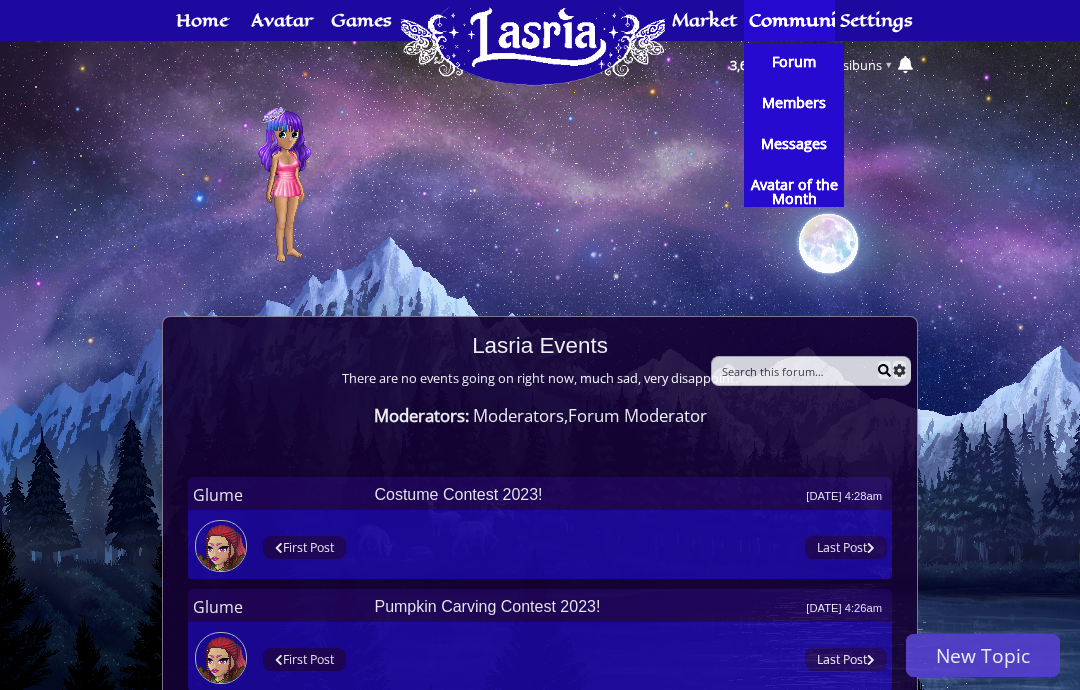 click on "Forum" at bounding box center [794, 62] 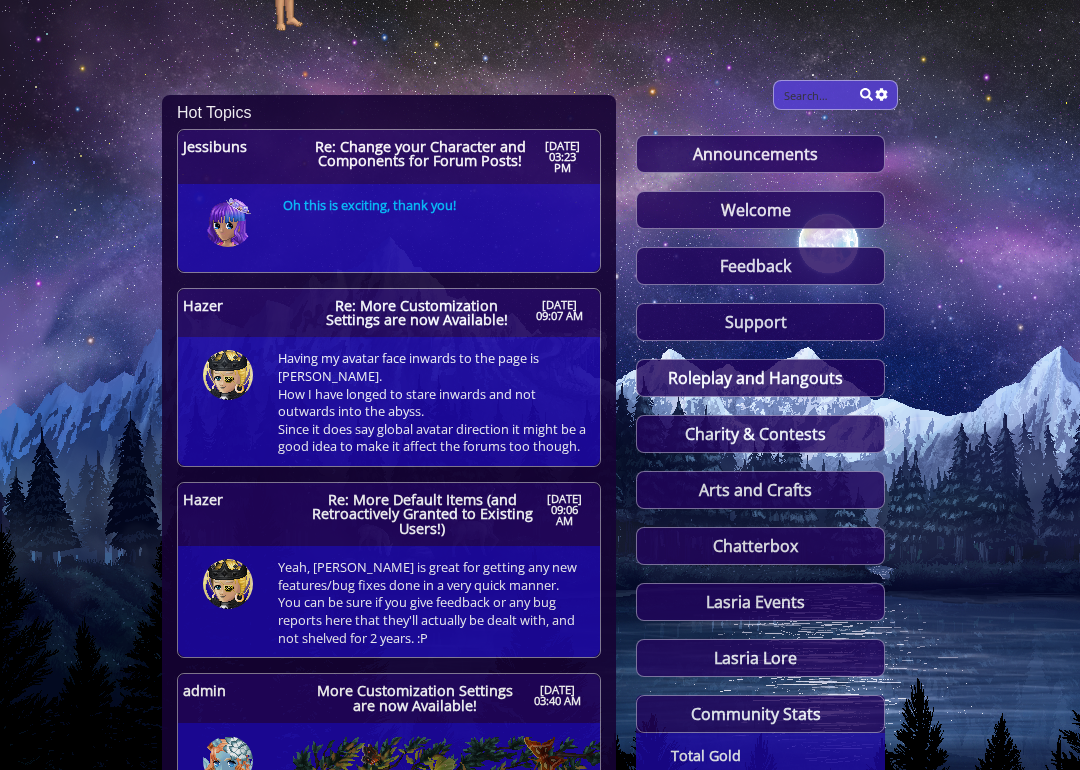 scroll, scrollTop: 238, scrollLeft: 0, axis: vertical 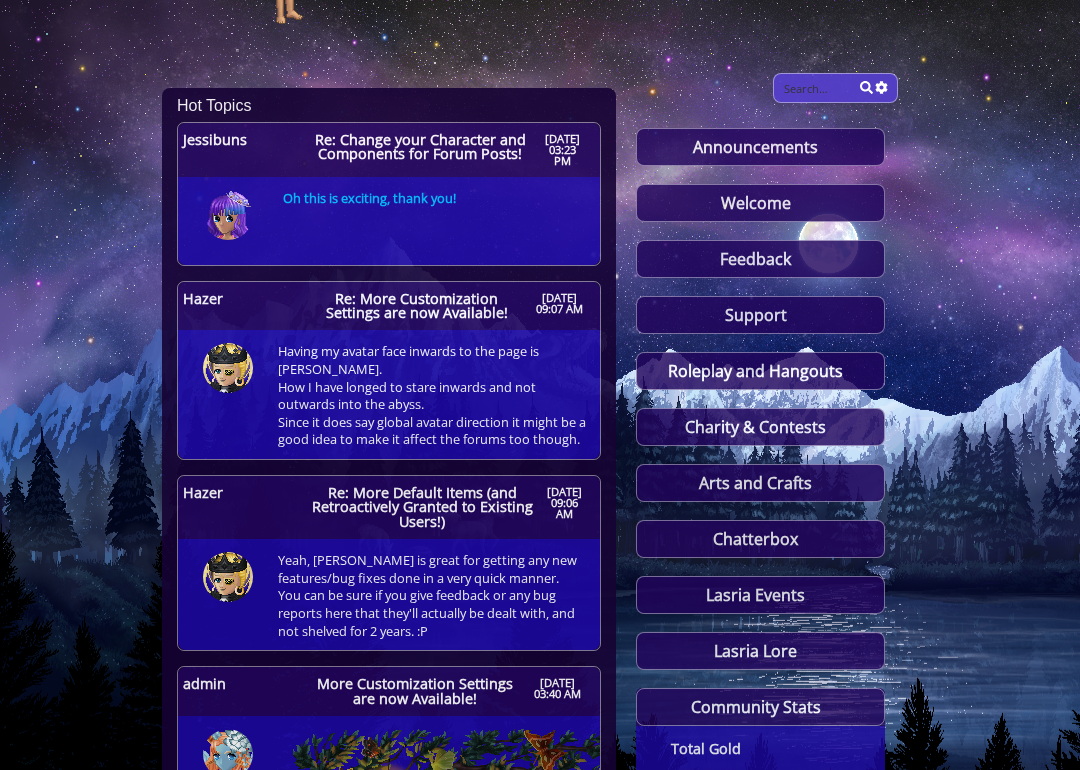 click on "Roleplay and Hangouts" at bounding box center (760, 371) 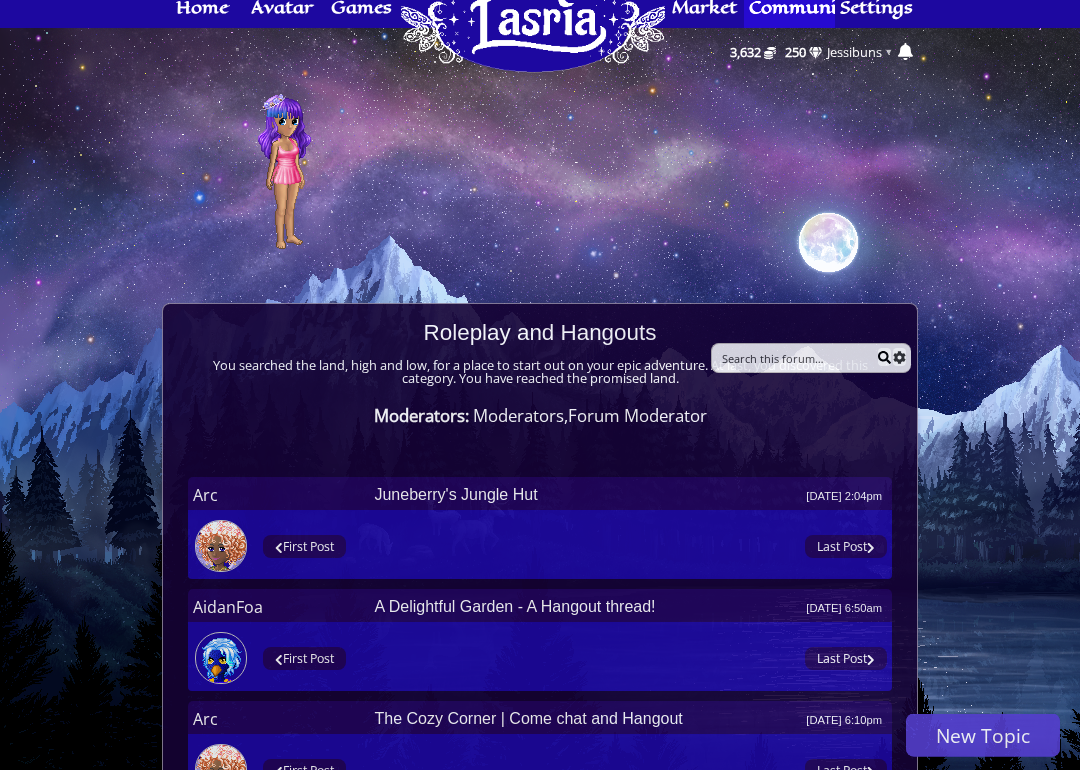 scroll, scrollTop: 15, scrollLeft: 0, axis: vertical 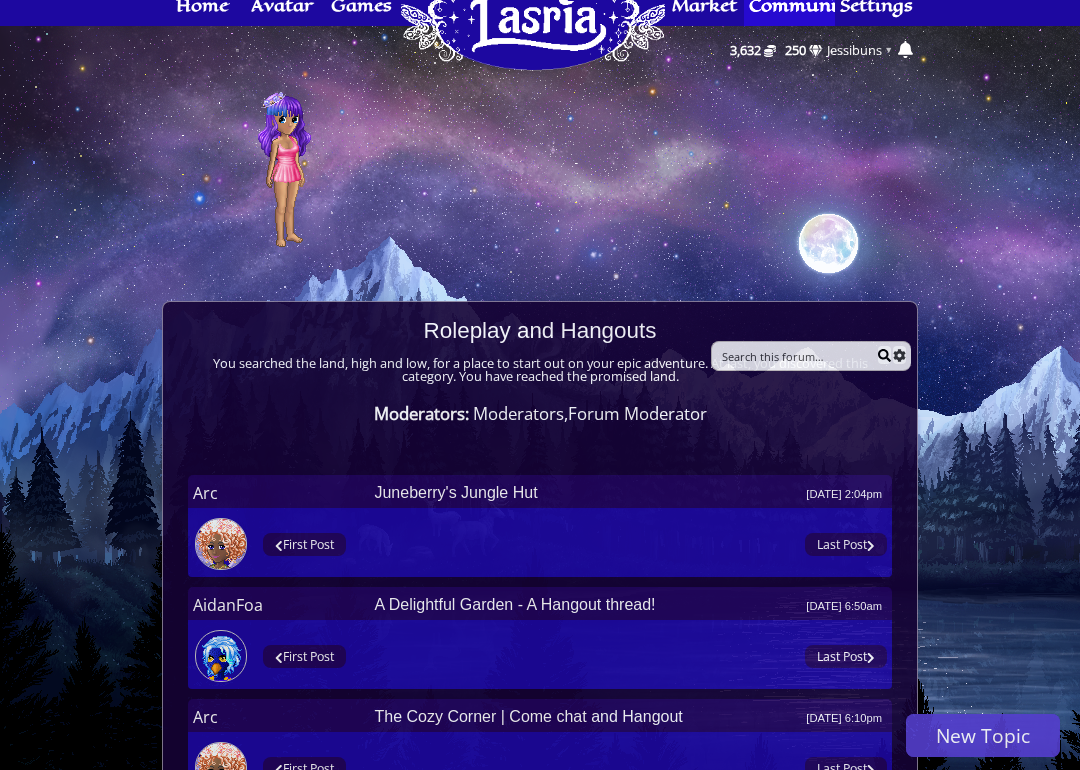 click on "New Topic" at bounding box center [983, 735] 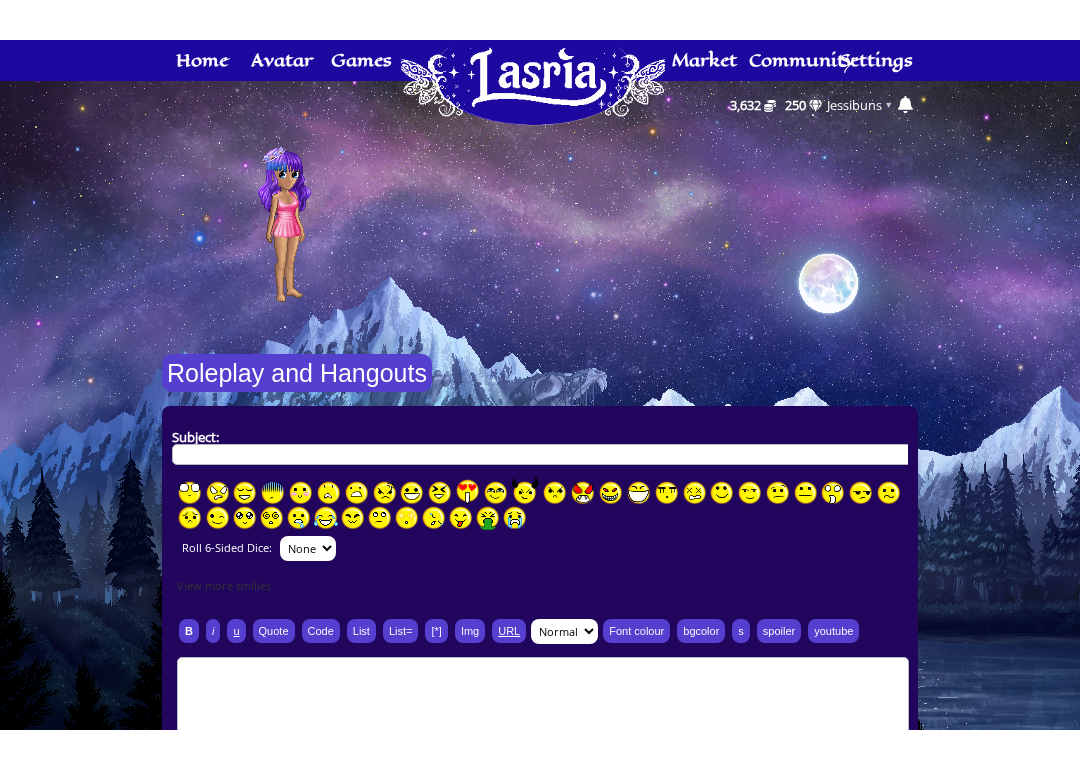 scroll, scrollTop: 0, scrollLeft: 0, axis: both 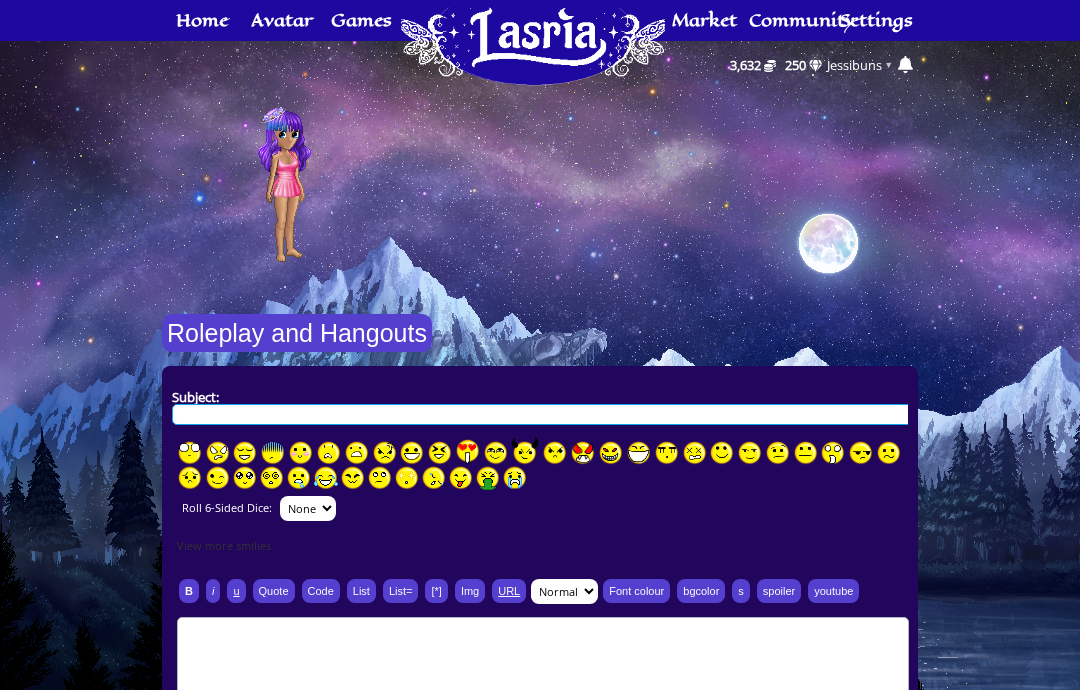 click on "Subject:" at bounding box center [543, 414] 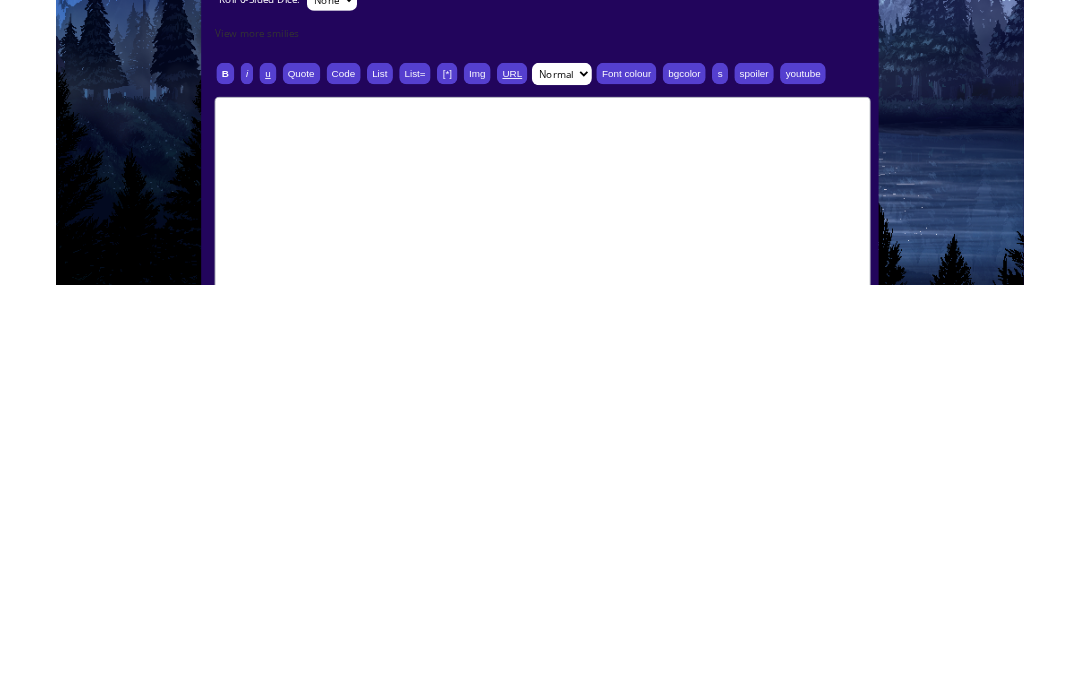 scroll, scrollTop: 58, scrollLeft: 0, axis: vertical 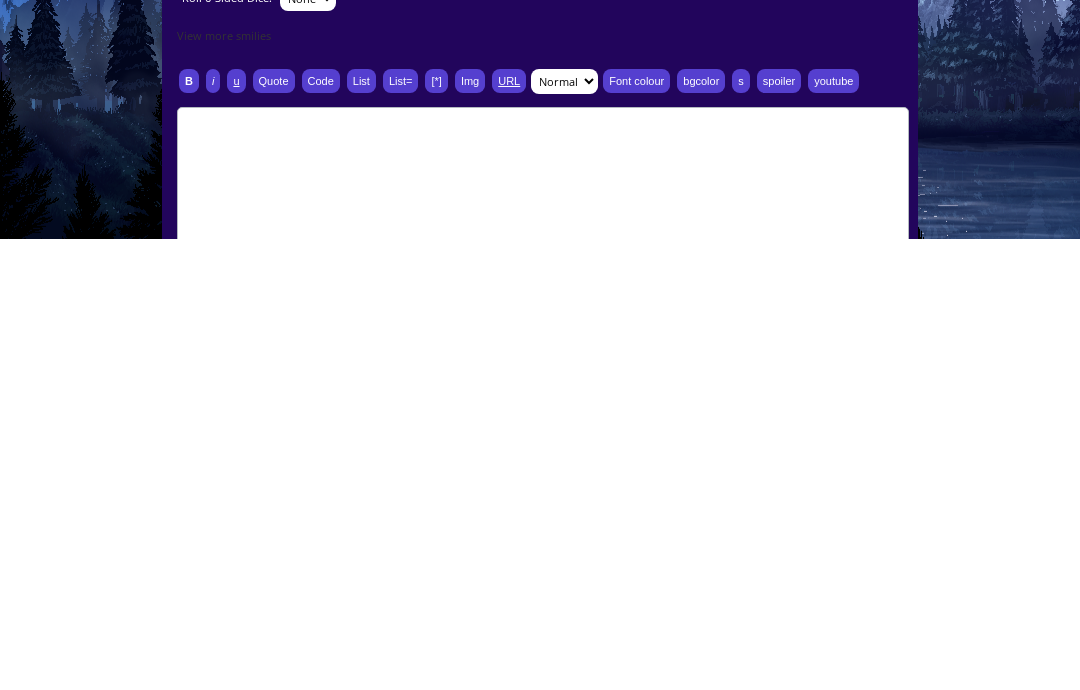 type on "The Jukebox" 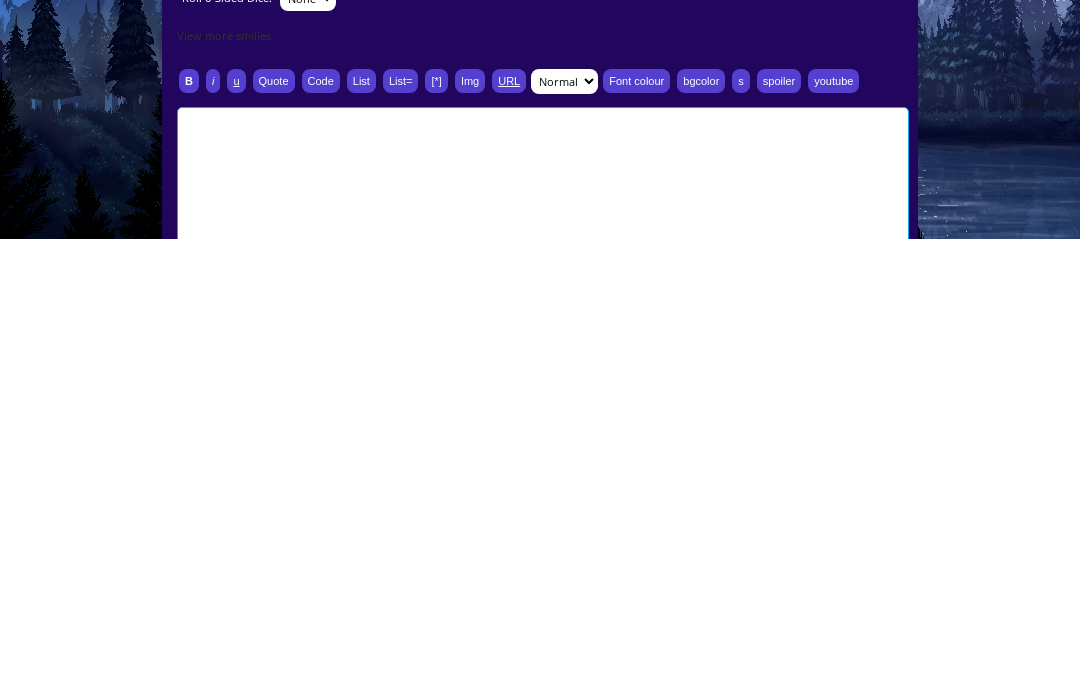 click at bounding box center [543, 697] 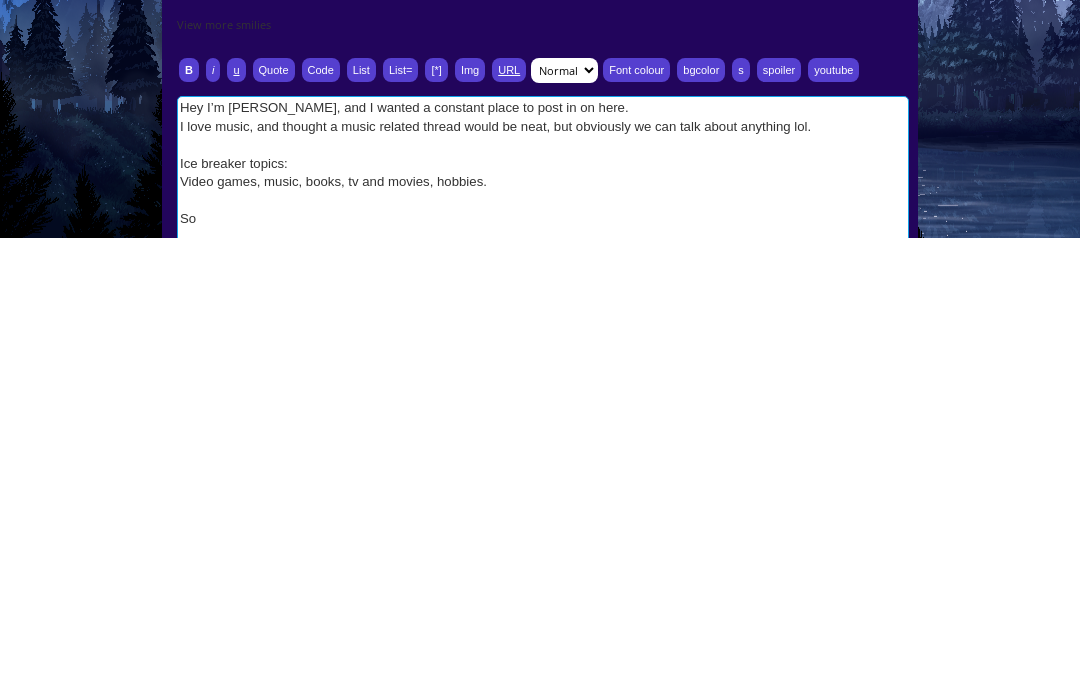 scroll, scrollTop: 197, scrollLeft: 0, axis: vertical 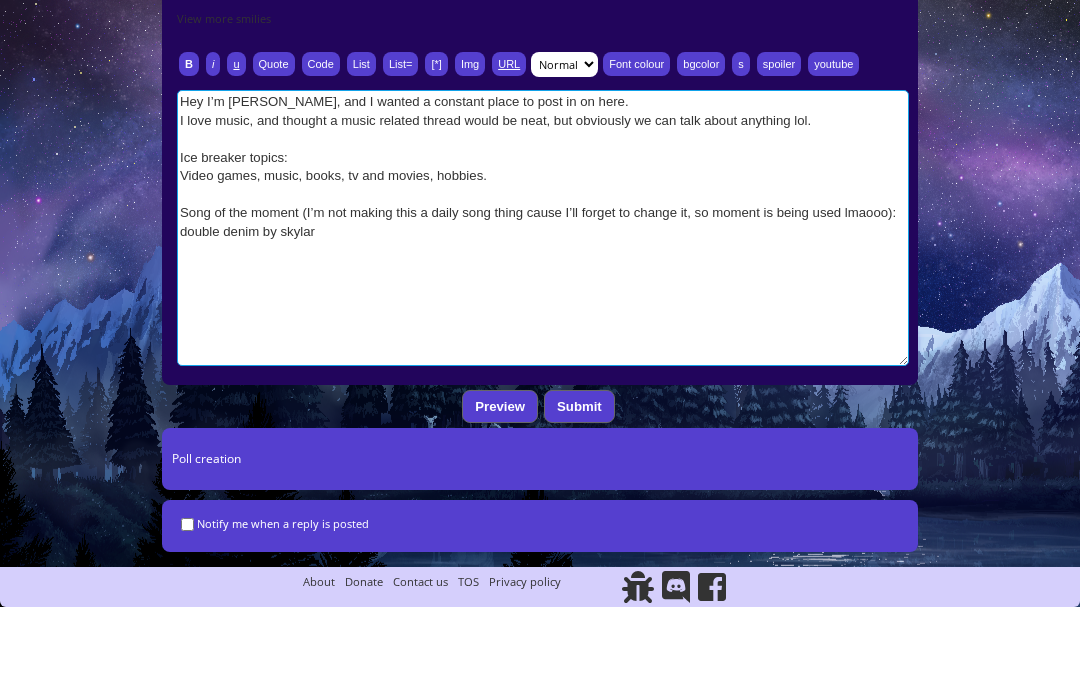 click on "Hey I’m Jessi, and I wanted a constant place to post in on here.
I love music, and thought a music related thread would be neat, but obviously we can talk about anything lol.
Ice breaker topics:
Video games, music, books, tv and movies, hobbies.
Song of the moment (I’m not making this a daily song thing cause I’ll forget to change it, so moment is being used lmaooo): double denim by skylar" at bounding box center (543, 311) 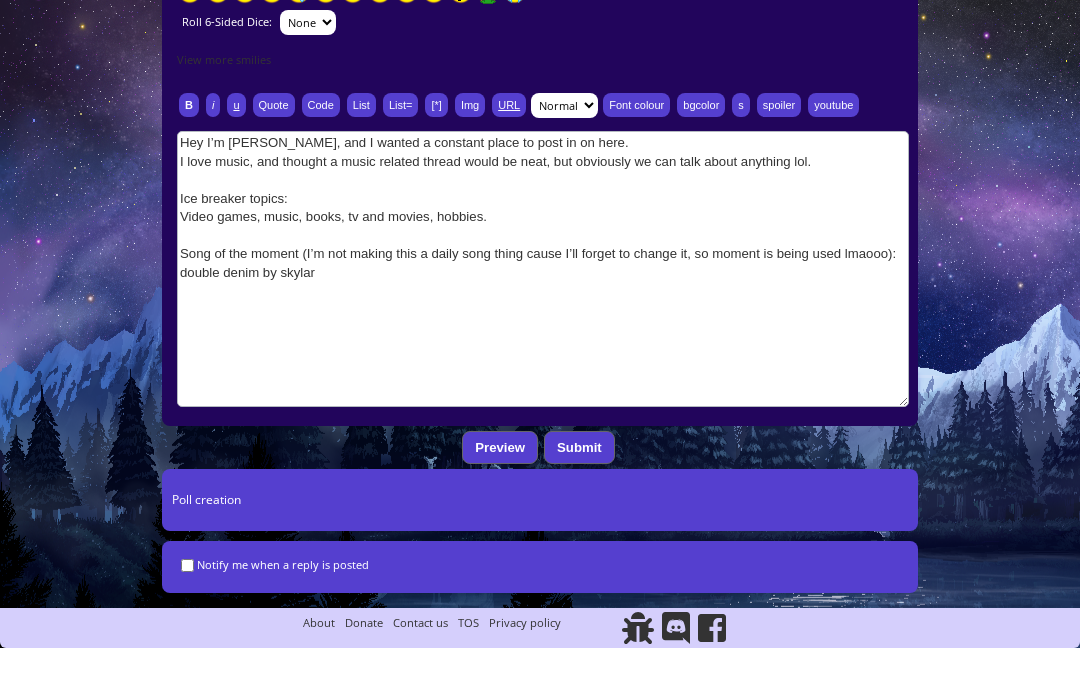 click on "B" at bounding box center [189, 147] 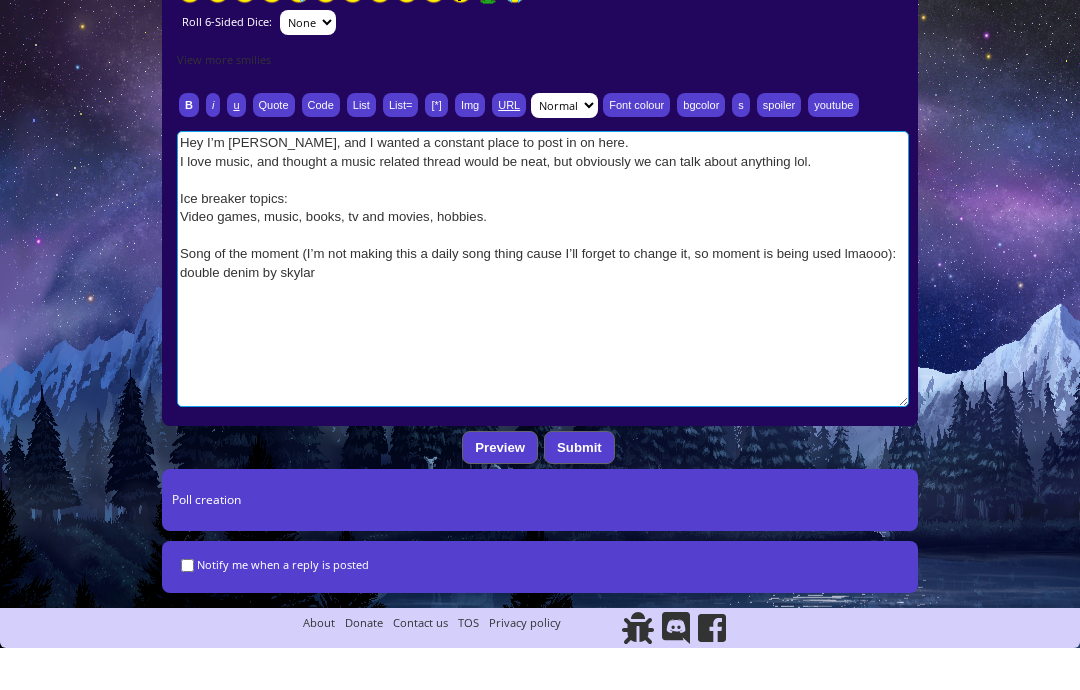 type on "[b]Hey I’m Jessi, and I wanted a constant place to post in on here.
I love music, and thought a music related thread would be neat, but obviously we can talk about anything lol.
Ice breaker topics:
Video games, music, books, tv and movies, hobbies.
Song of the moment (I’m not making this a daily song thing cause I’ll forget to change it, so moment is being used lmaooo): double denim by skylar[/b]" 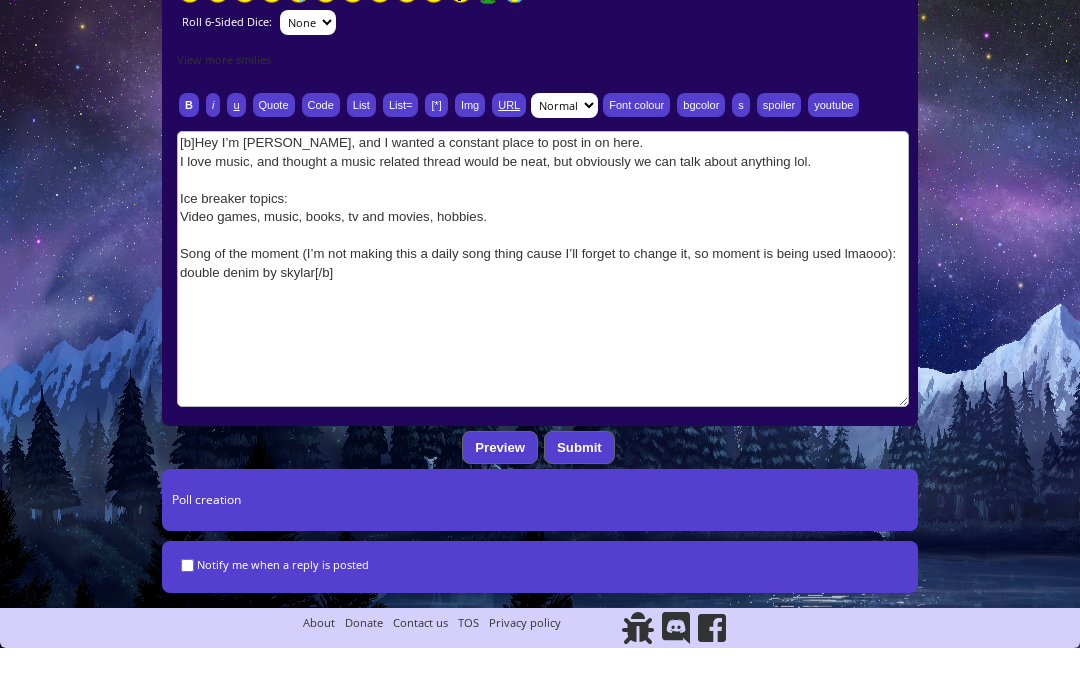 click on "Font colour" at bounding box center [636, 147] 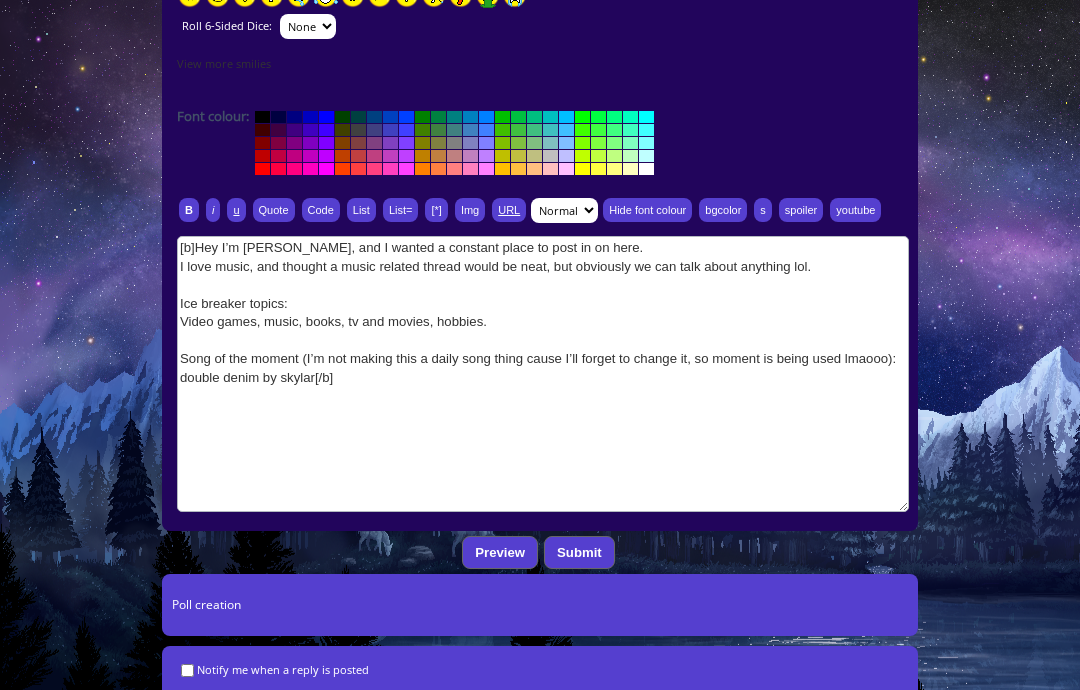 click at bounding box center [406, 117] 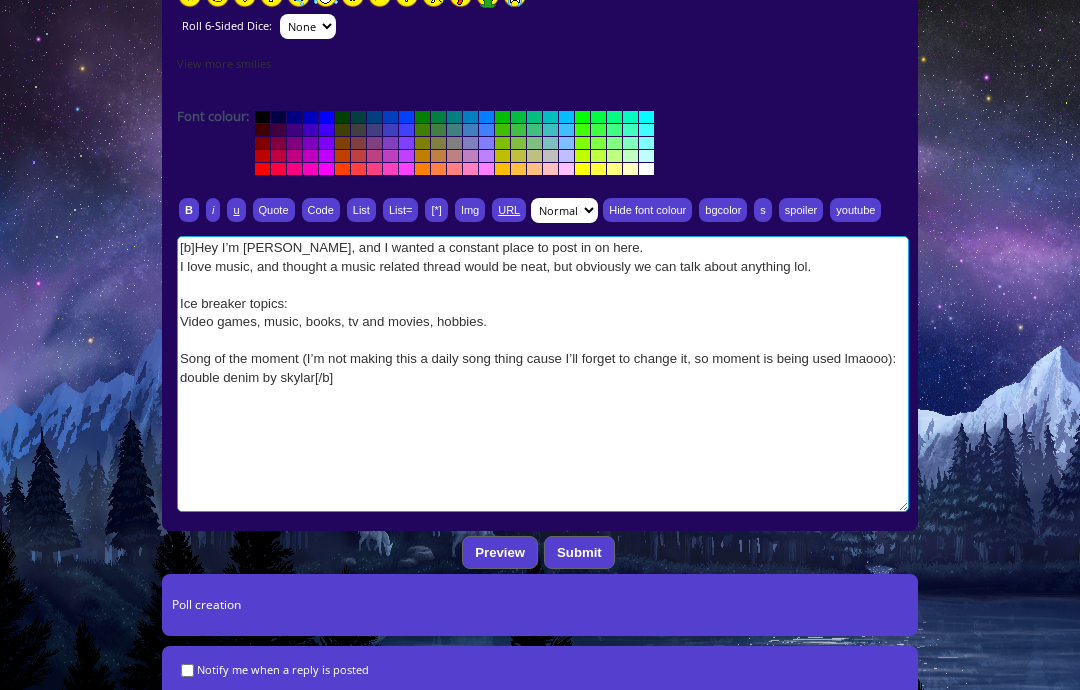 type on "[b][color=#0040FF]Hey I’m Jessi, and I wanted a constant place to post in on here.
I love music, and thought a music related thread would be neat, but obviously we can talk about anything lol.
Ice breaker topics:
Video games, music, books, tv and movies, hobbies.
Song of the moment (I’m not making this a daily song thing cause I’ll forget to change it, so moment is being used lmaooo): double denim by skylar[/color][/b]" 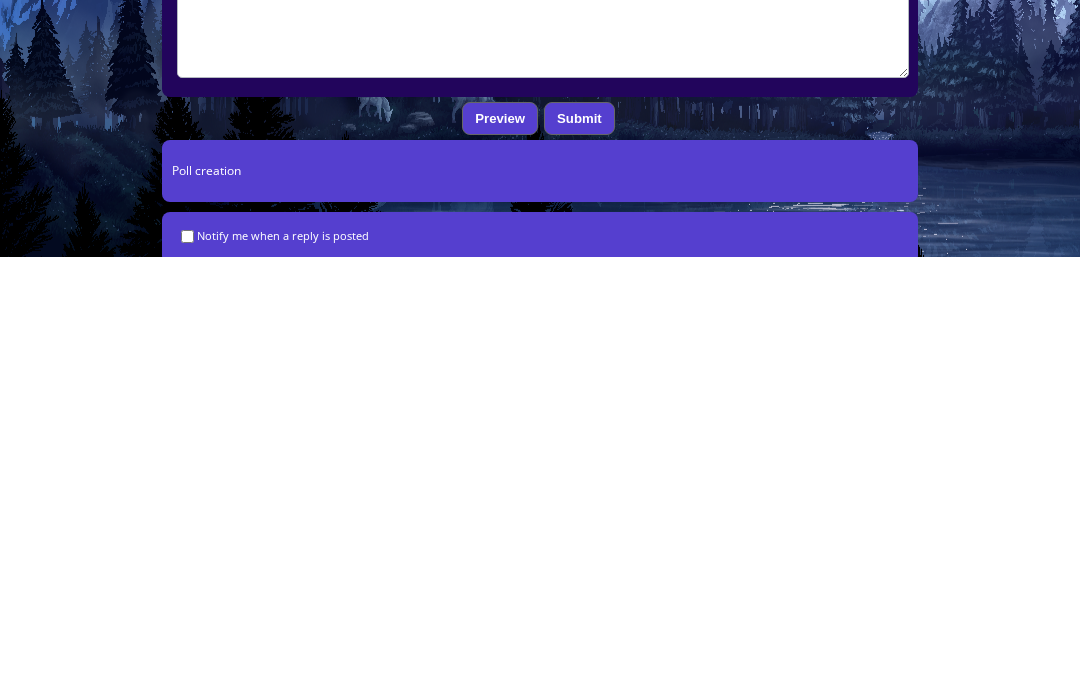 click on "Submit" at bounding box center [579, 552] 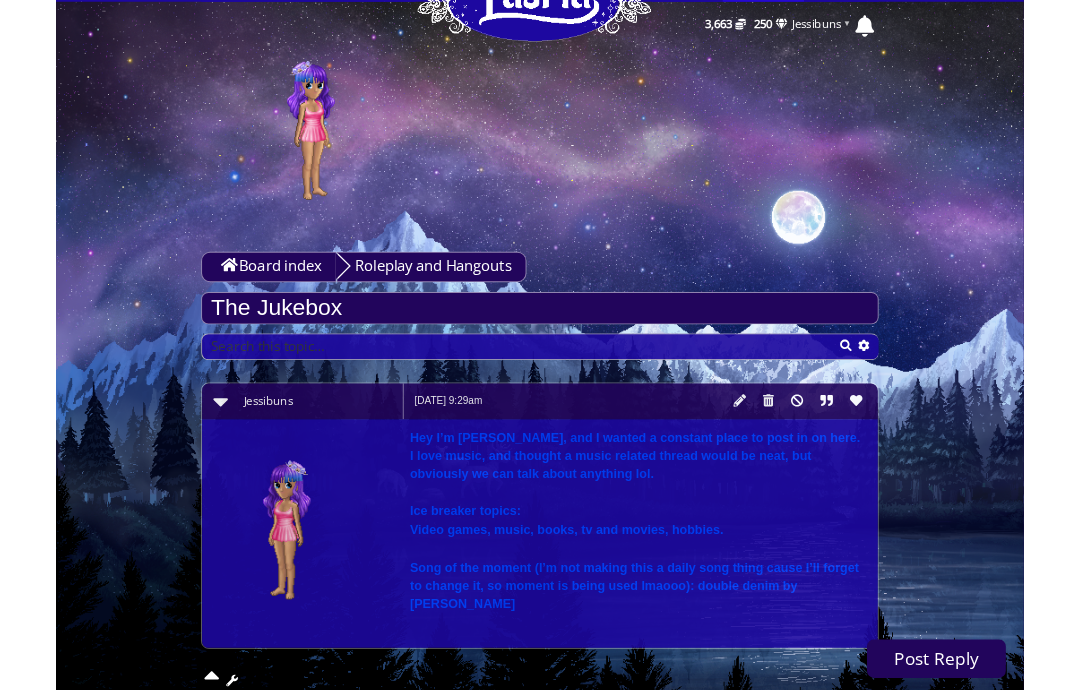scroll, scrollTop: 0, scrollLeft: 0, axis: both 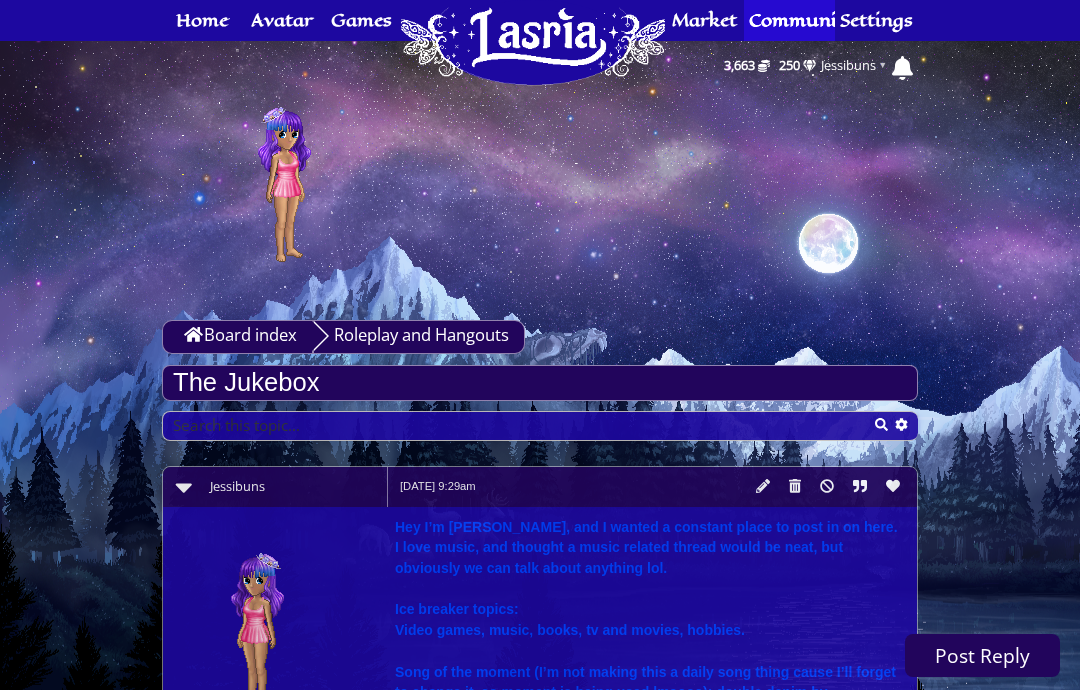 click on "Settings" at bounding box center (876, 20) 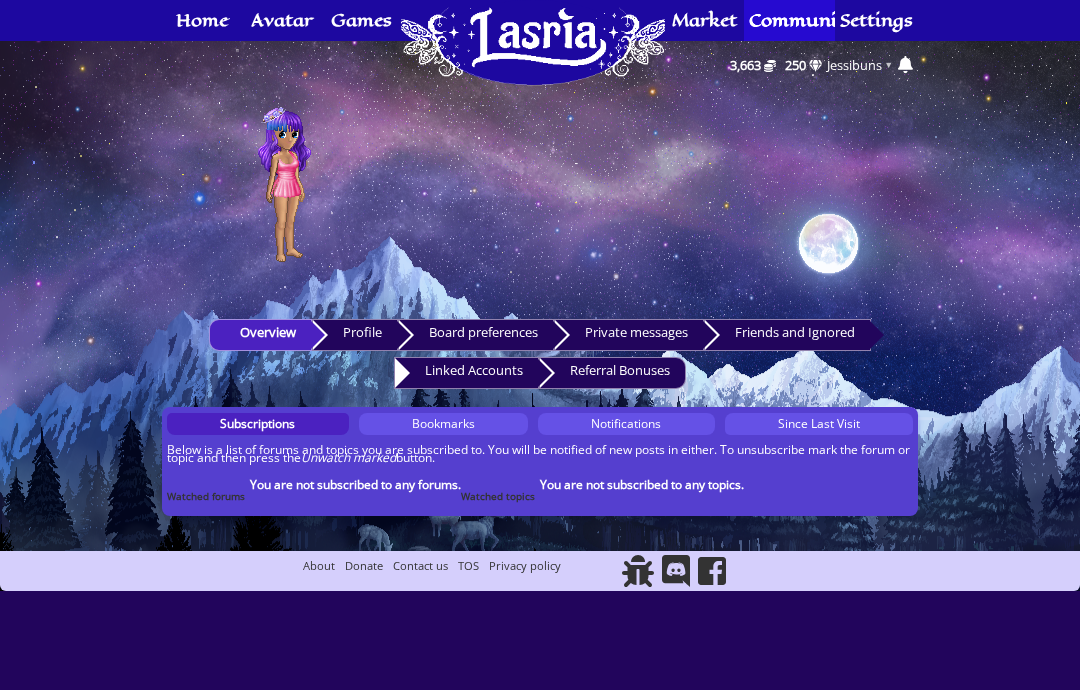 scroll, scrollTop: 0, scrollLeft: 0, axis: both 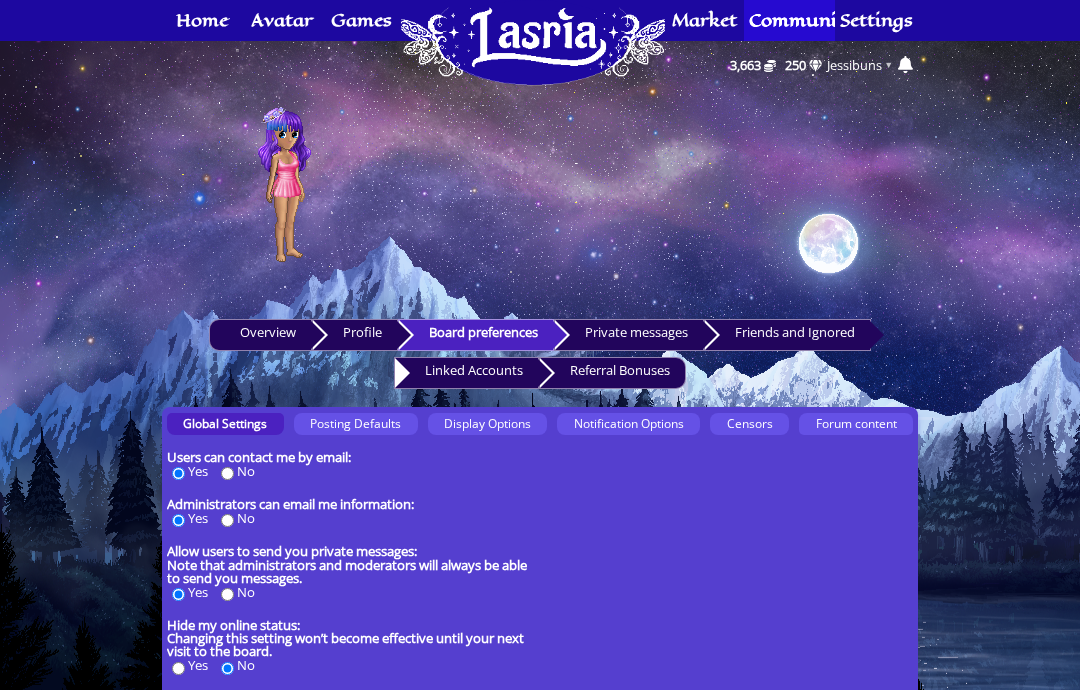 click on "Display Options" at bounding box center [487, 423] 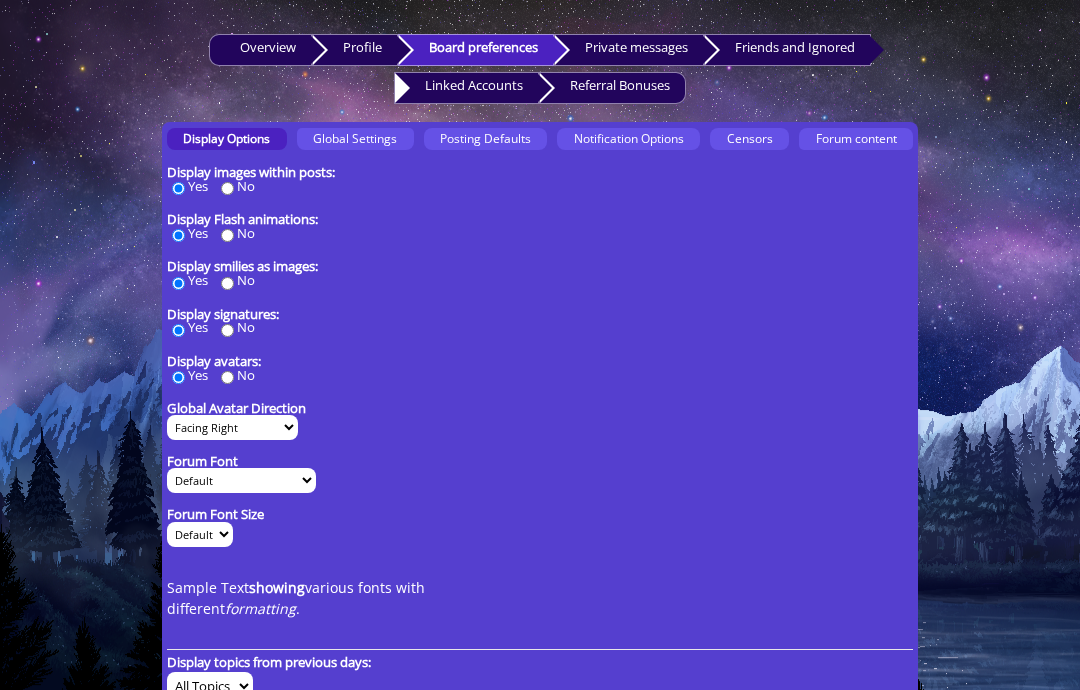 scroll, scrollTop: 283, scrollLeft: 0, axis: vertical 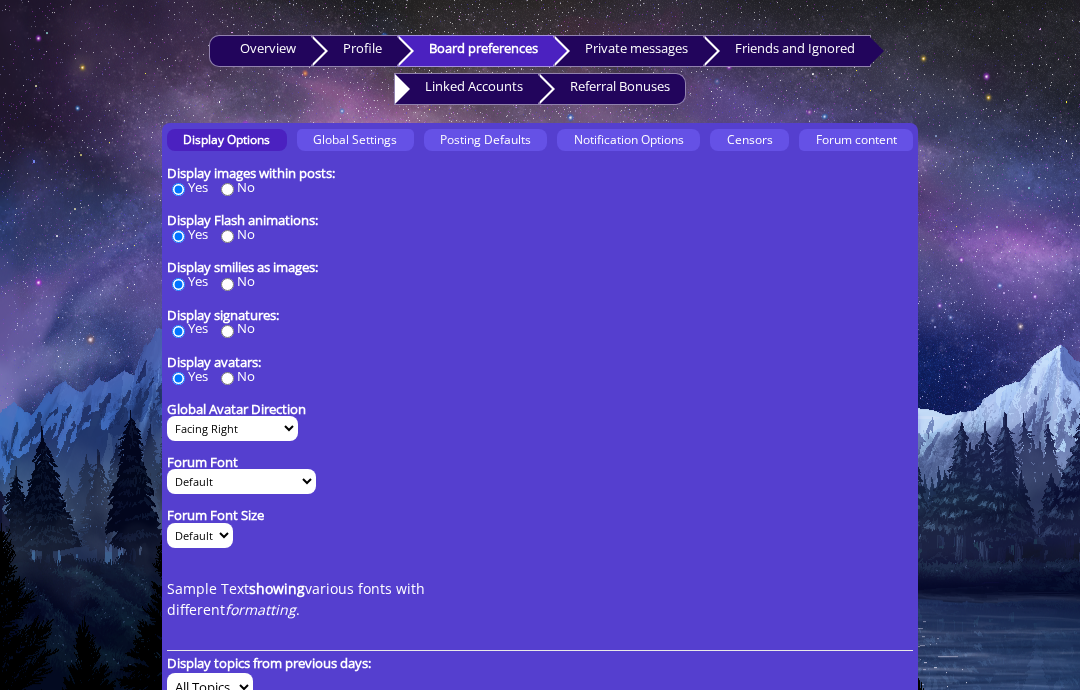 click on "Default
Aladin
Amaranth
Arial
Athiti
Brush Script MT
Candara
Courier New
Eagle Lake
Gabriela
Garamond
Georgia
Great Vibes
Handlee
Indie Flower
Josefin Sans
Kalam
Lato
Lobster Two
Montserrat
Neucha
Oswald
Patrick Hand SC
PT Sans
Raleway
Rancho
Roboto
Roboto Condensed
Sansita
Source Sans Pro
Tahoma
Tangerine
Times New Roman
Trebuchet MS
Ubuntu
Ubuntu Condensed
Verdana
Voltaire" at bounding box center [241, 482] 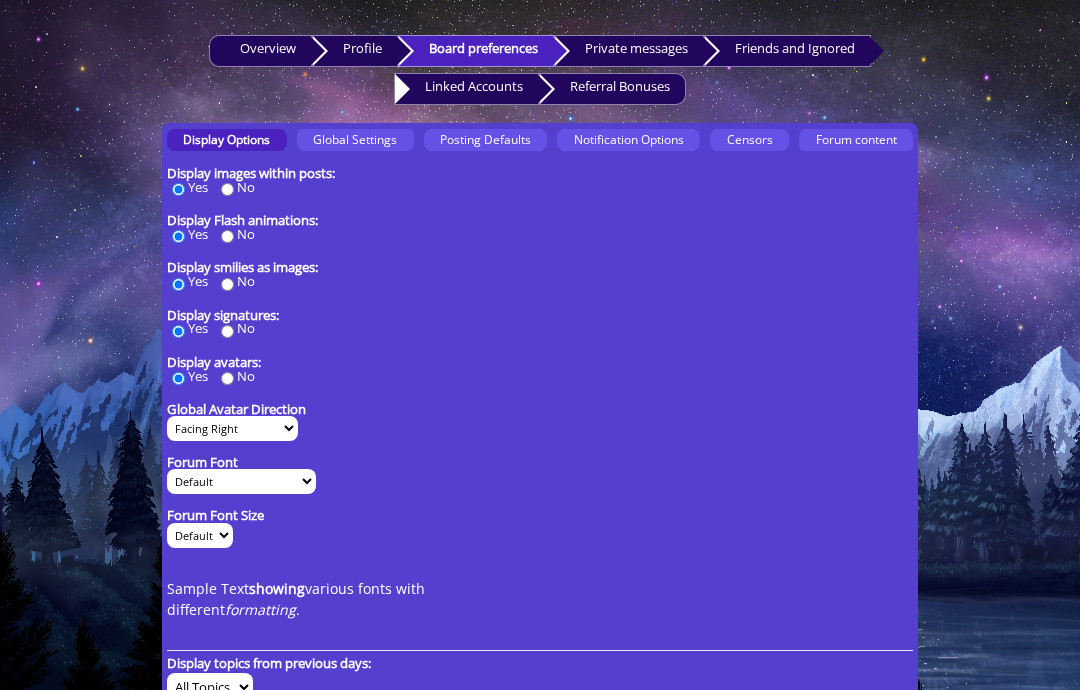 click on "Default
8px
10px
12px
14px
16px
18px
22px
28px
32px" at bounding box center [200, 535] 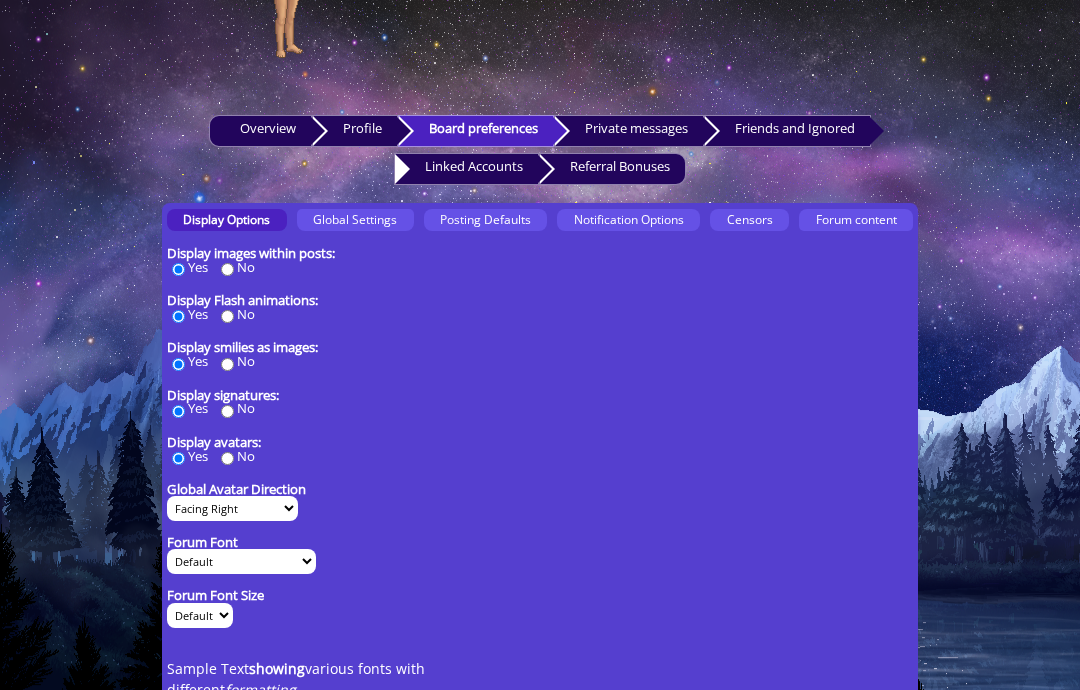 scroll, scrollTop: 200, scrollLeft: 0, axis: vertical 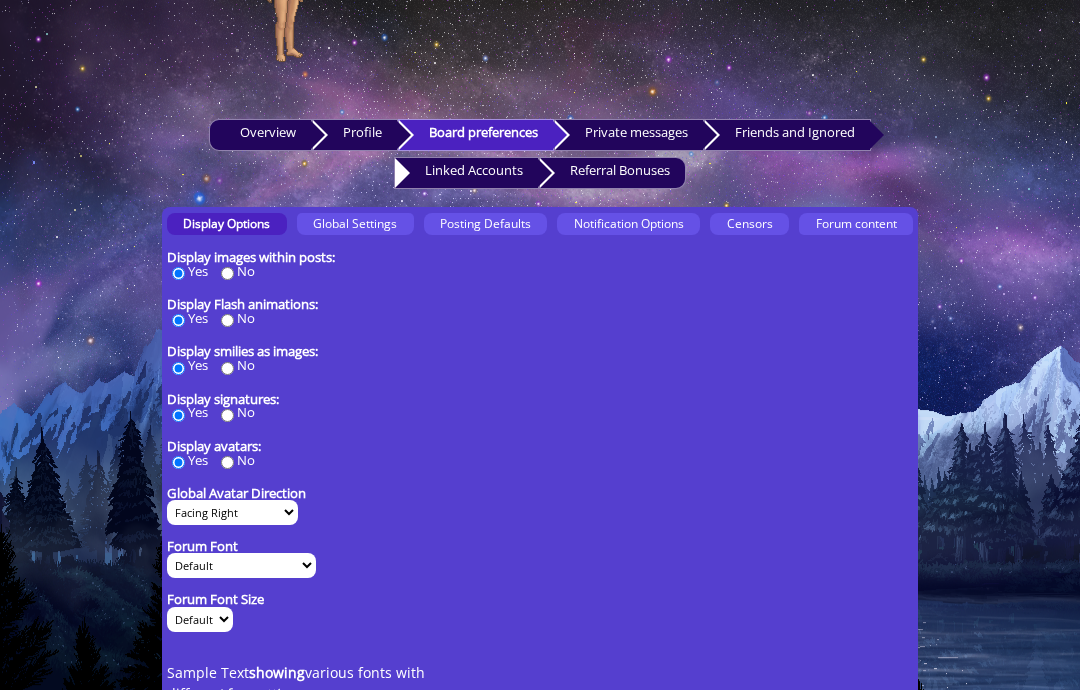 click on "Posting Defaults" at bounding box center [485, 223] 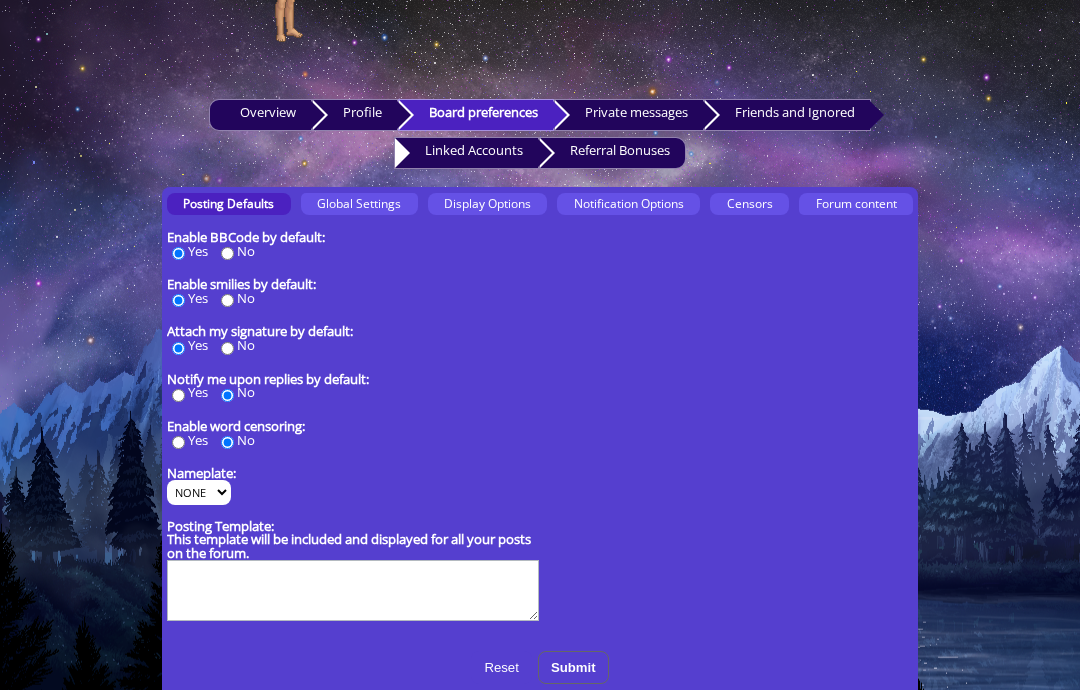 scroll, scrollTop: 205, scrollLeft: 0, axis: vertical 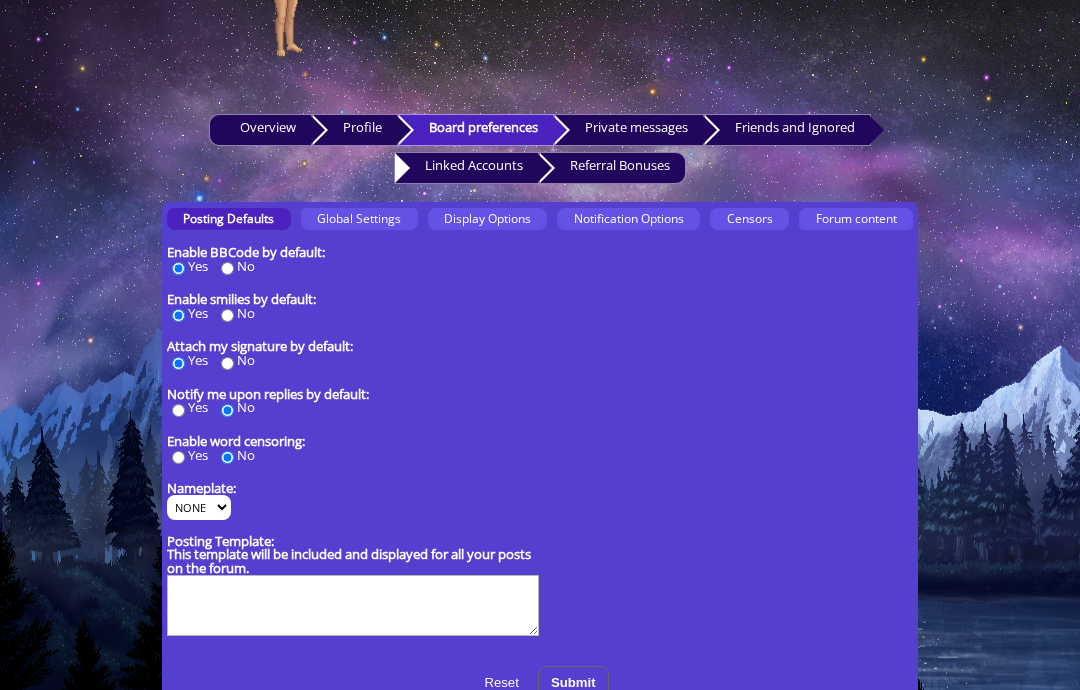 click on "Display Options" at bounding box center (487, 218) 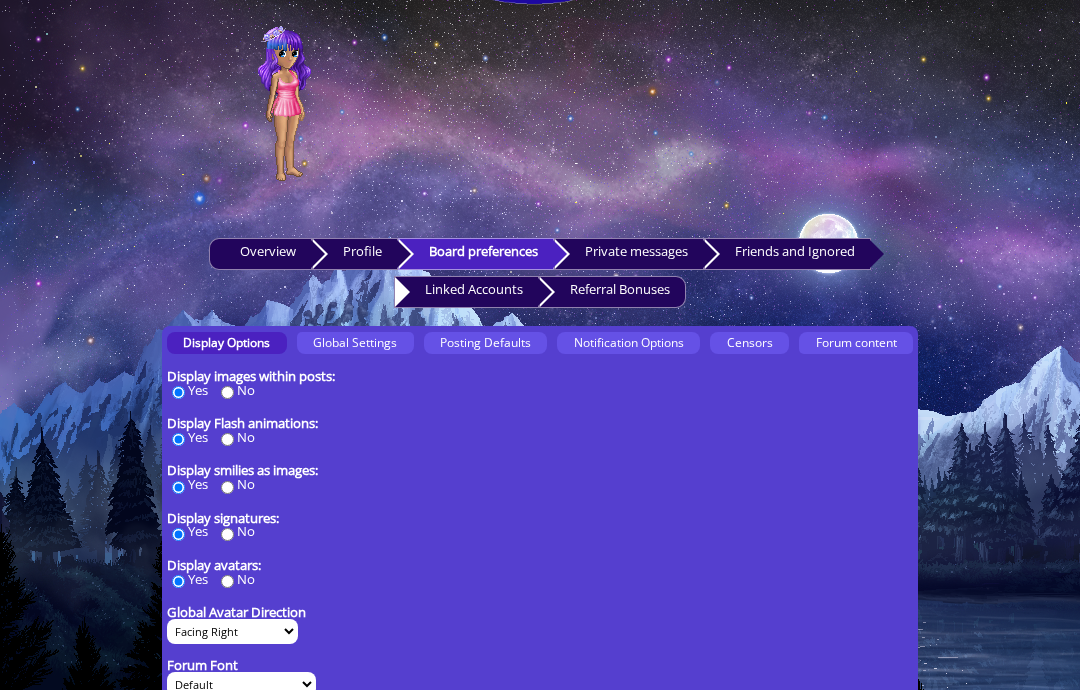 scroll, scrollTop: 0, scrollLeft: 0, axis: both 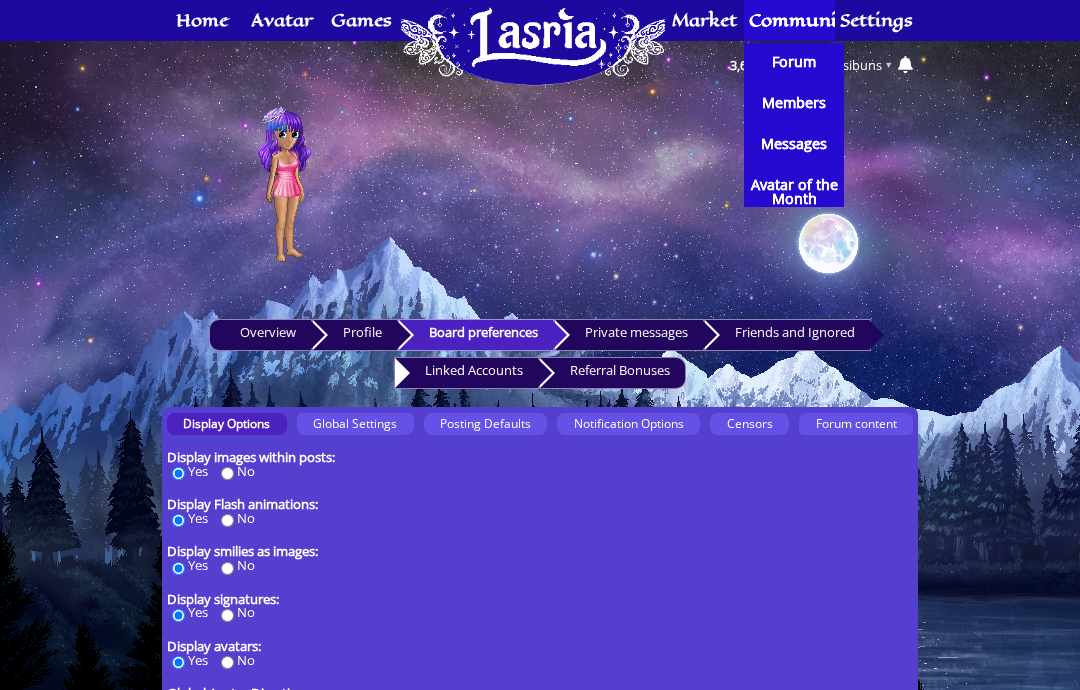 click on "Forum" at bounding box center [794, 62] 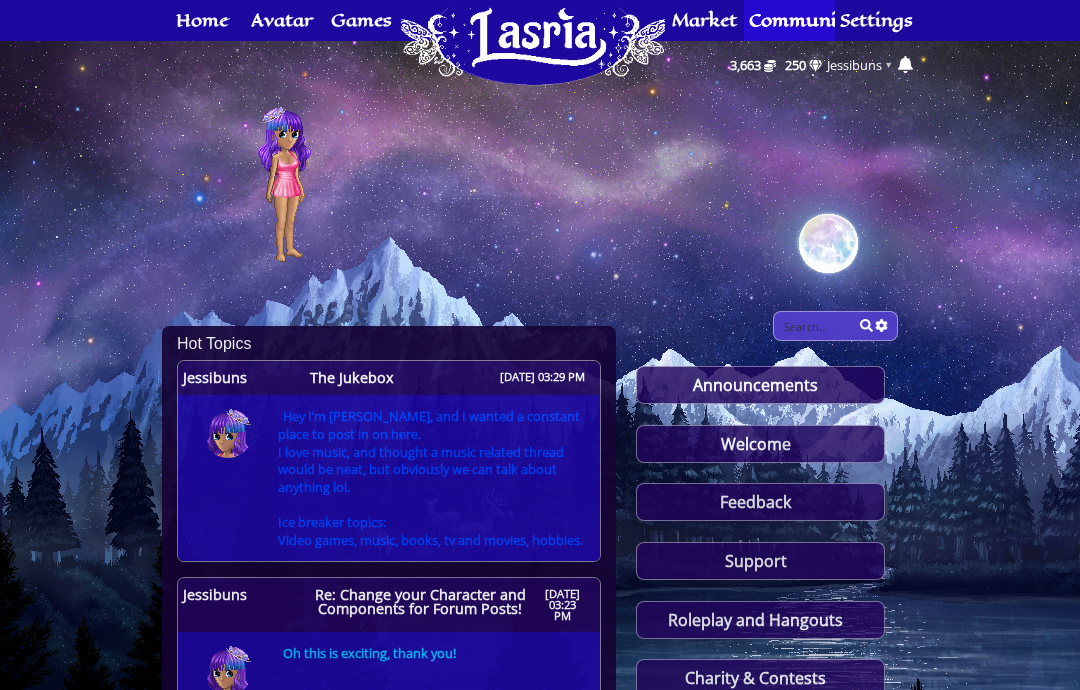 scroll, scrollTop: 0, scrollLeft: 0, axis: both 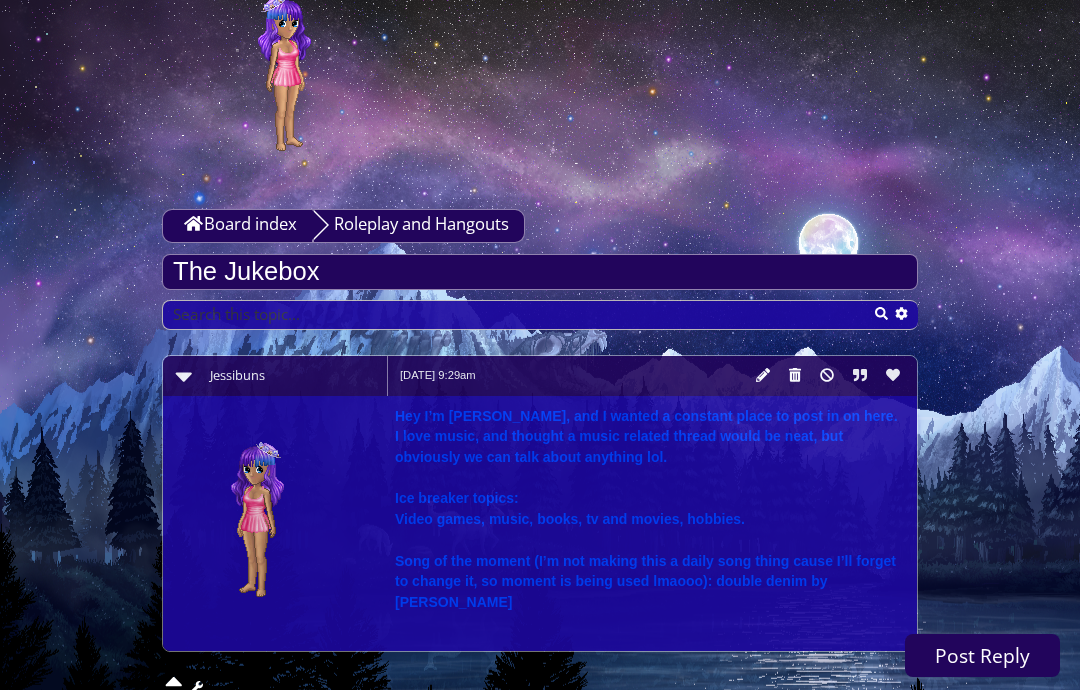 click 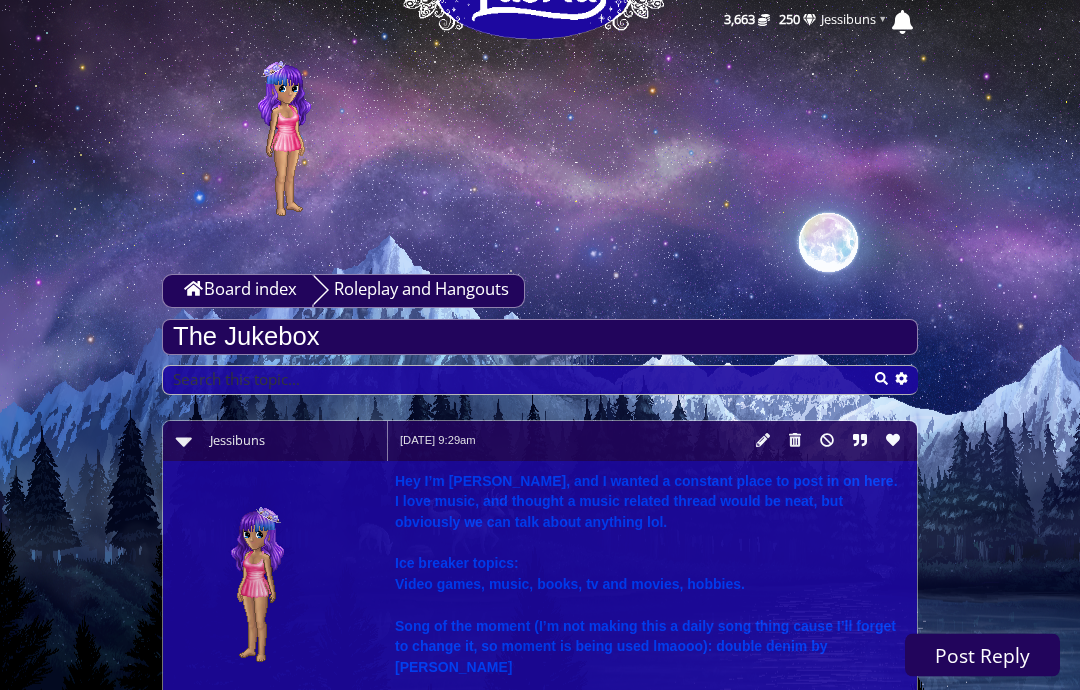 scroll, scrollTop: 0, scrollLeft: 0, axis: both 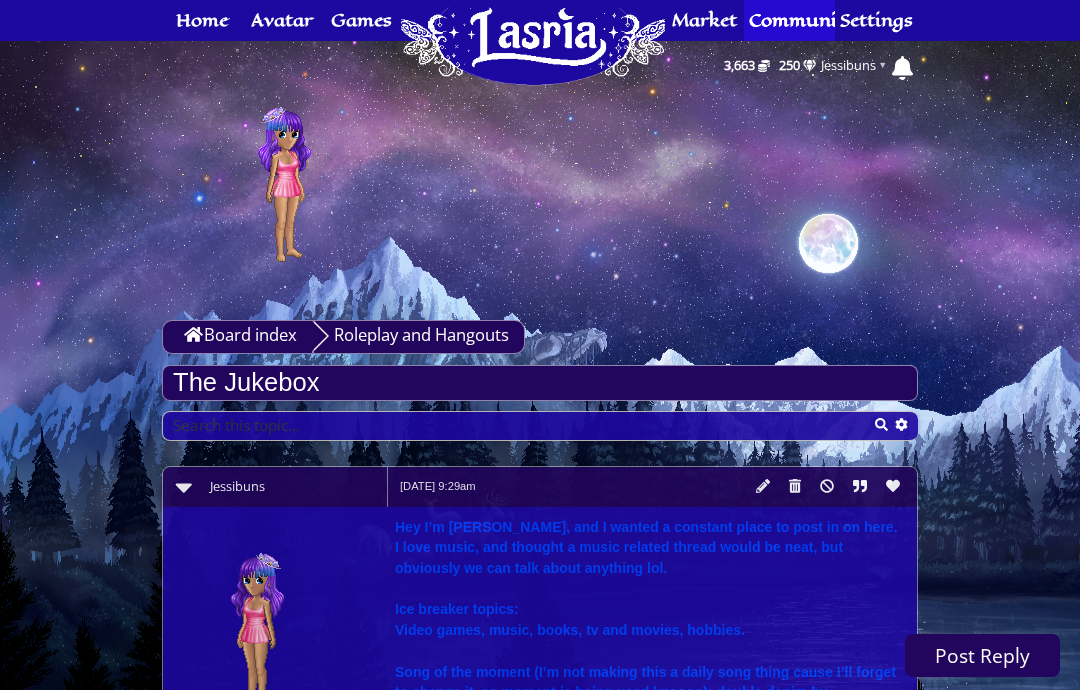 click on "Settings" at bounding box center (876, 20) 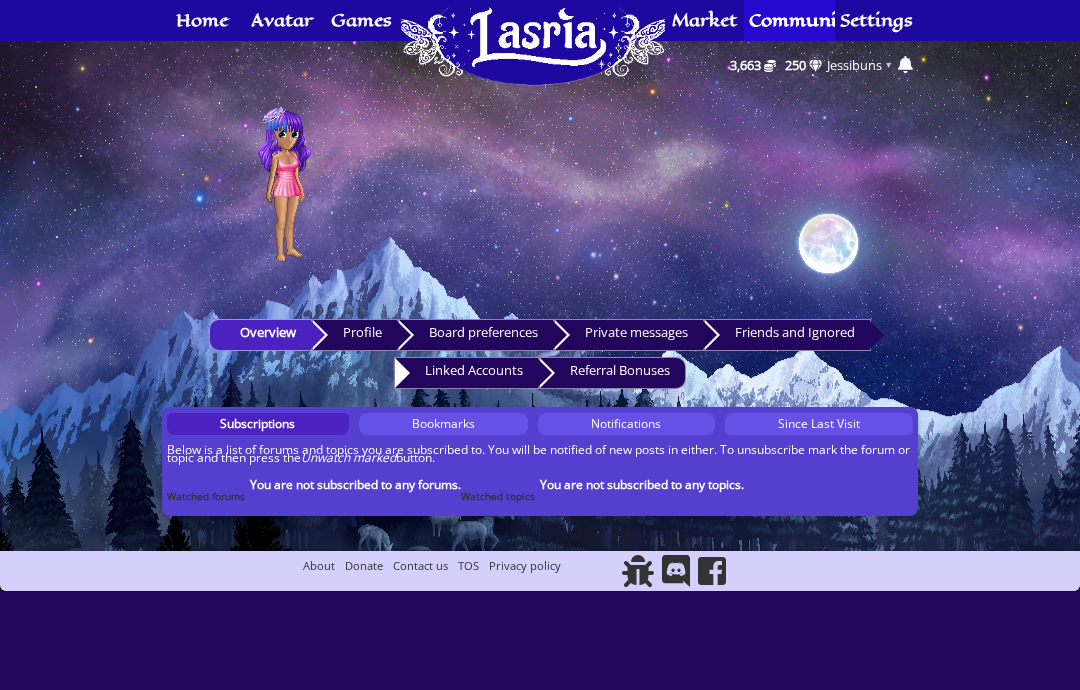scroll, scrollTop: 0, scrollLeft: 0, axis: both 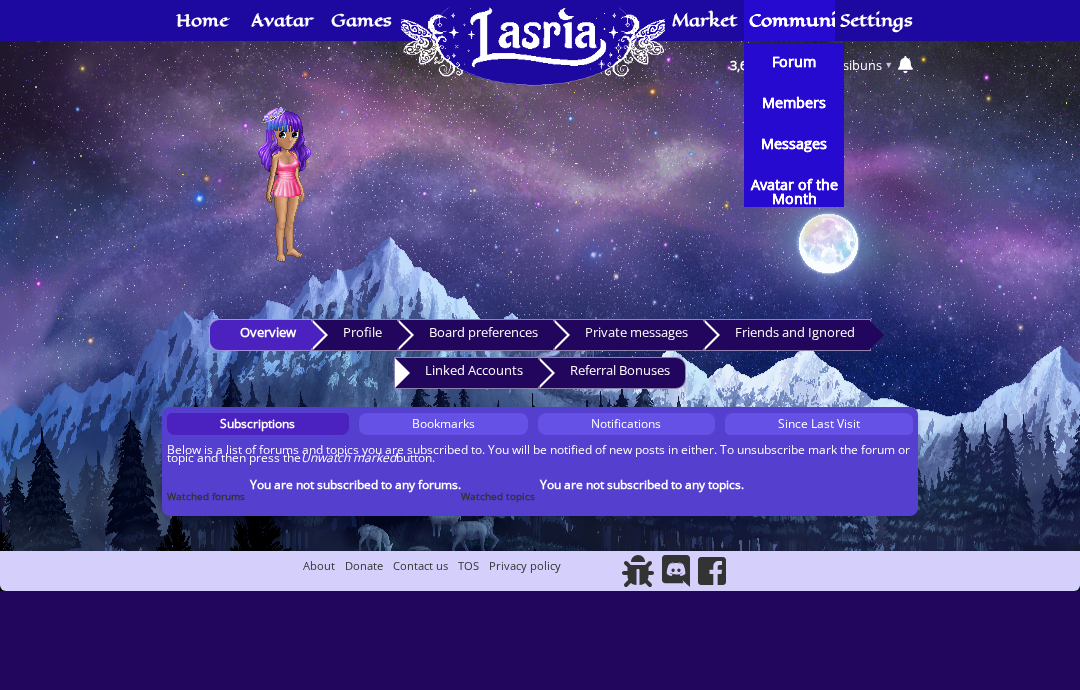 click on "Forum" at bounding box center [794, 62] 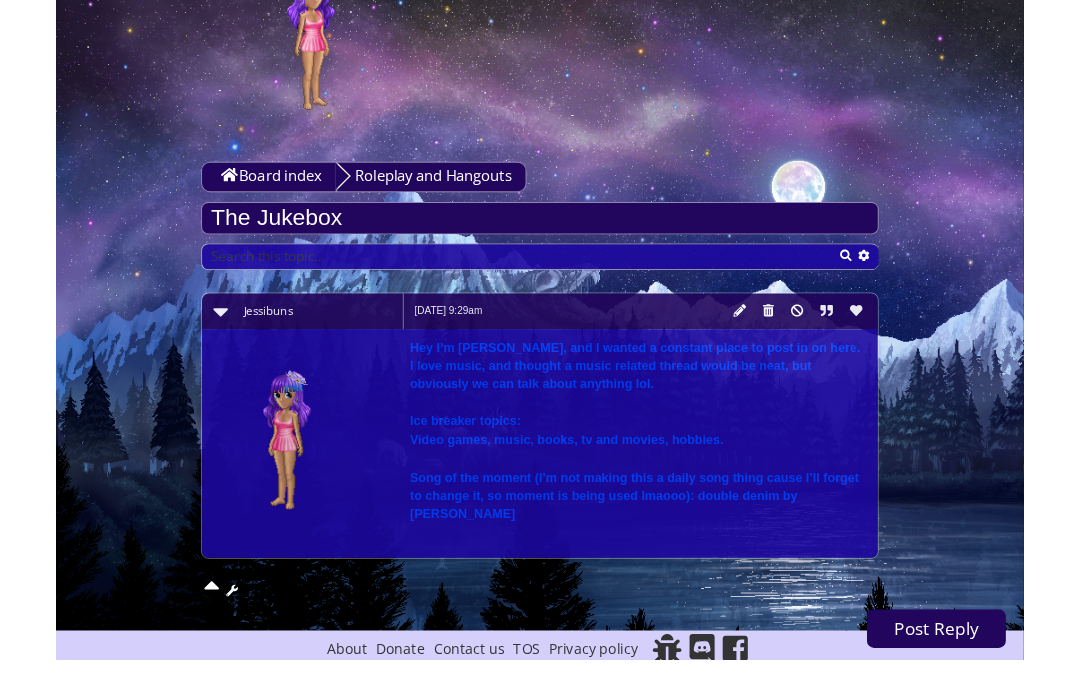 scroll, scrollTop: 109, scrollLeft: 0, axis: vertical 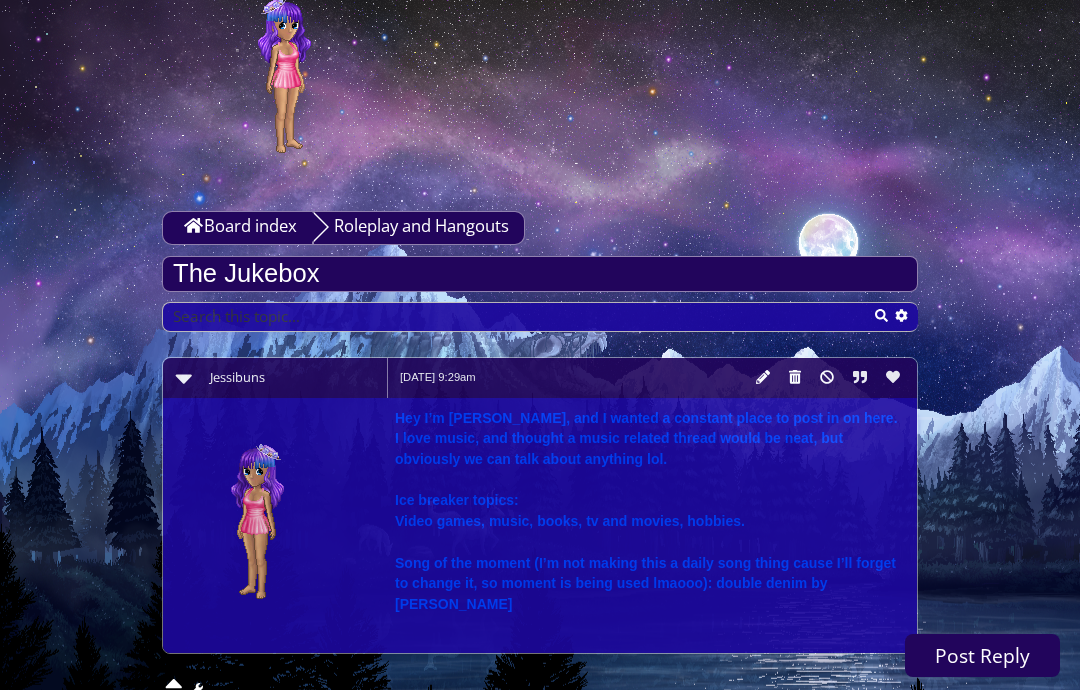 click 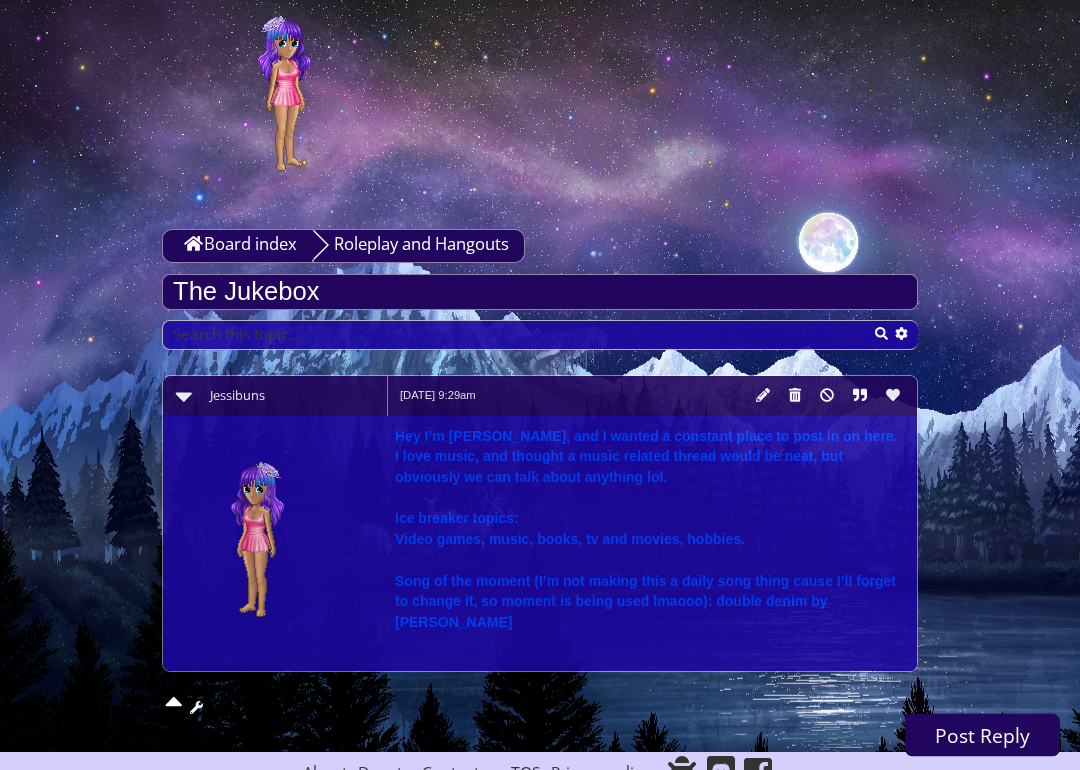 scroll, scrollTop: 101, scrollLeft: 0, axis: vertical 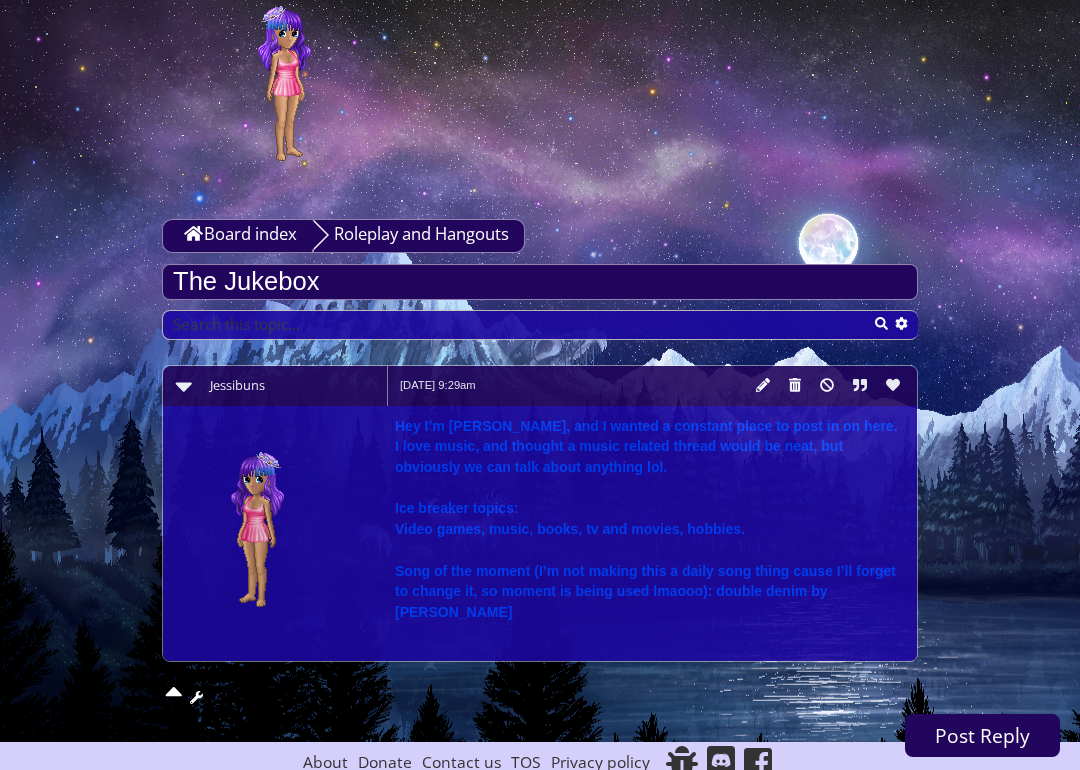 click 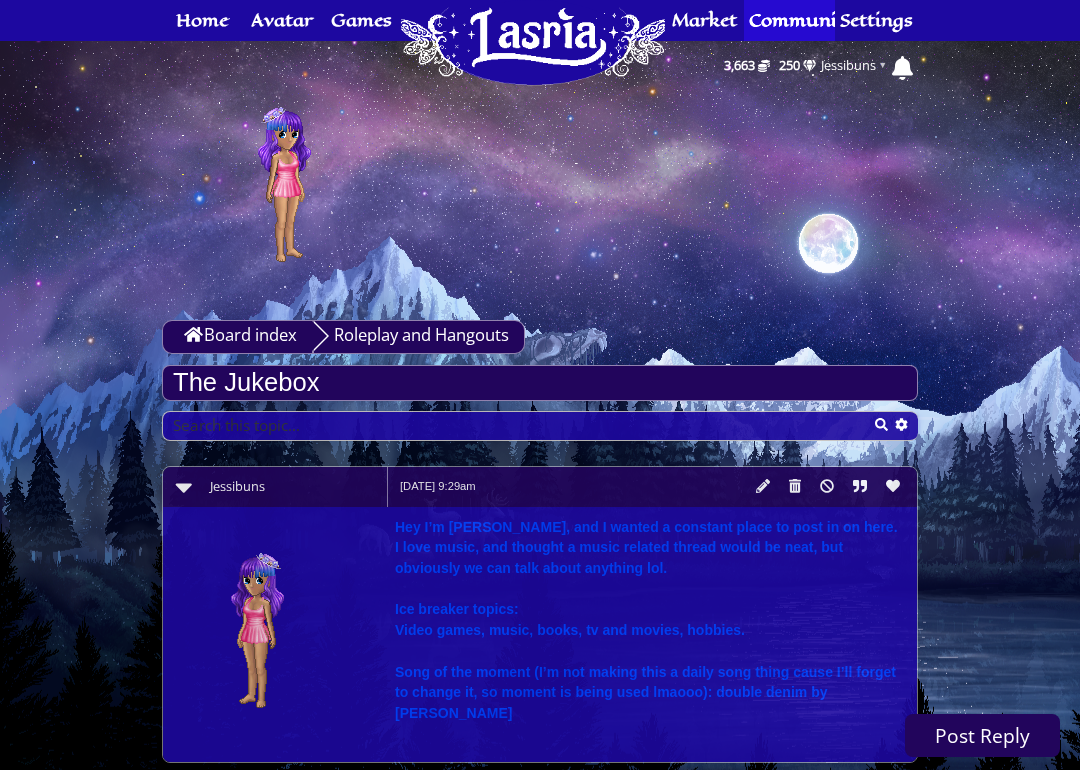 click 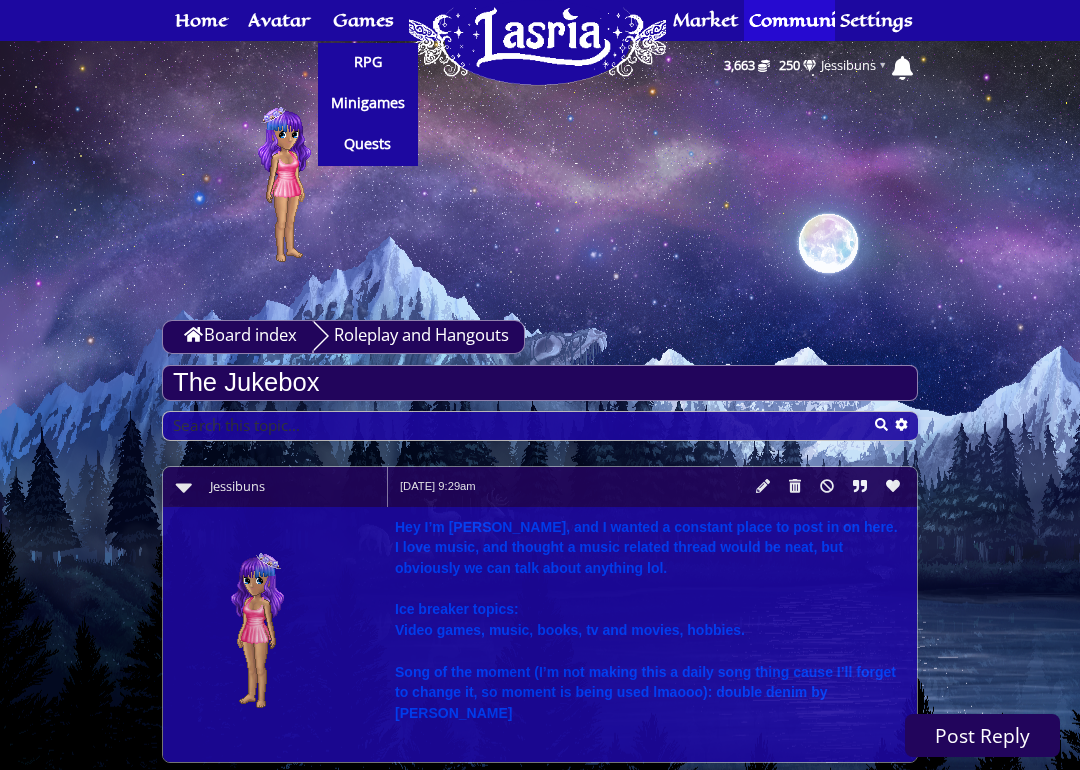 click on "Minigames" at bounding box center [368, 103] 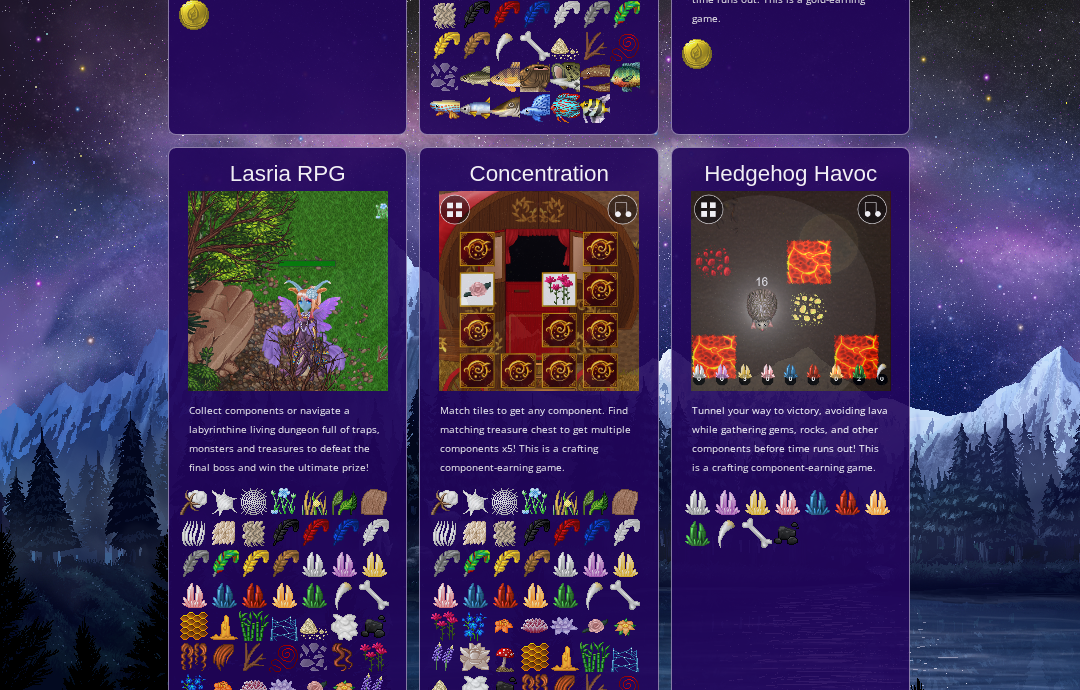scroll, scrollTop: 659, scrollLeft: 0, axis: vertical 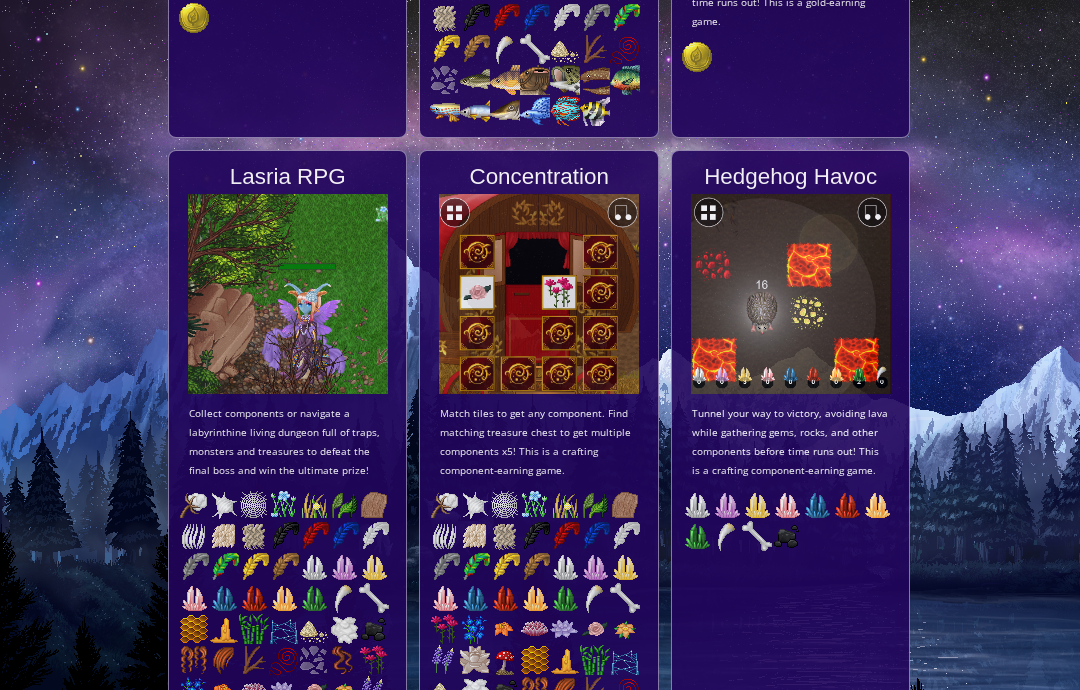 click at bounding box center (288, 294) 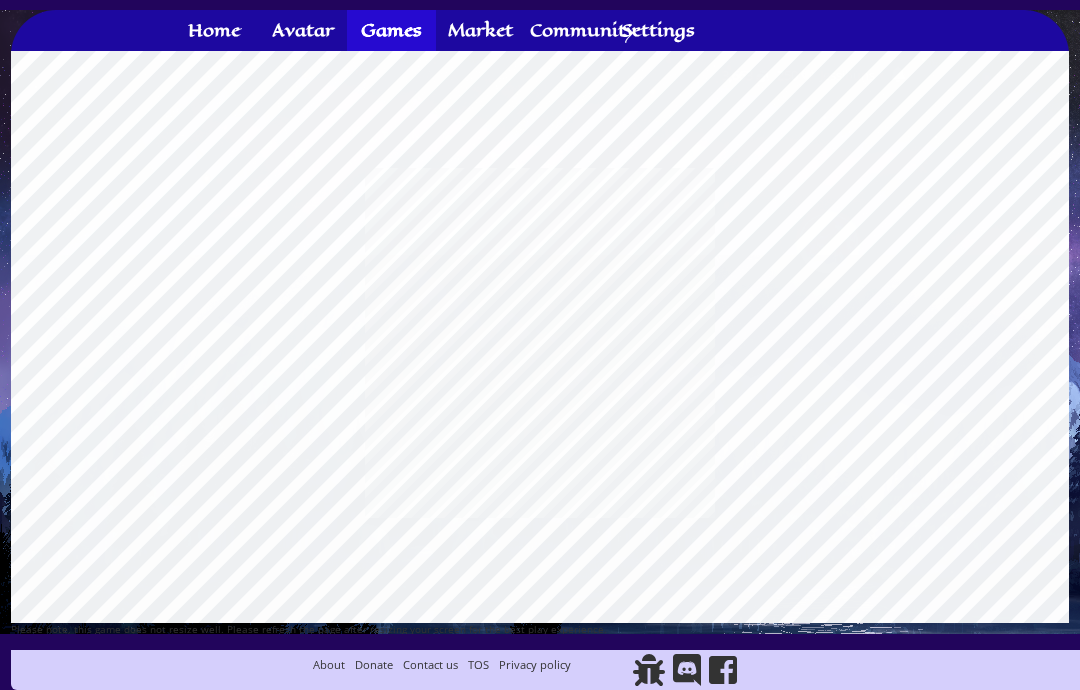 scroll, scrollTop: 0, scrollLeft: 0, axis: both 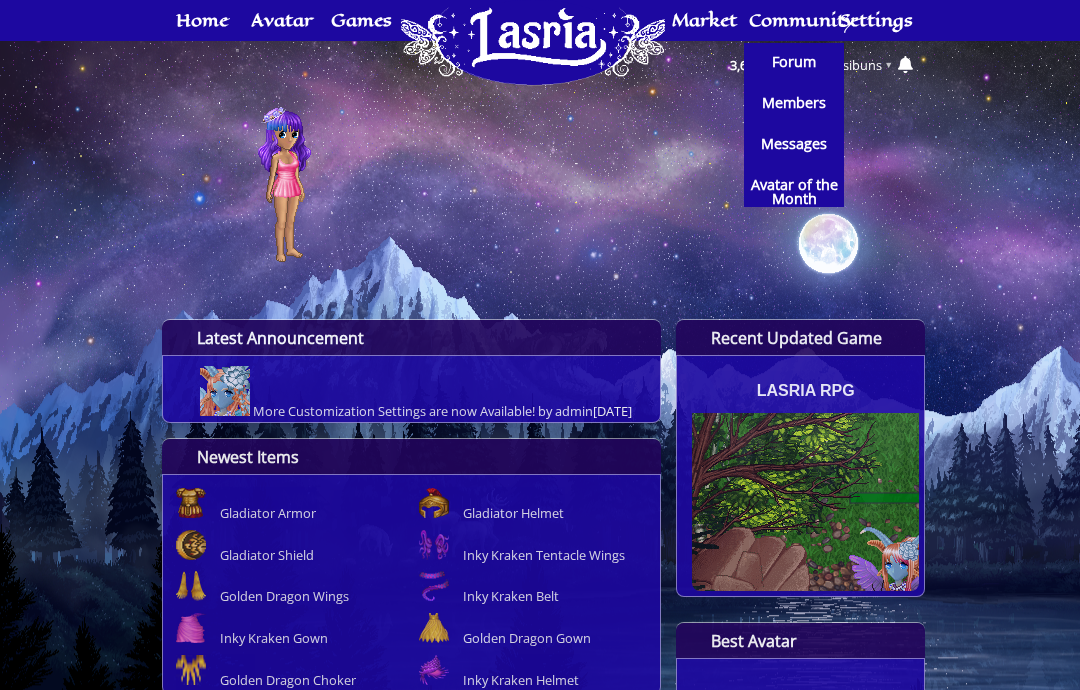 click on "Forum" at bounding box center (794, 62) 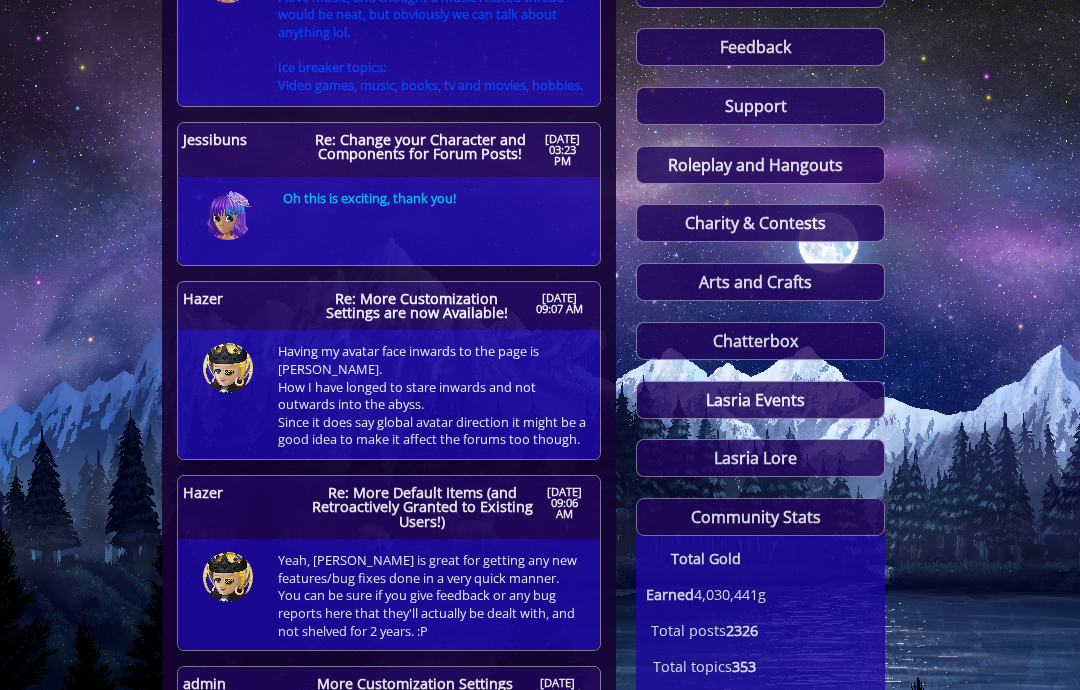 scroll, scrollTop: 448, scrollLeft: 0, axis: vertical 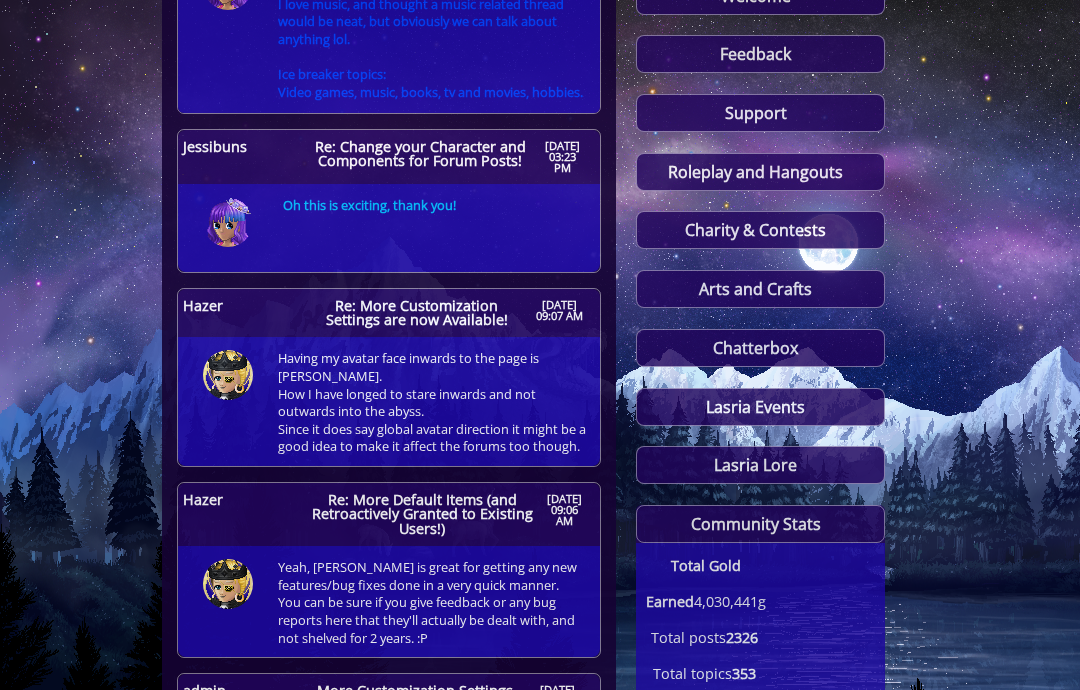click on "Arts and Crafts" at bounding box center [760, 289] 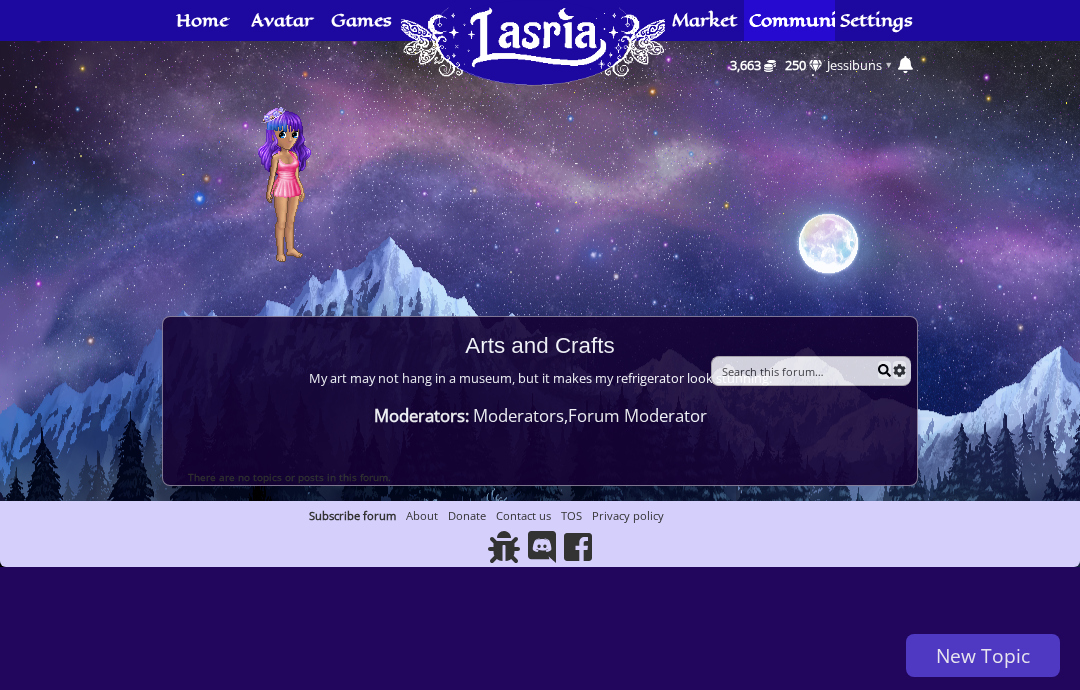 scroll, scrollTop: 0, scrollLeft: 0, axis: both 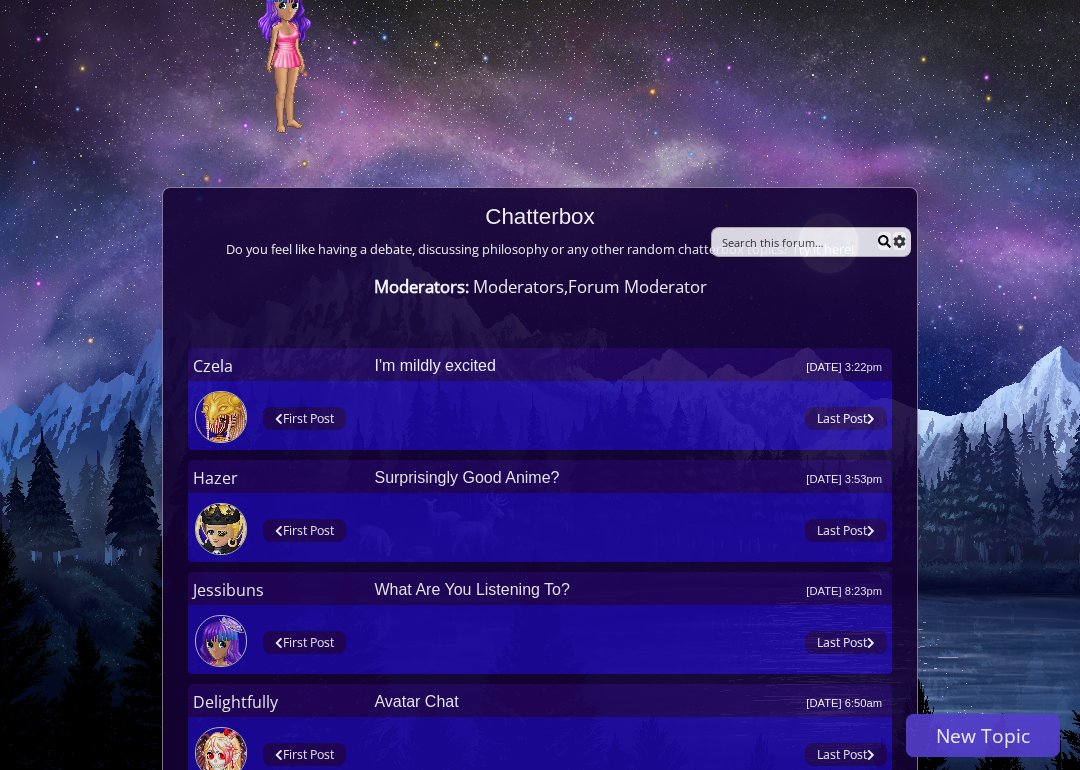 click on "I'm mildly excited
Jul 08, 2025 3:22pm" at bounding box center [628, 366] 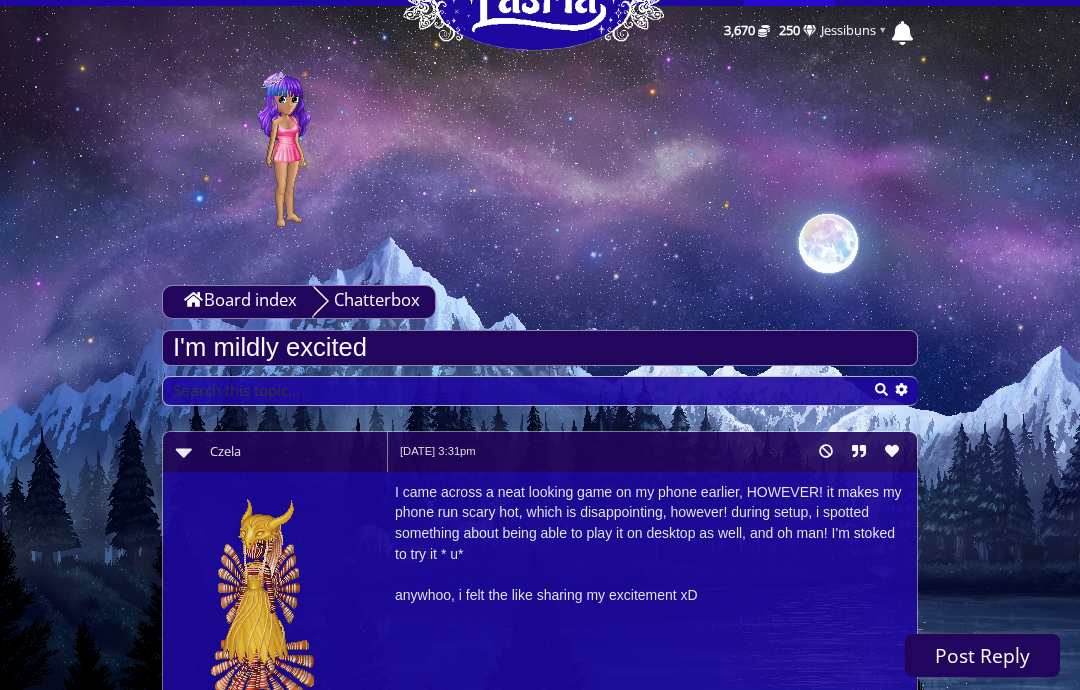 scroll, scrollTop: 0, scrollLeft: 0, axis: both 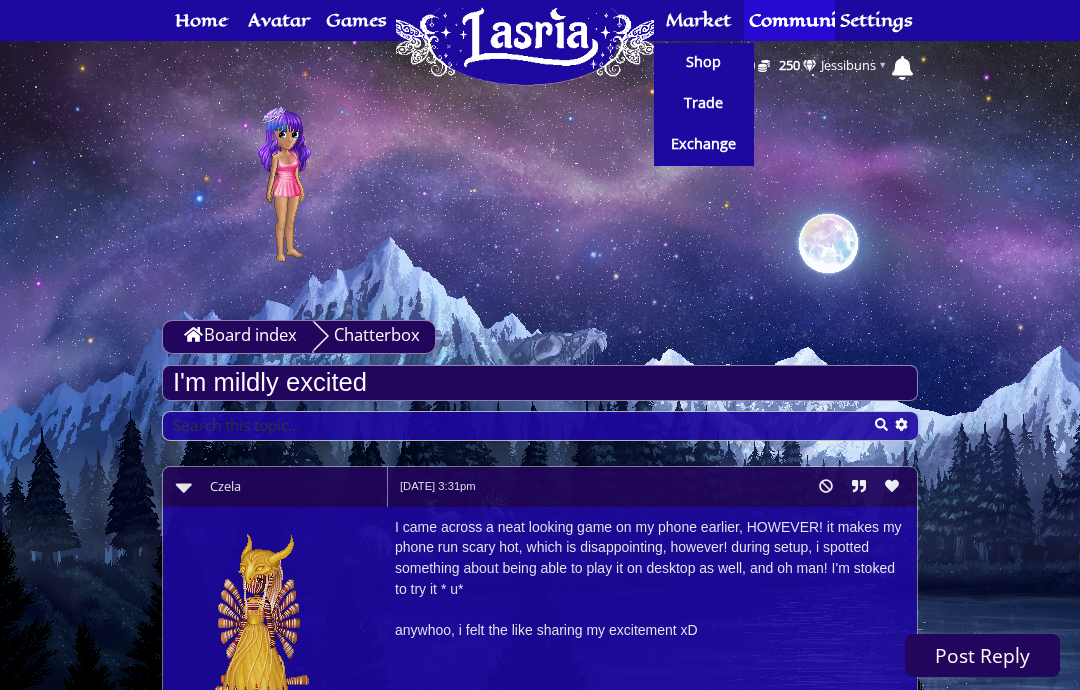 click on "Exchange" at bounding box center [703, 144] 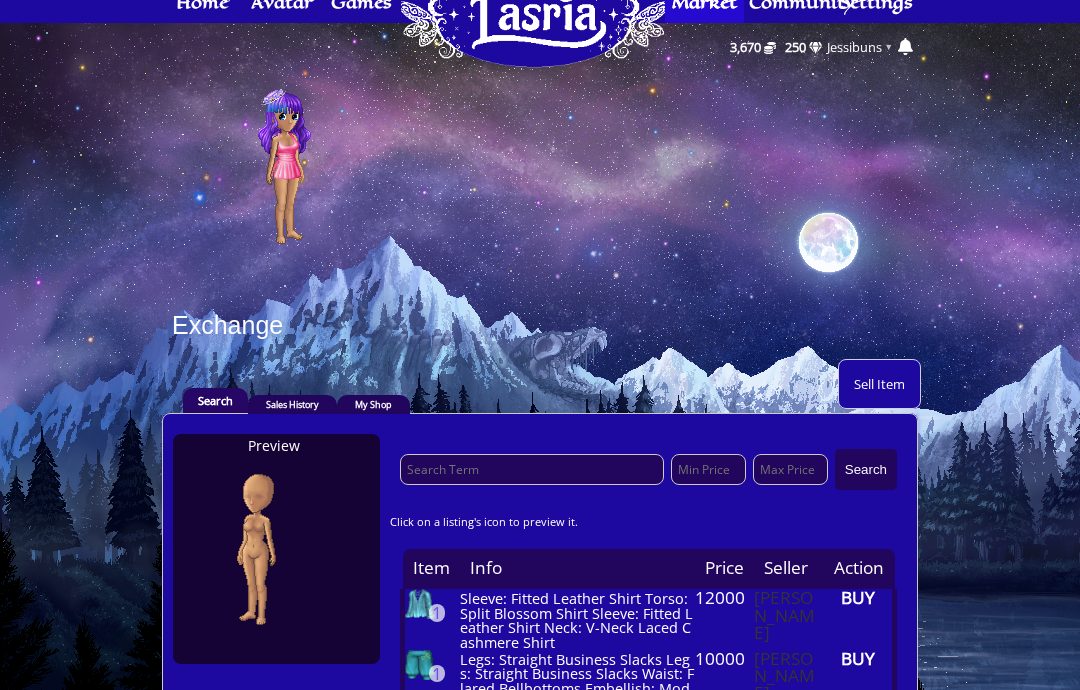 scroll, scrollTop: 0, scrollLeft: 0, axis: both 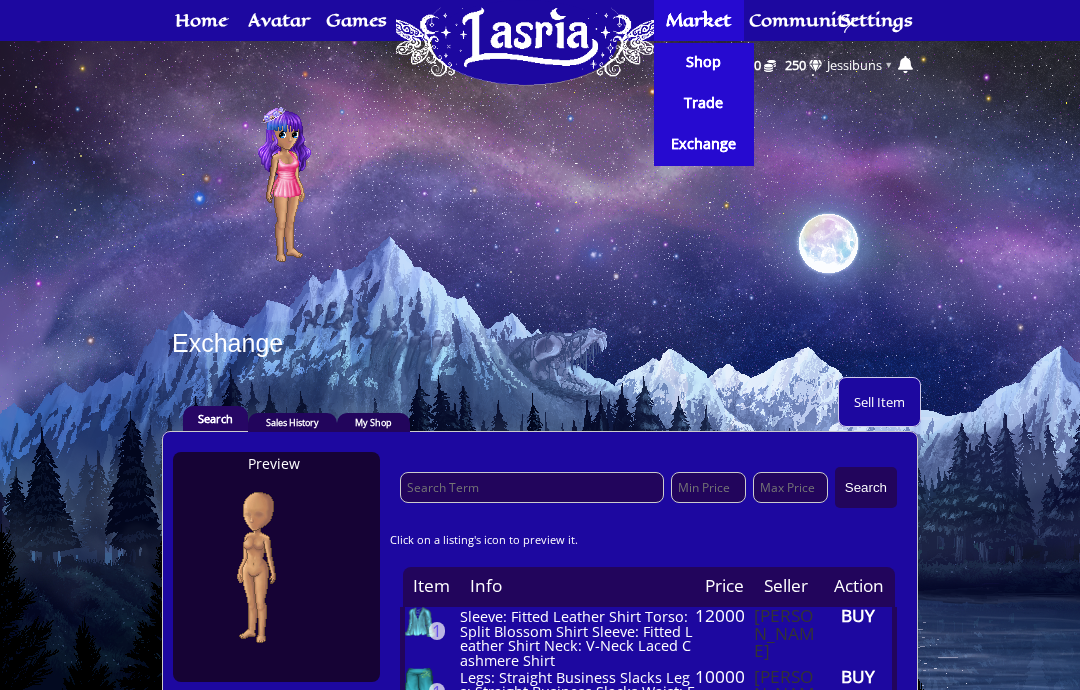 click on "Shop" at bounding box center (703, 62) 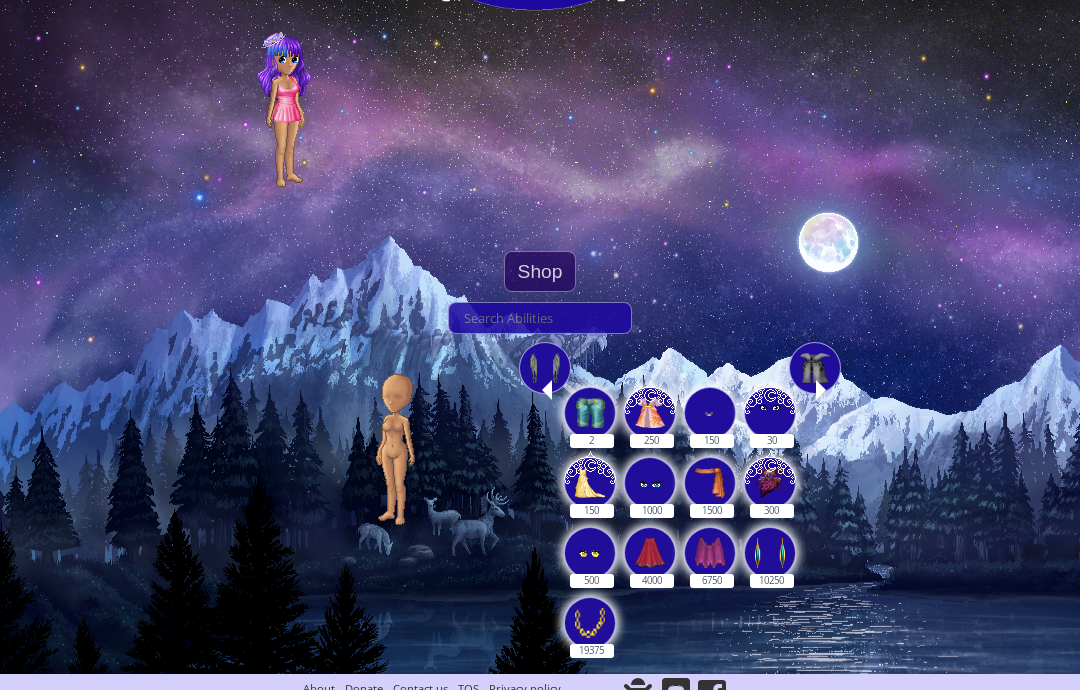 scroll, scrollTop: 99, scrollLeft: 0, axis: vertical 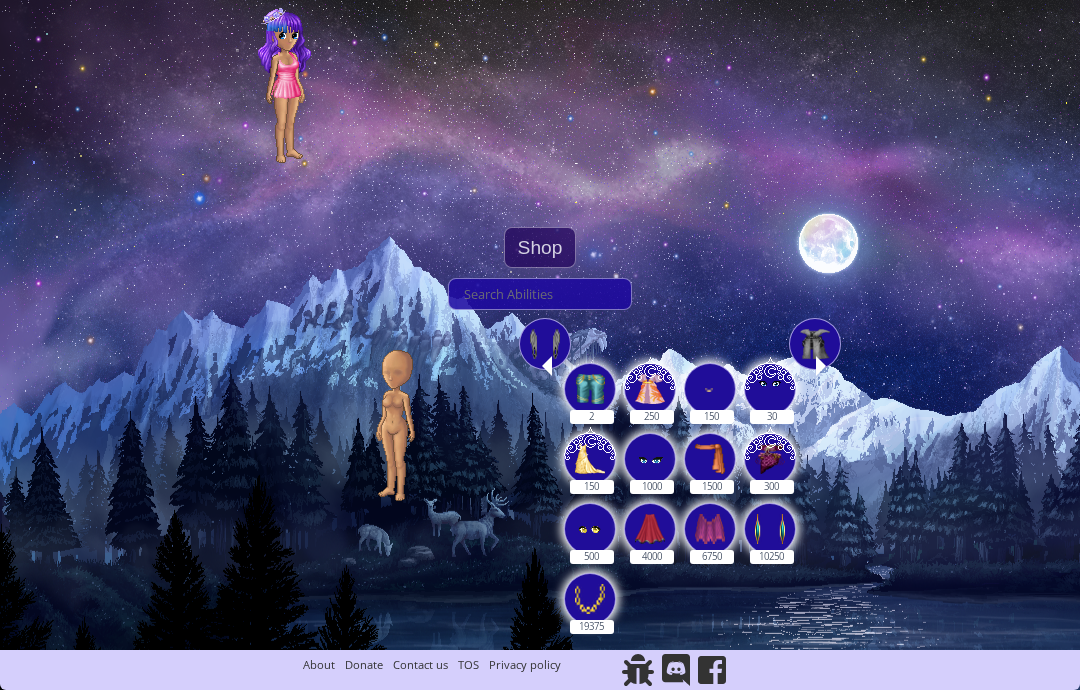 click at bounding box center [547, 366] 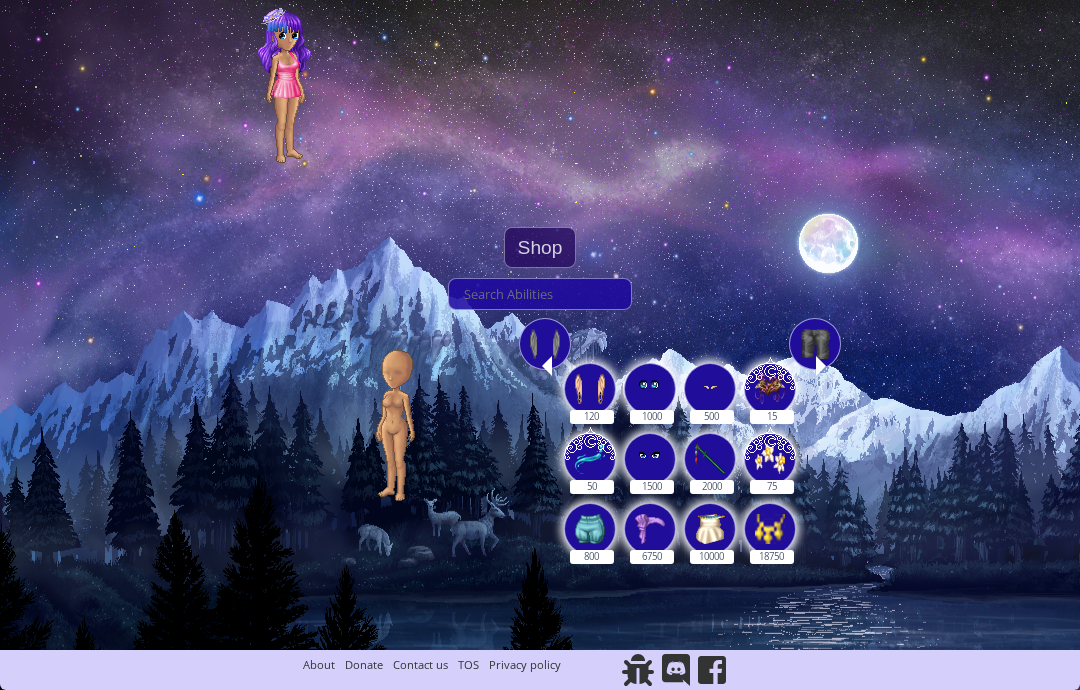 click at bounding box center (770, 386) 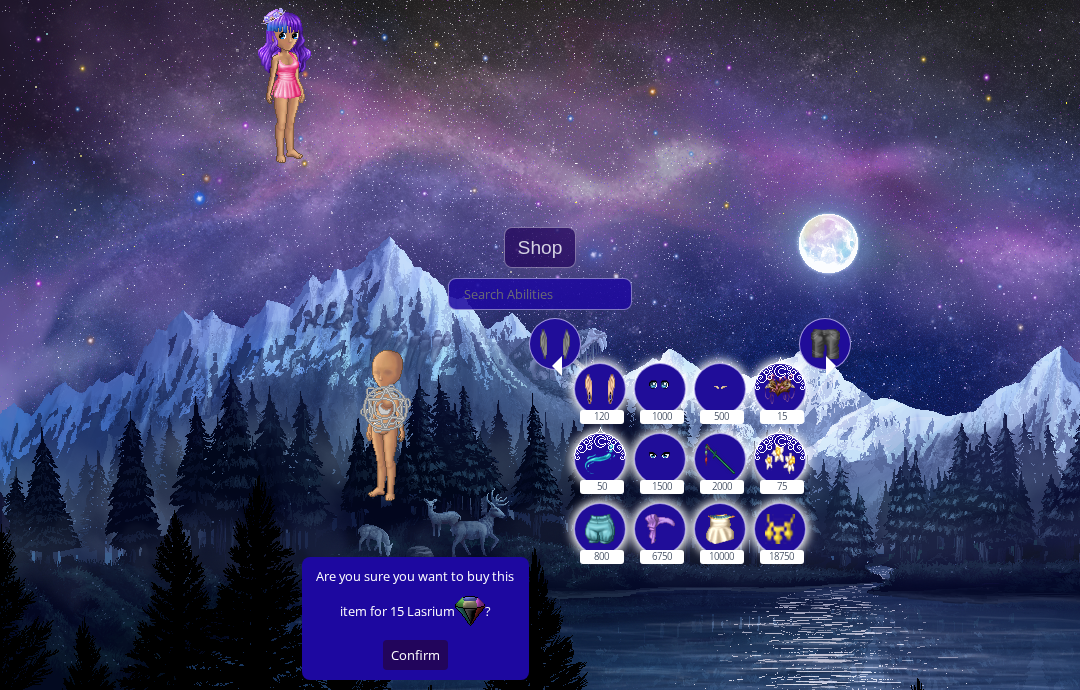 click at bounding box center [600, 456] 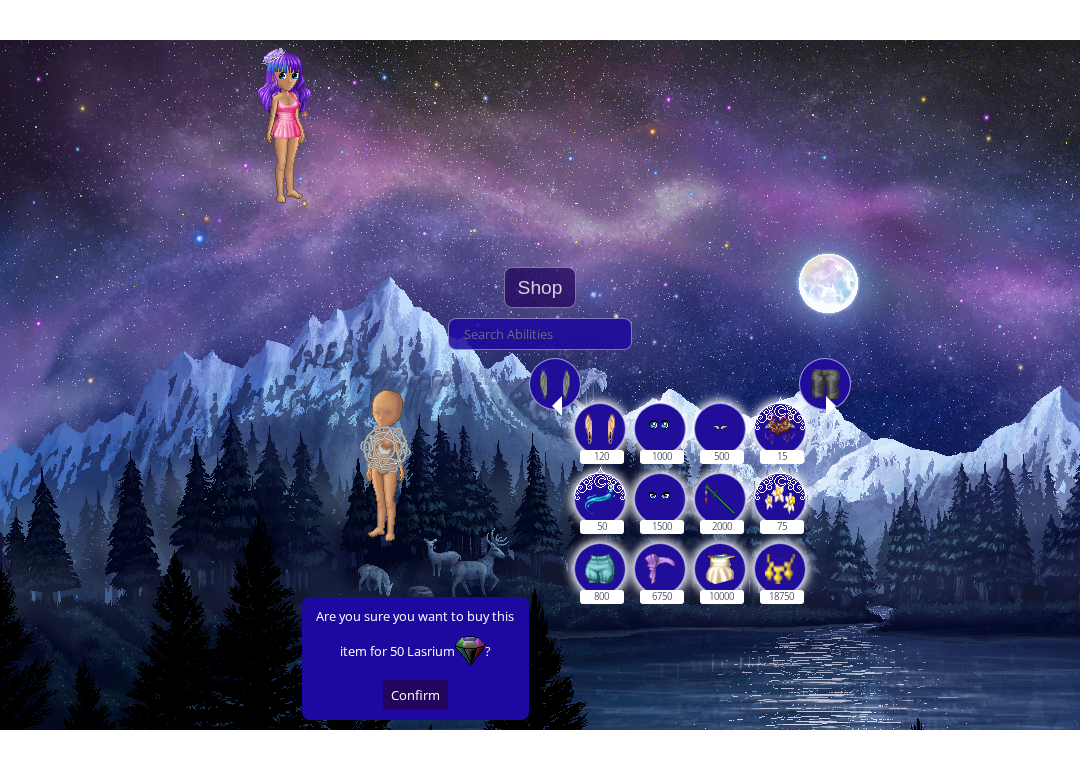 scroll, scrollTop: 63, scrollLeft: 0, axis: vertical 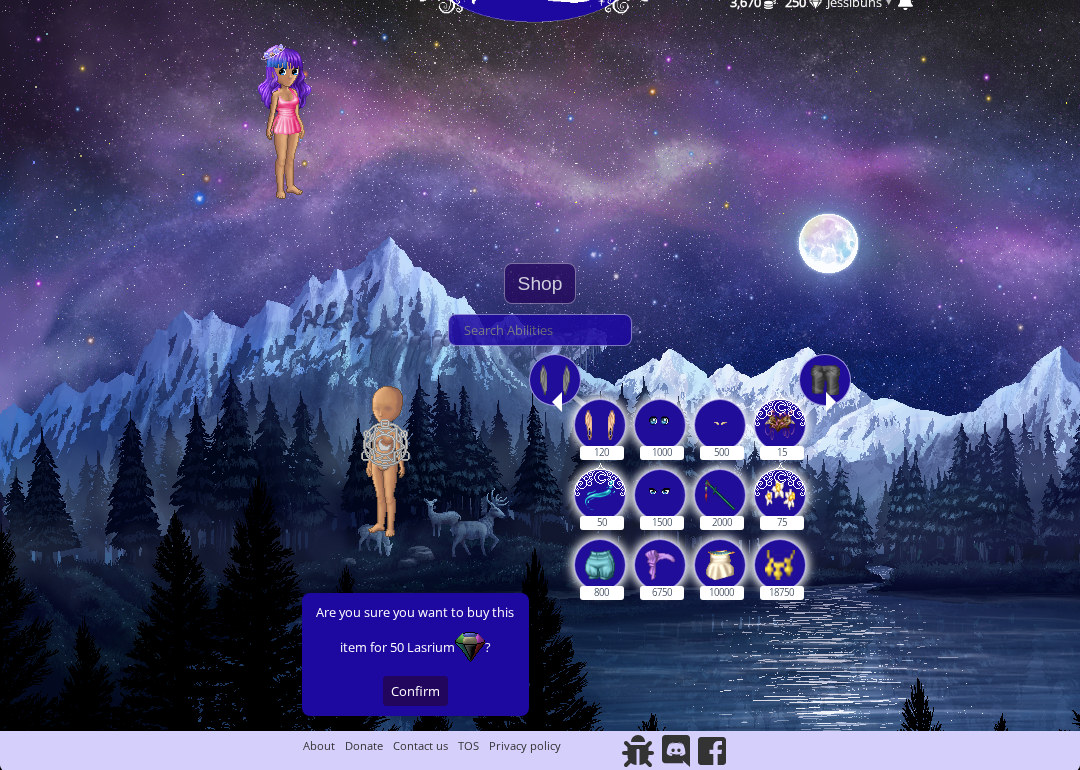 click at bounding box center (600, 425) 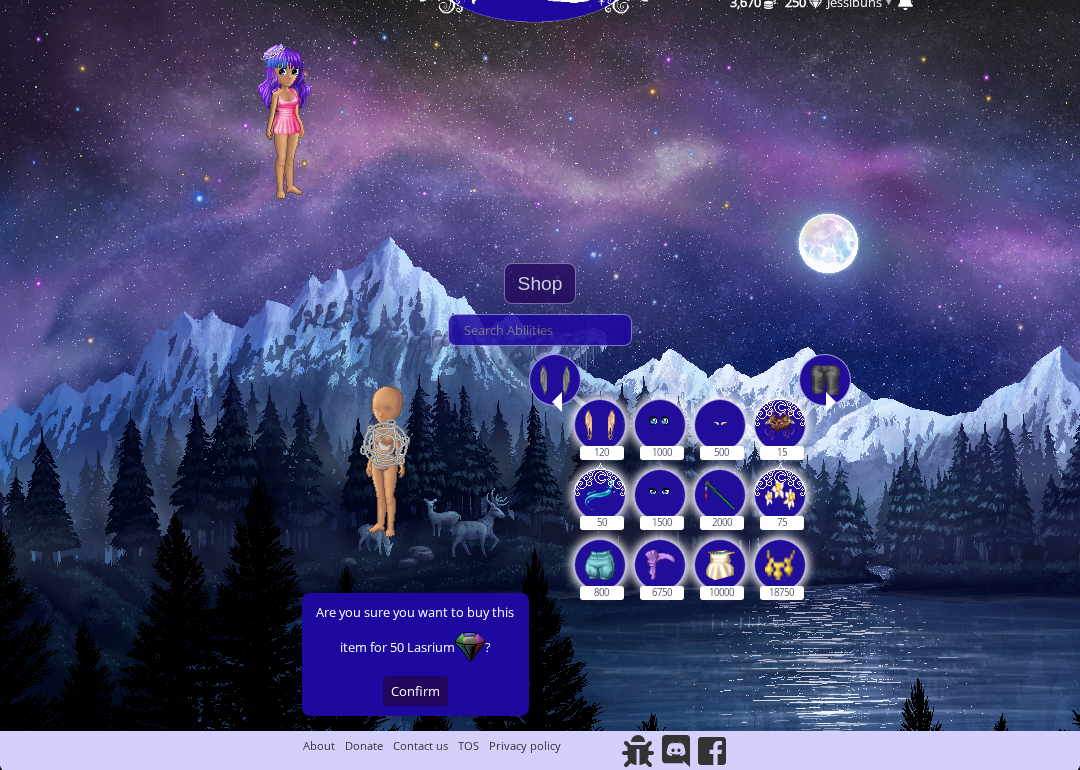click on "120" at bounding box center [601, 414] 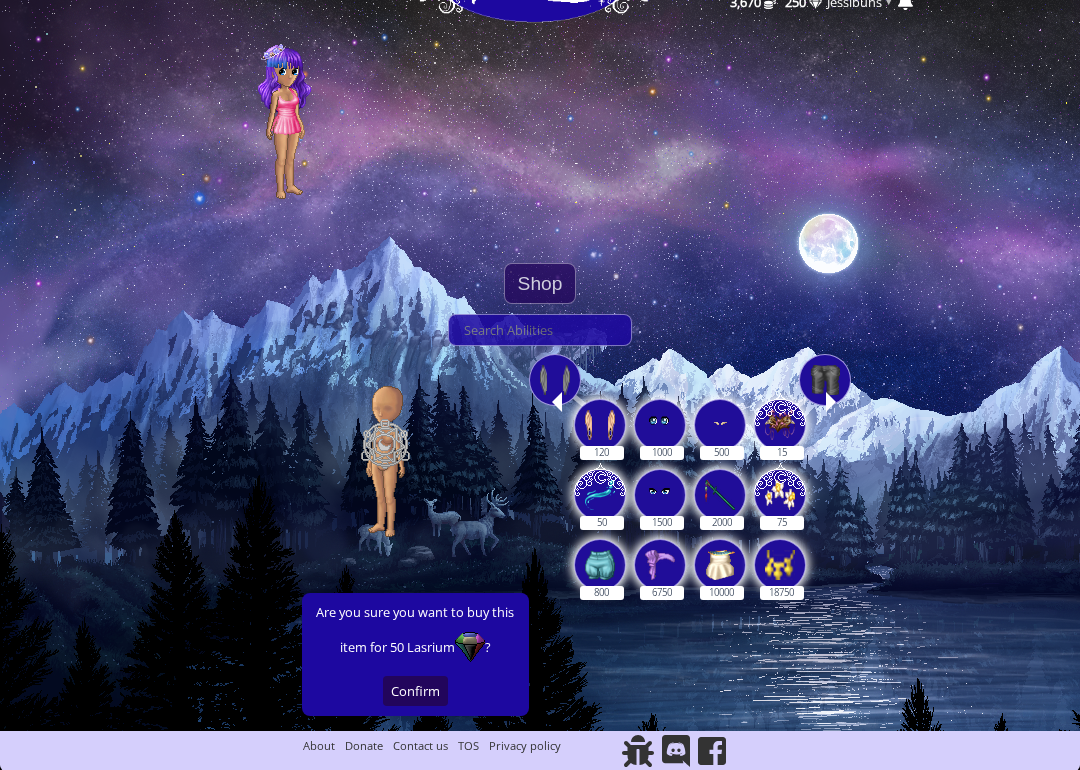 radio on "true" 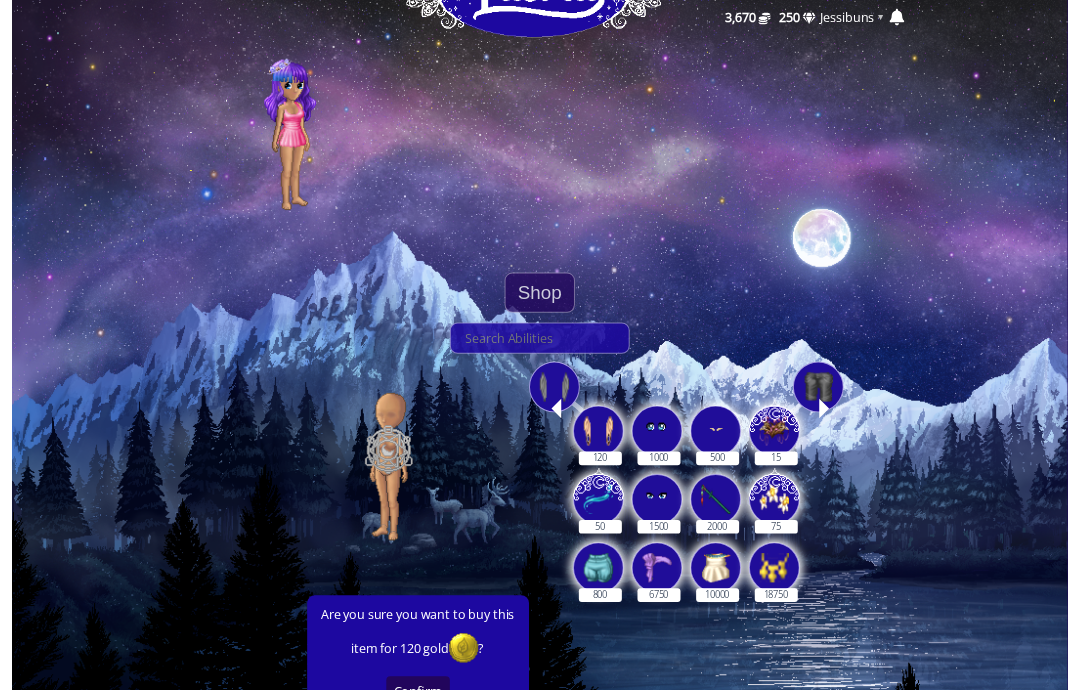 scroll, scrollTop: 62, scrollLeft: 0, axis: vertical 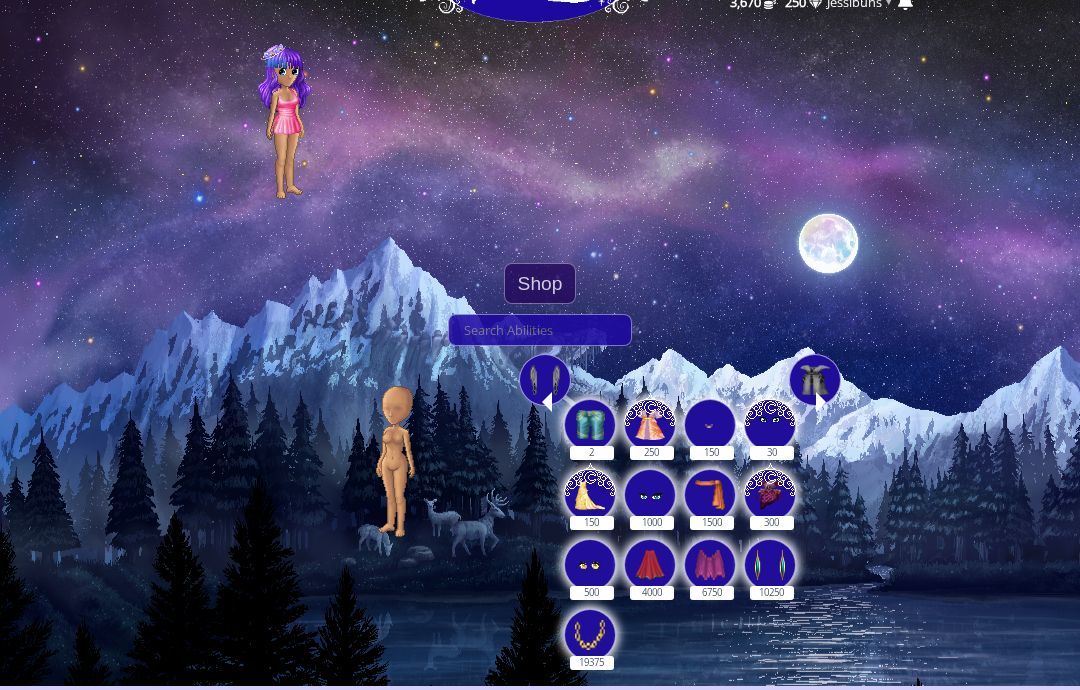 click at bounding box center (547, 402) 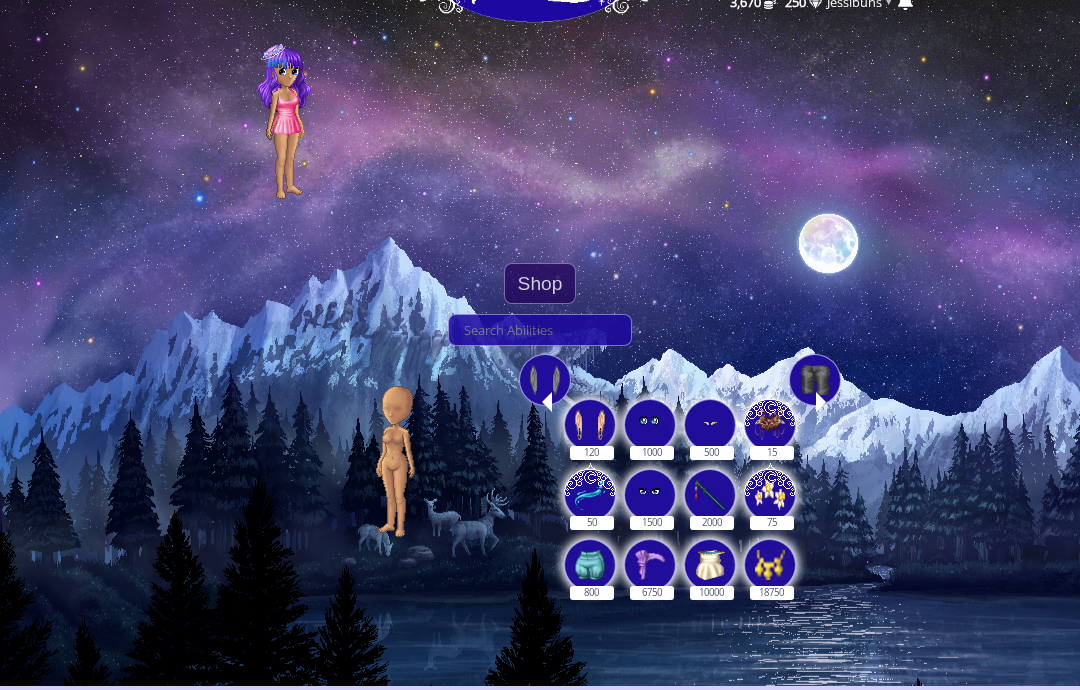 click at bounding box center [770, 422] 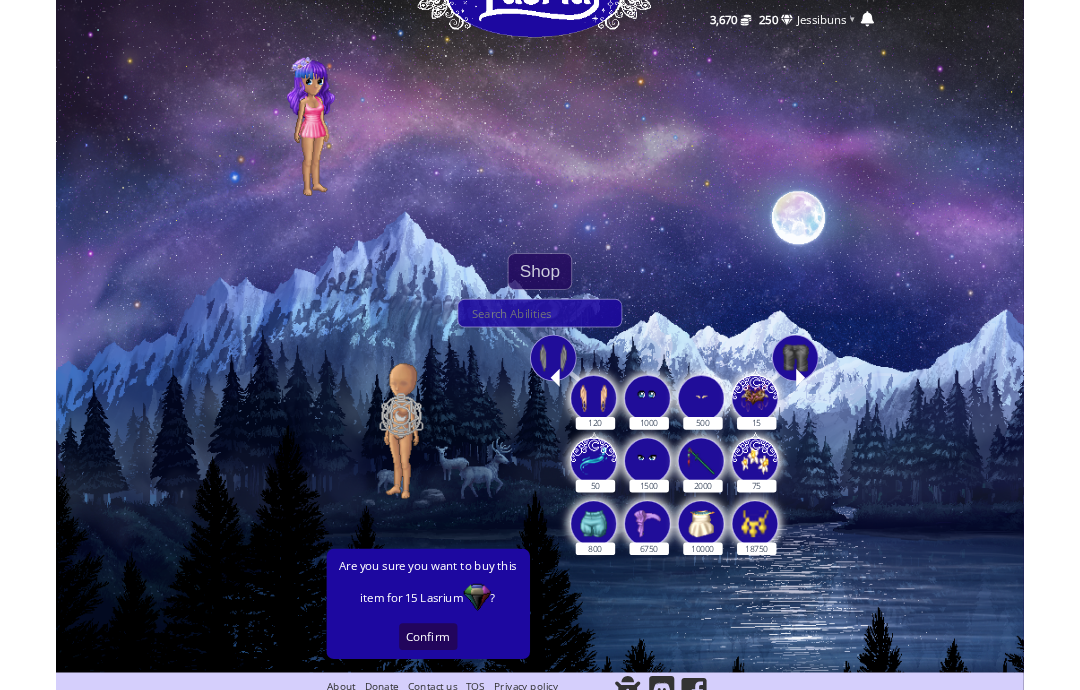 scroll, scrollTop: 0, scrollLeft: 0, axis: both 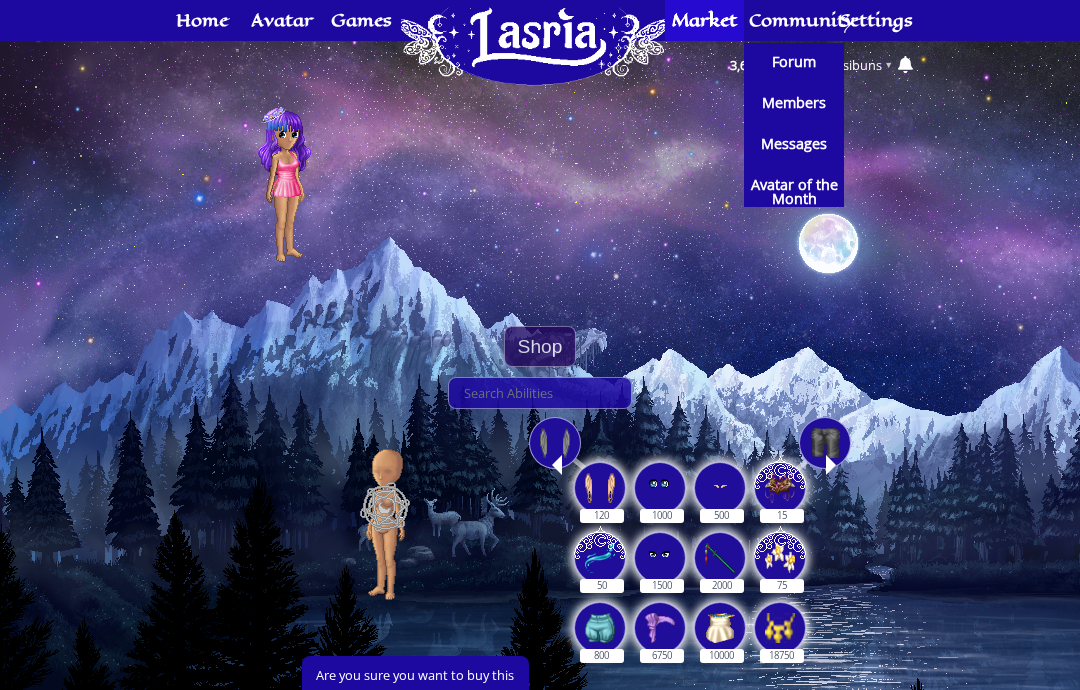 click on "Forum" at bounding box center [794, 62] 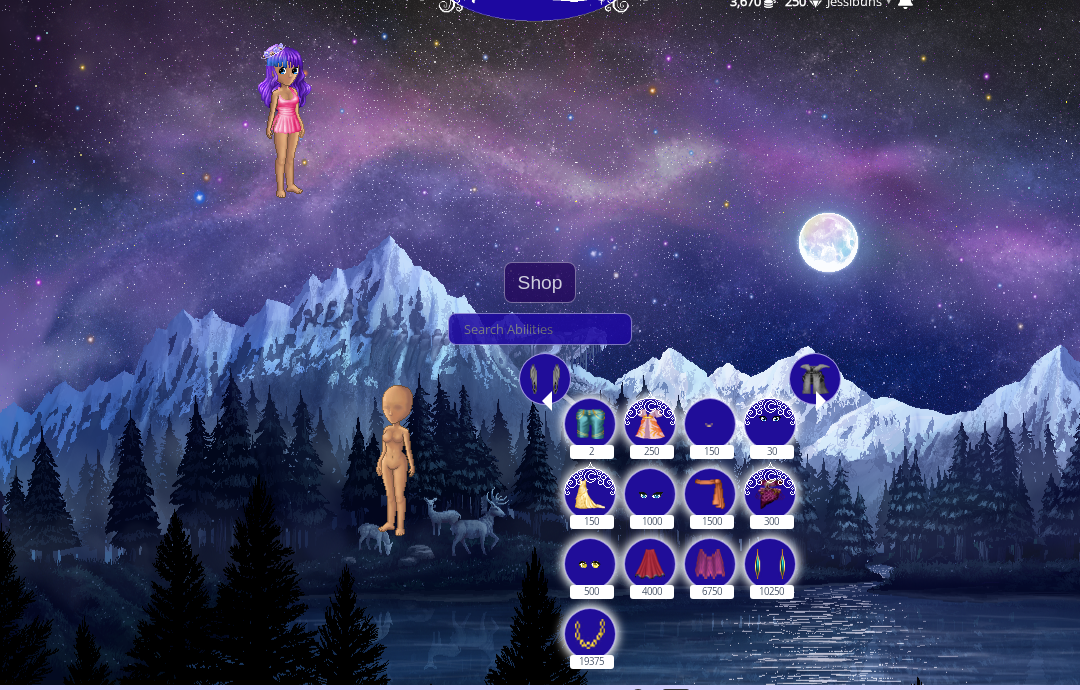 scroll, scrollTop: 64, scrollLeft: 0, axis: vertical 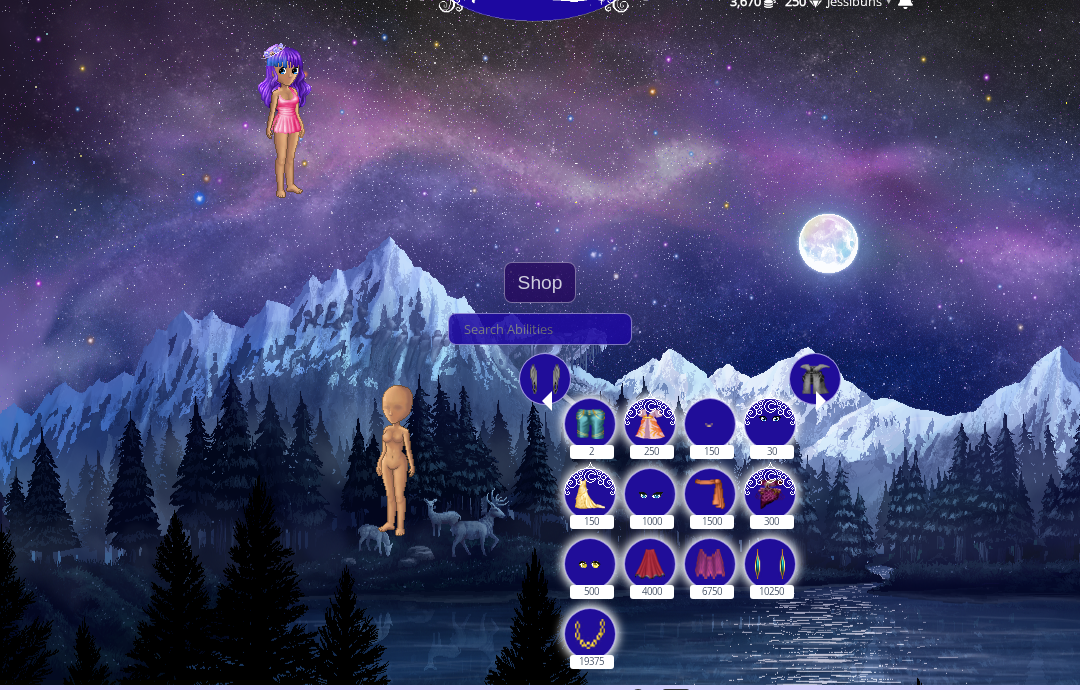 click at bounding box center (650, 421) 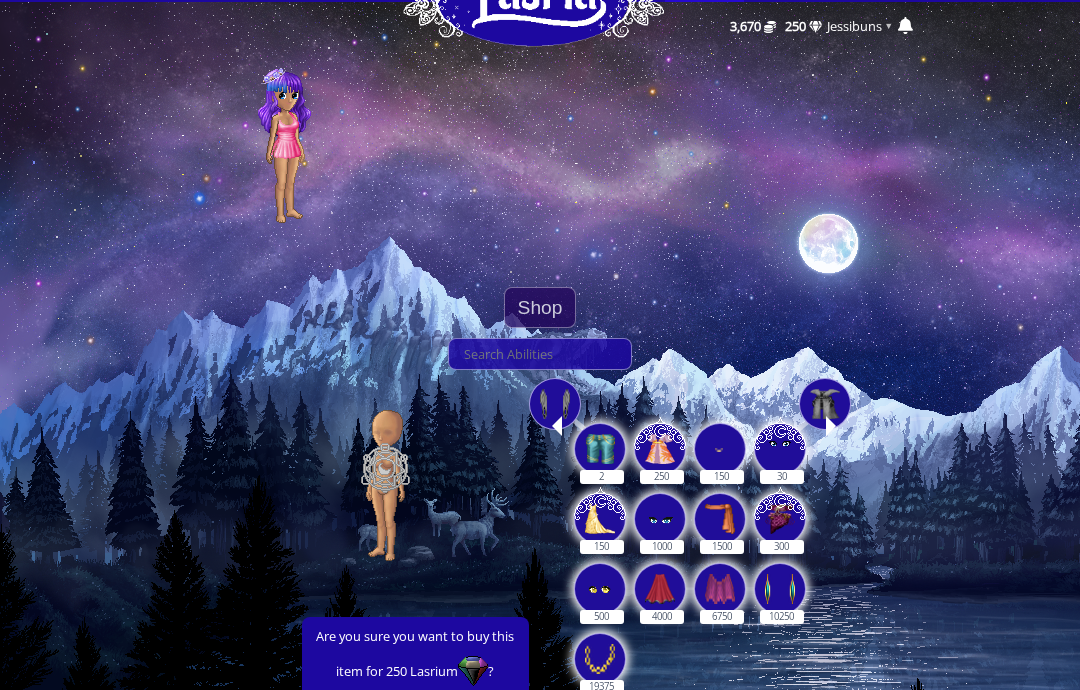 scroll, scrollTop: 0, scrollLeft: 0, axis: both 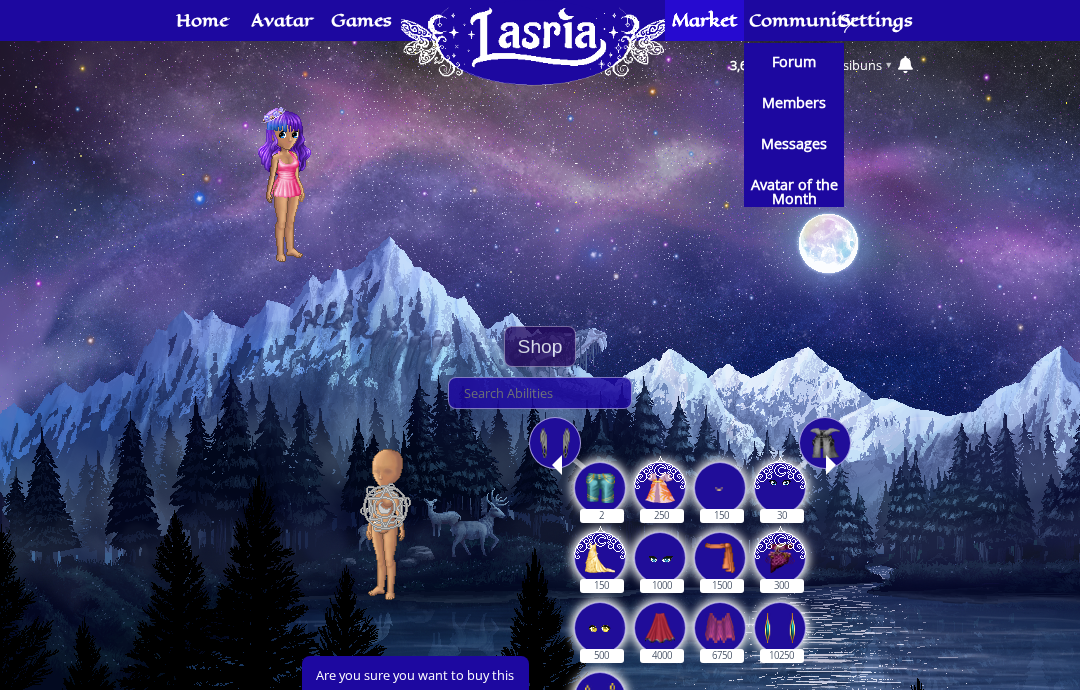 click on "Forum" at bounding box center (794, 62) 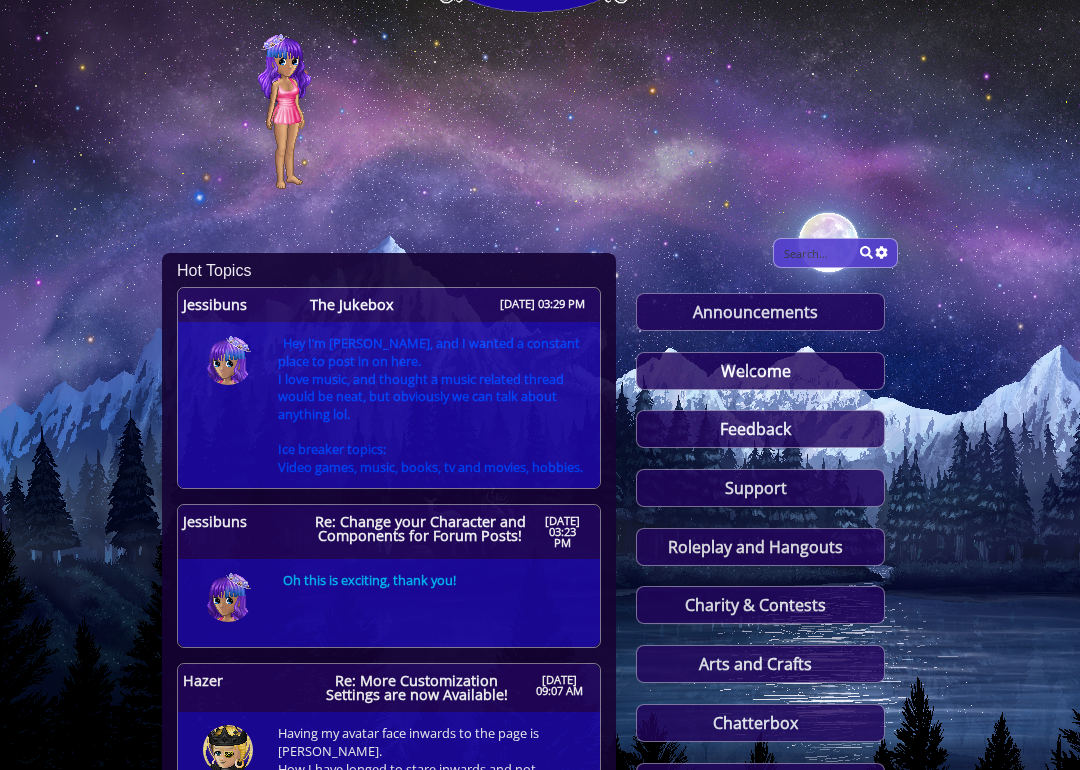 scroll, scrollTop: 73, scrollLeft: 0, axis: vertical 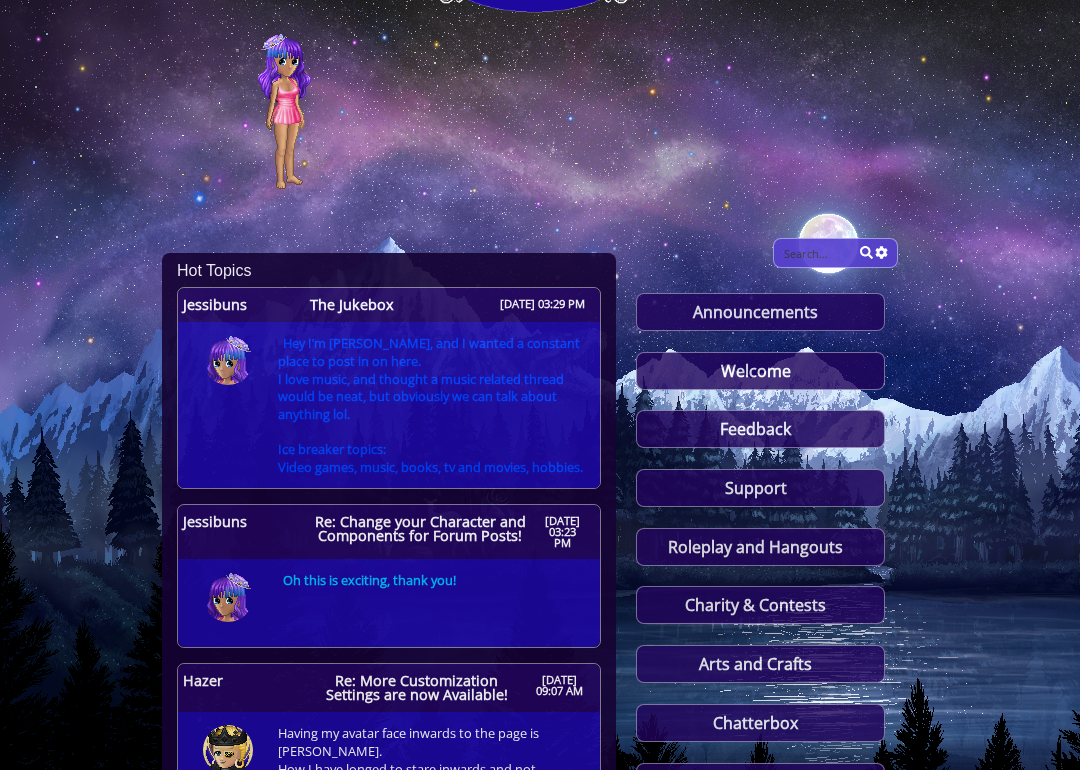 click on "Charity & Contests" at bounding box center [760, 605] 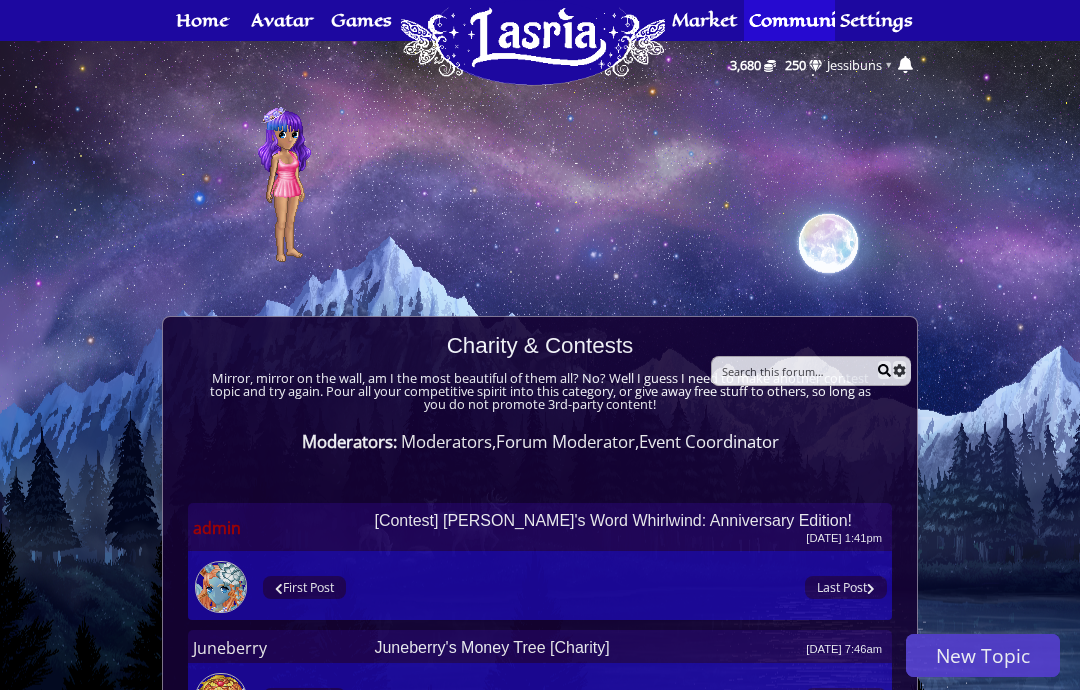 scroll, scrollTop: 0, scrollLeft: 0, axis: both 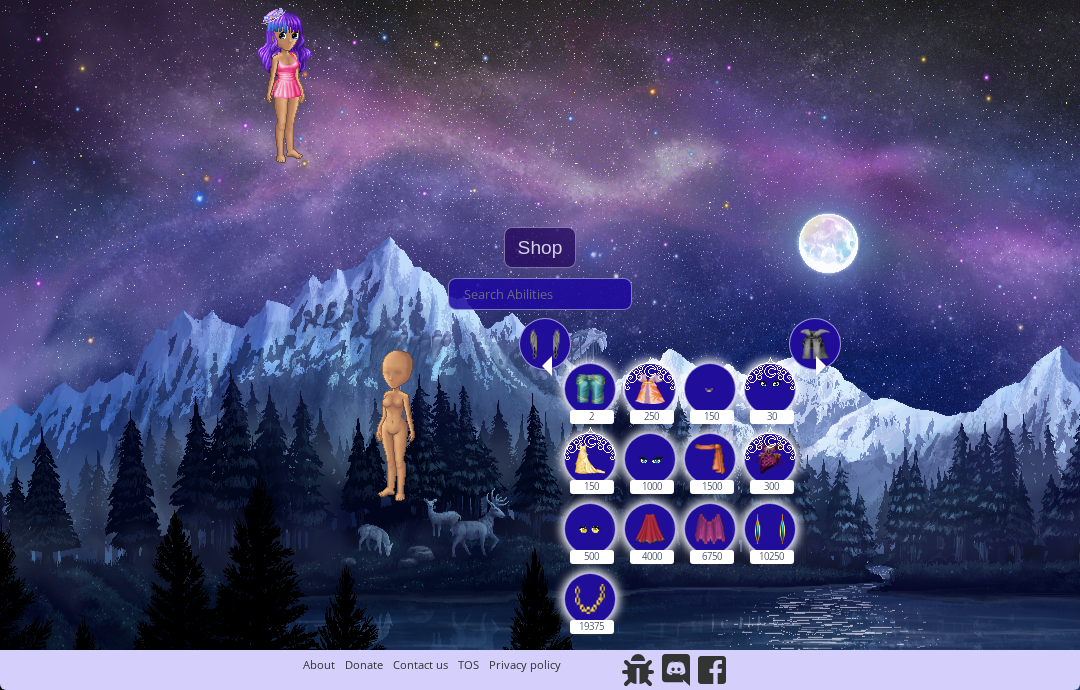 click at bounding box center [545, 344] 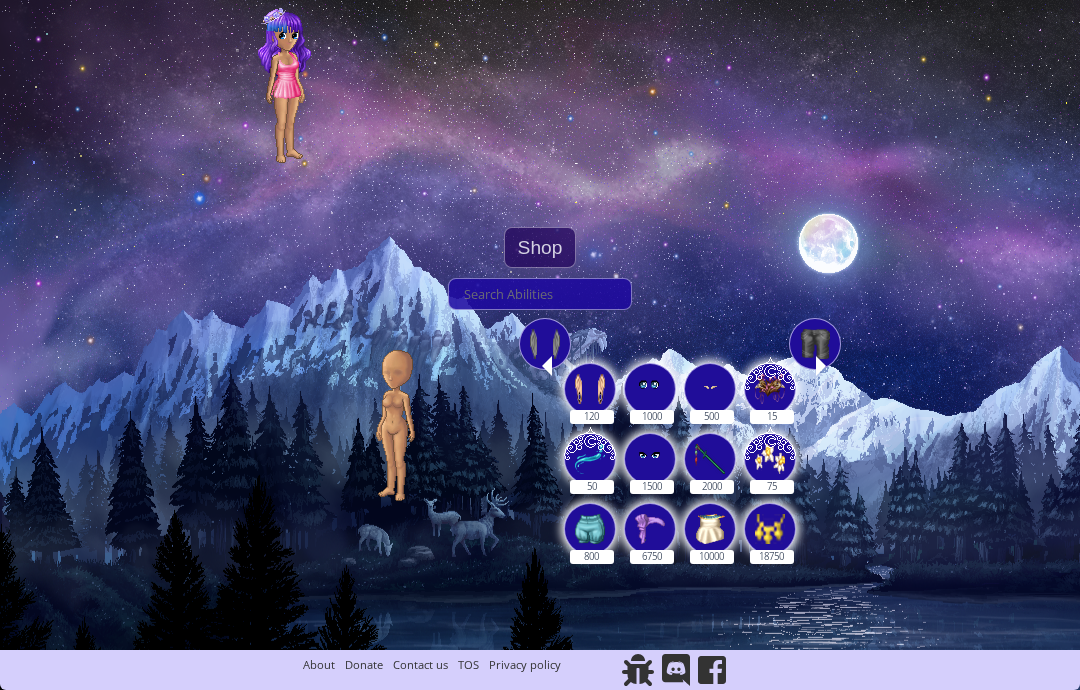 click at bounding box center [590, 389] 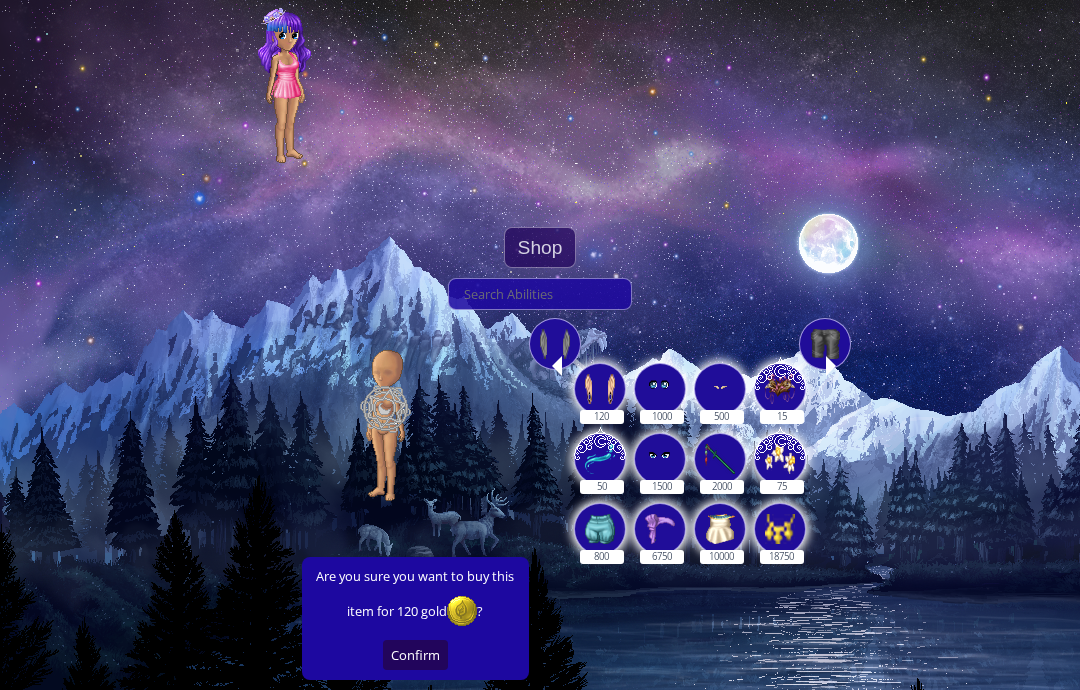 click at bounding box center [600, 456] 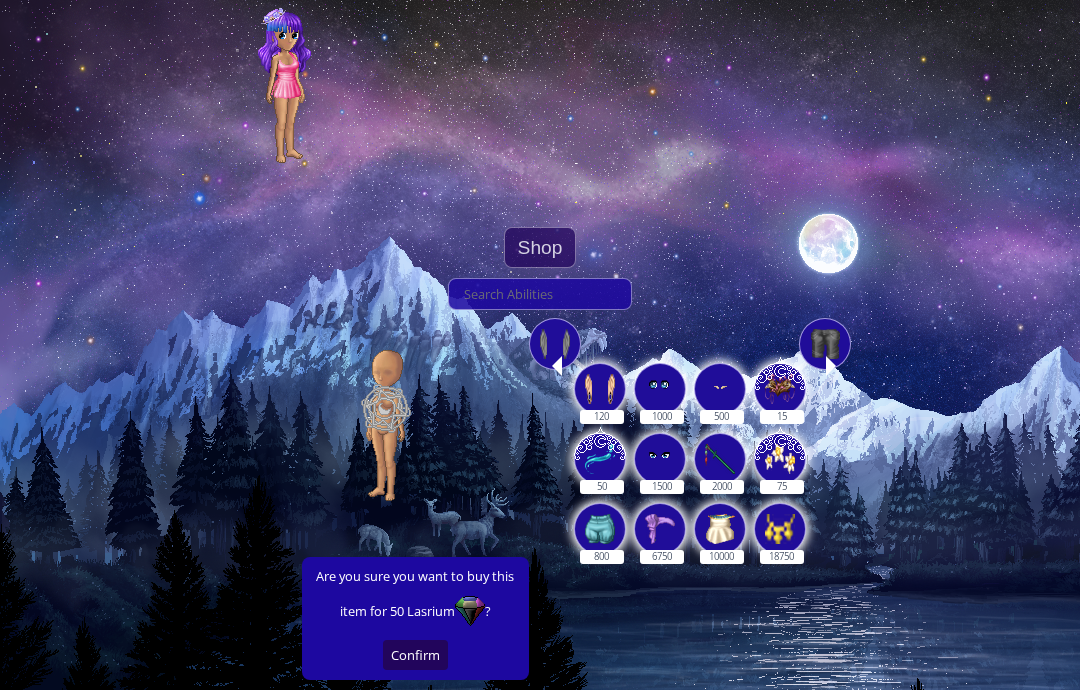 click at bounding box center [660, 529] 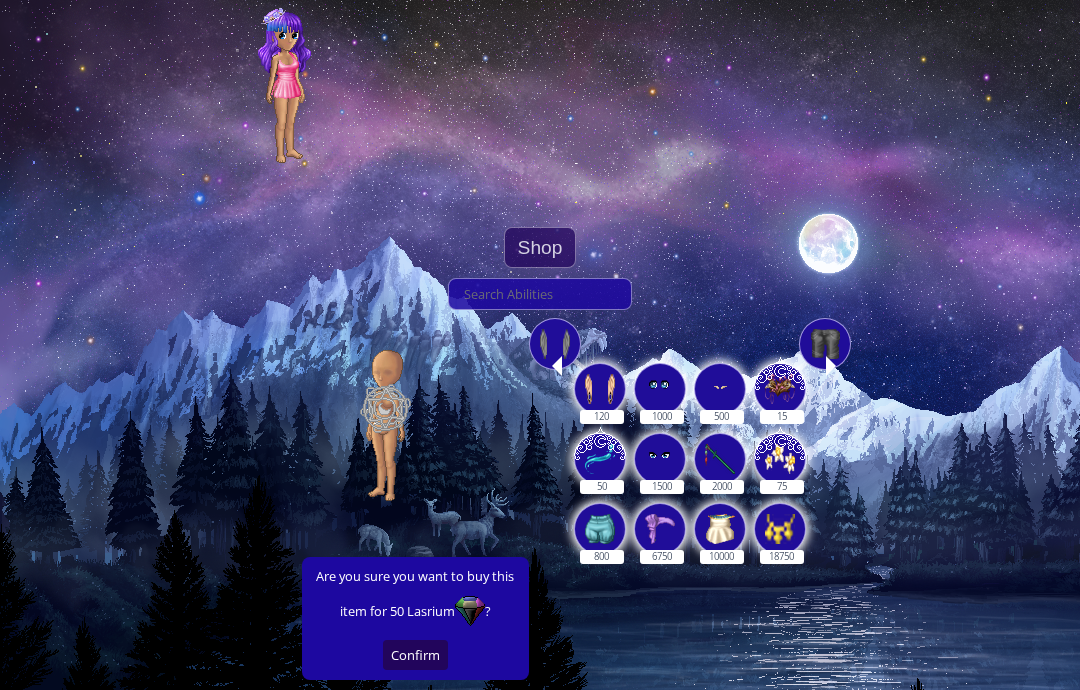 radio on "true" 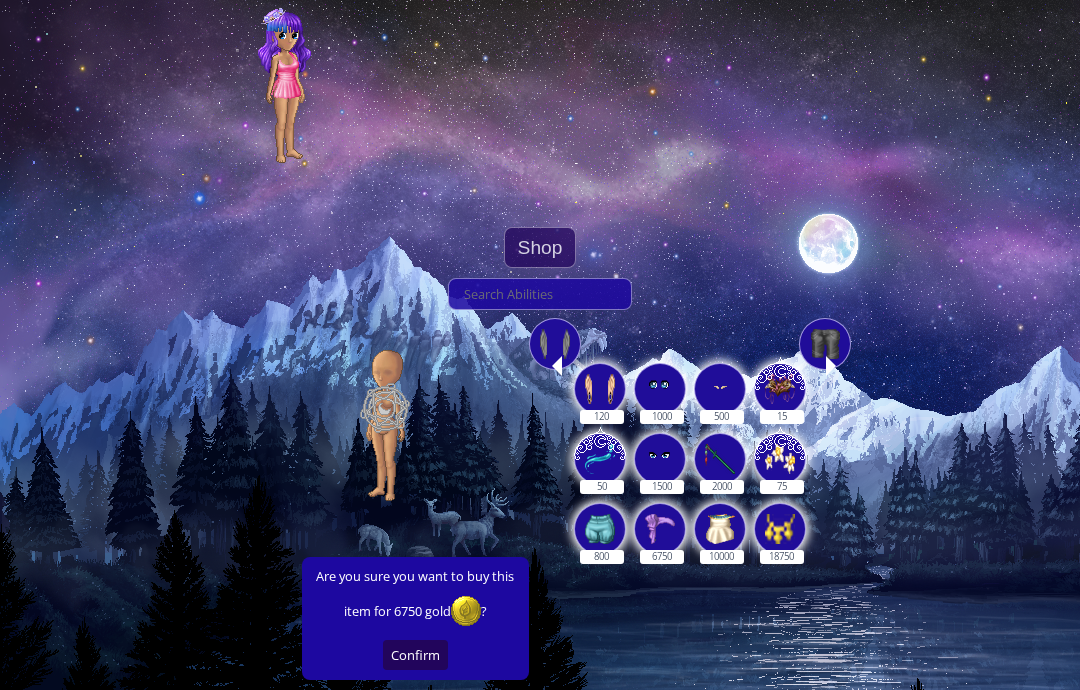click at bounding box center [557, 366] 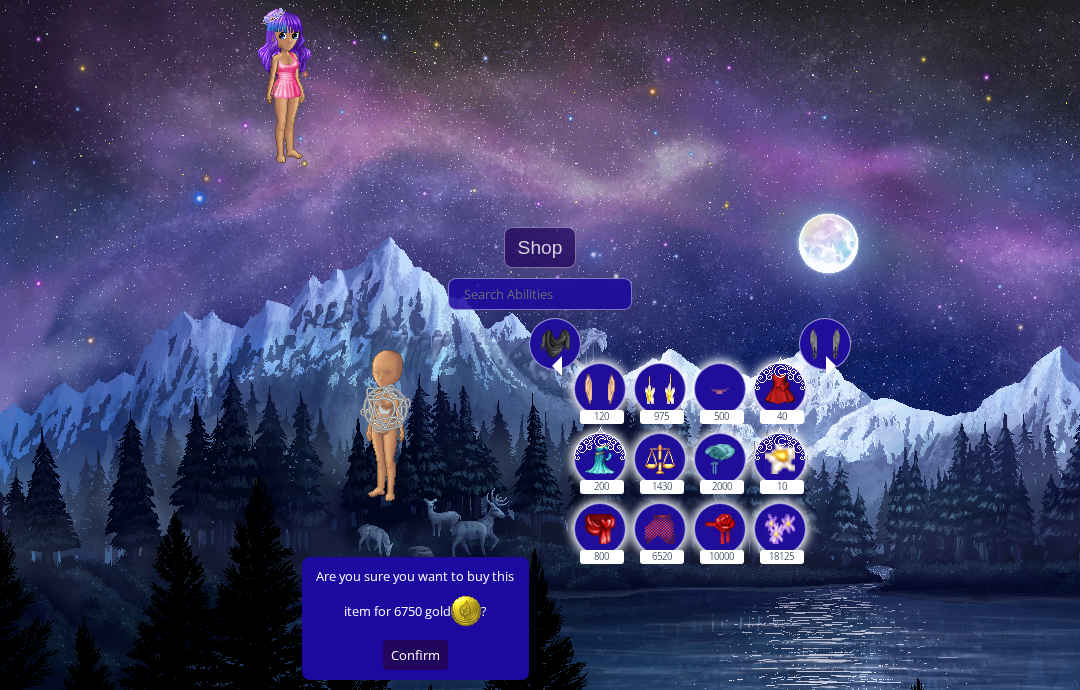 click at bounding box center [555, 344] 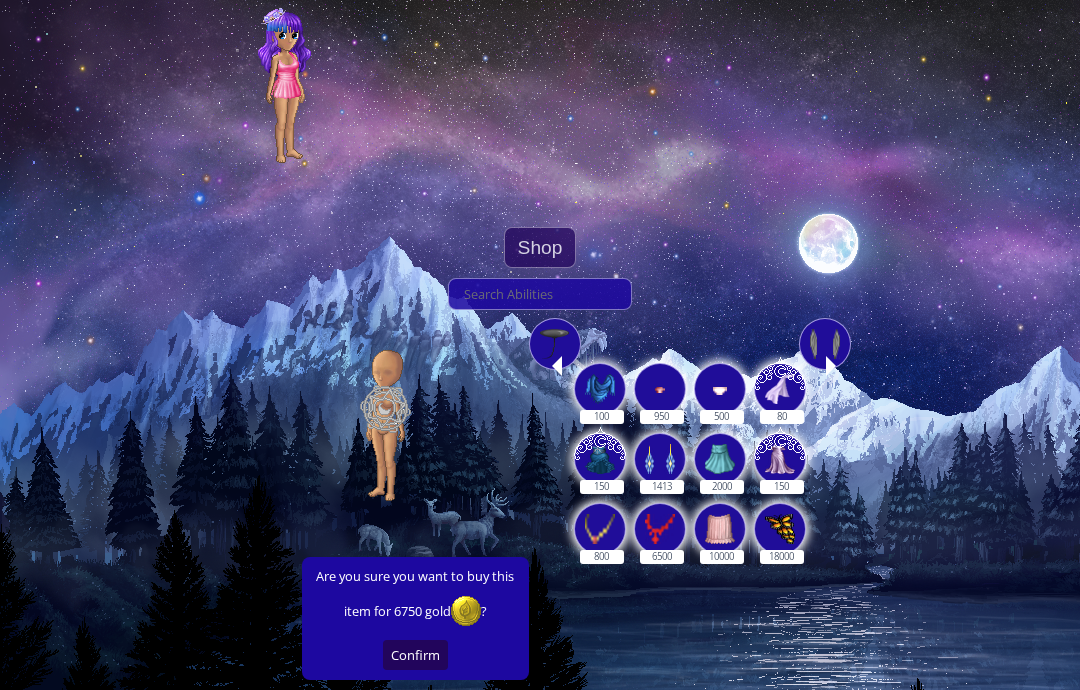 click at bounding box center [600, 456] 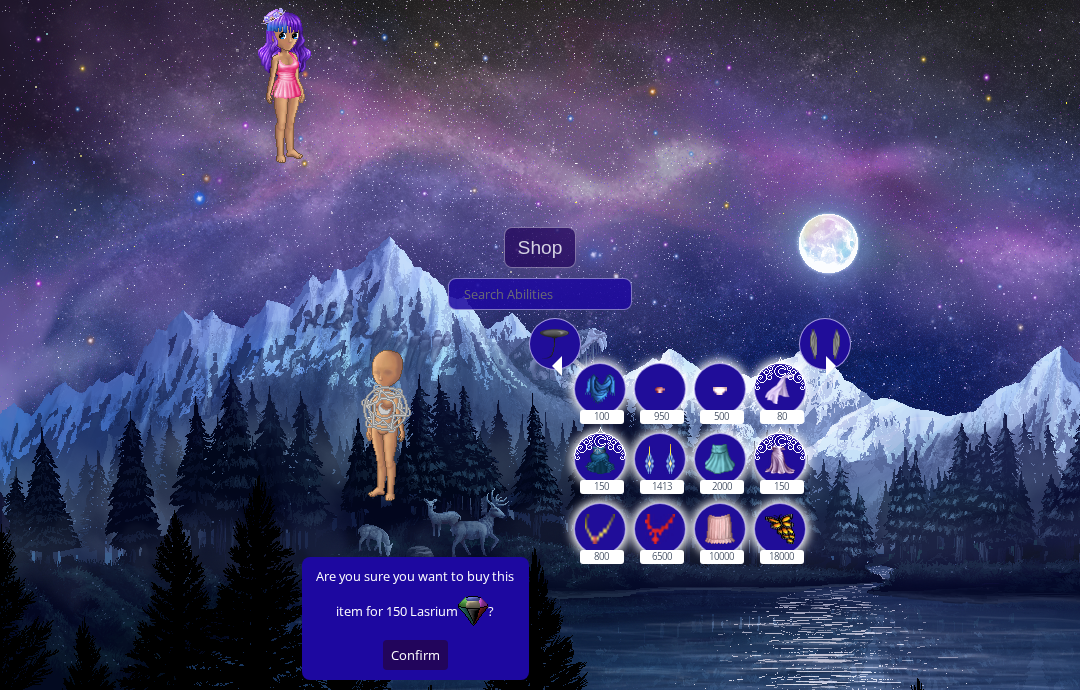 click at bounding box center [555, 344] 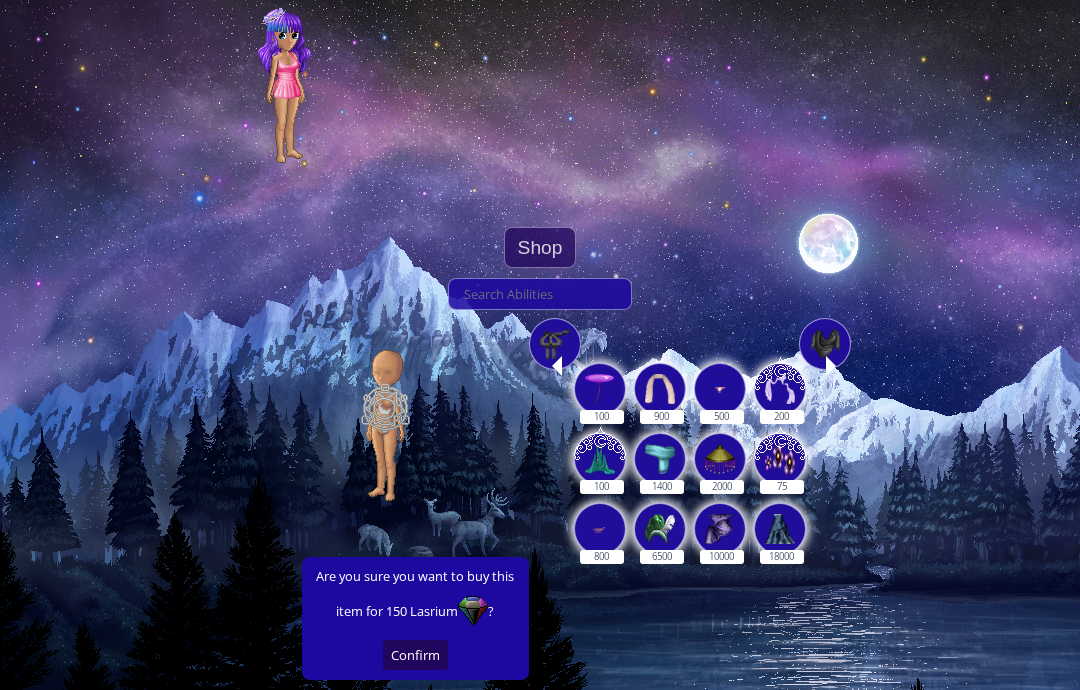 click at bounding box center [555, 344] 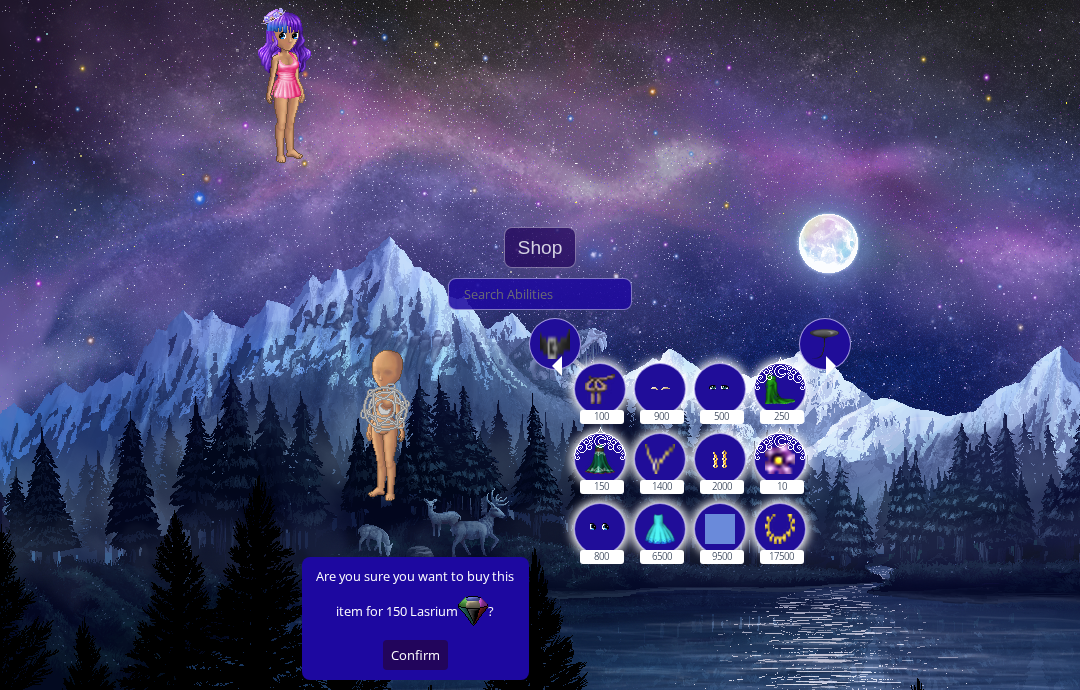 click at bounding box center [600, 389] 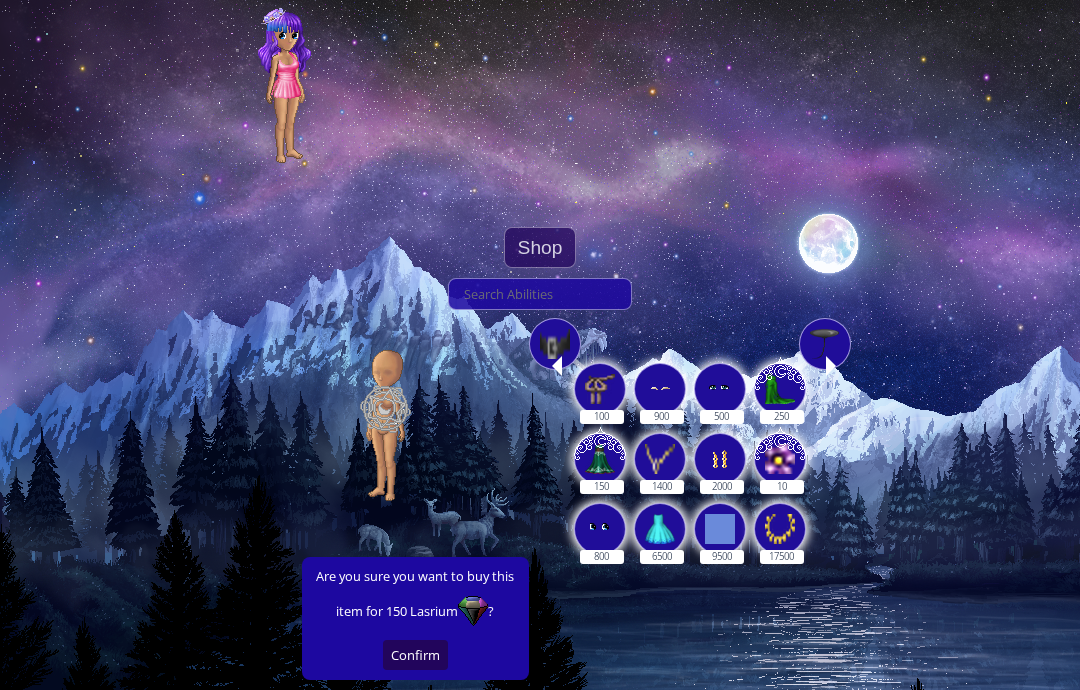 click on "100" at bounding box center (601, 378) 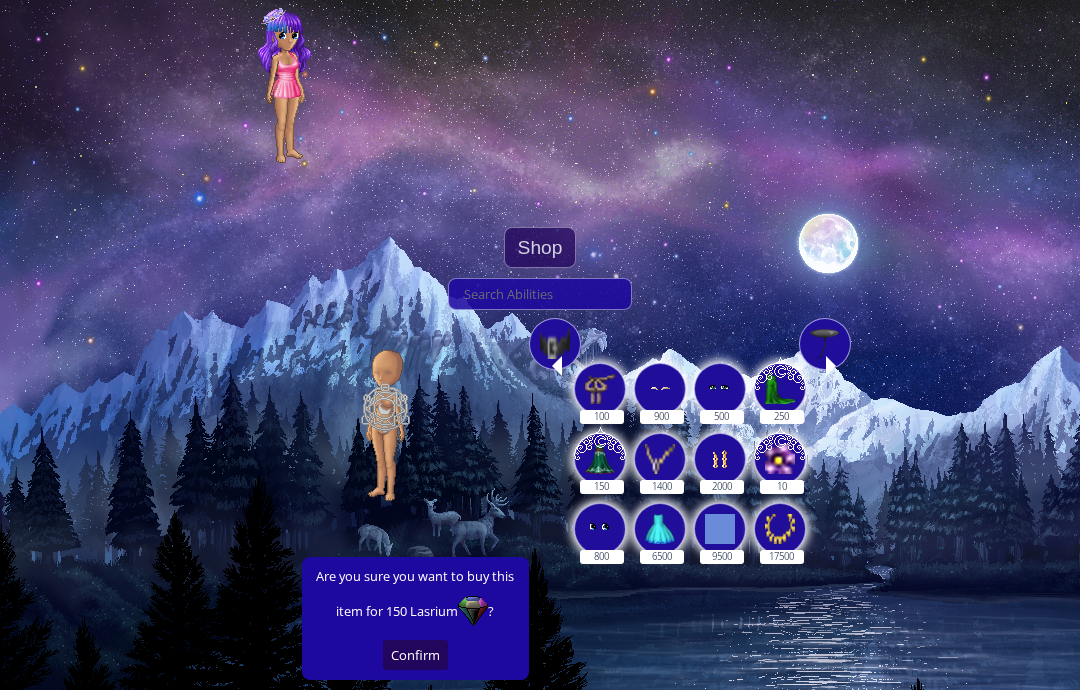 radio on "true" 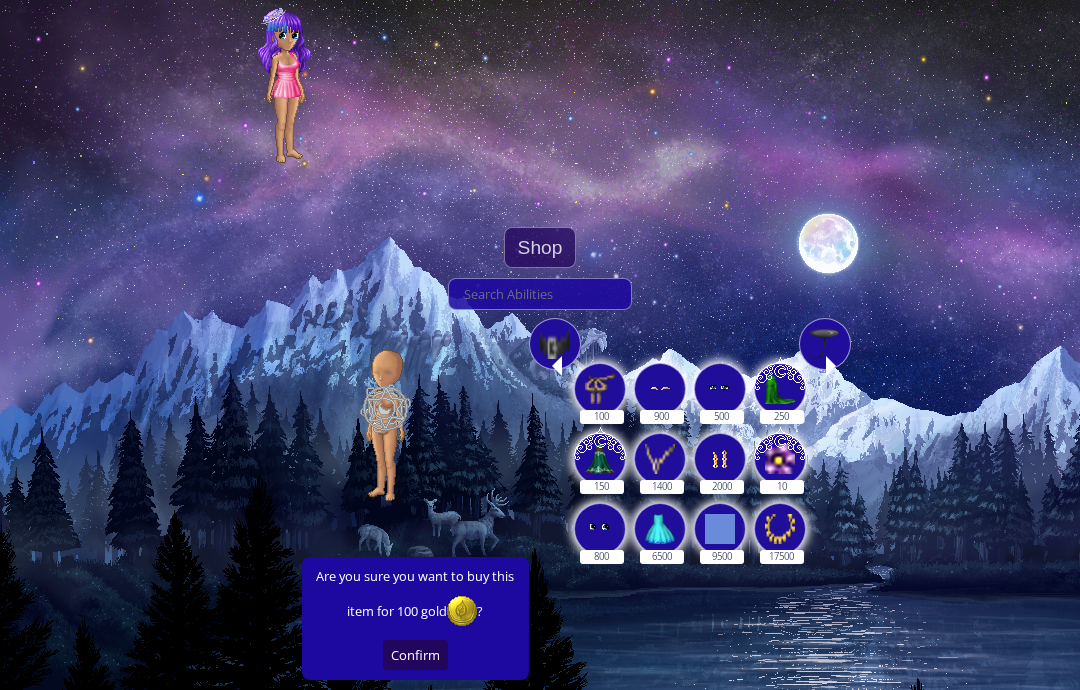 click on "Confirm" at bounding box center [415, 655] 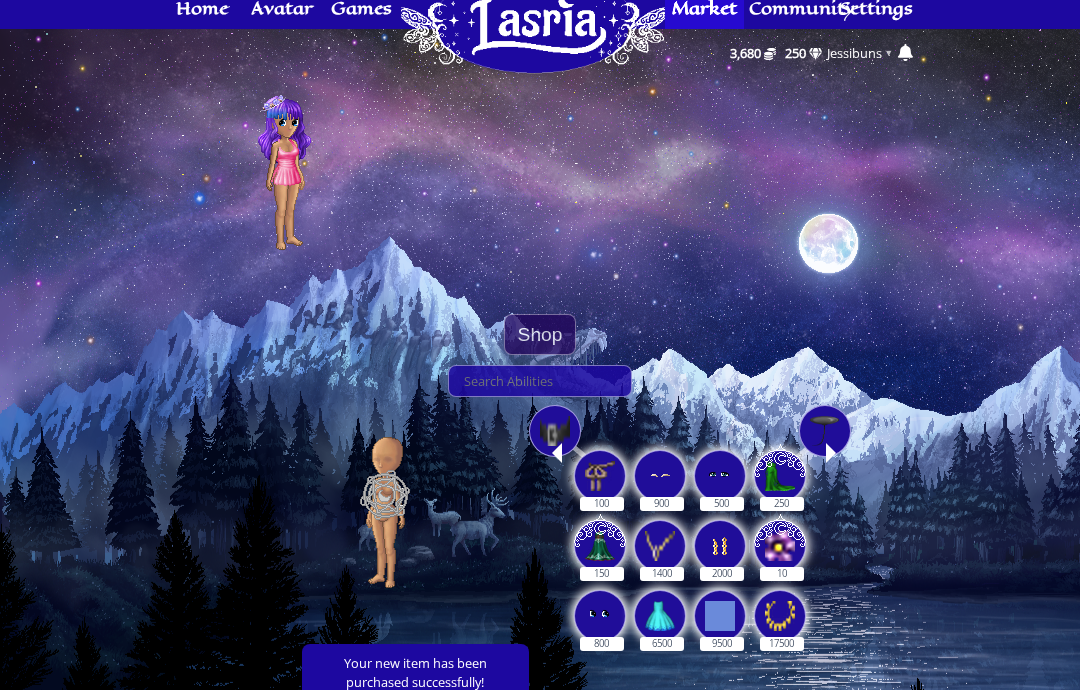 scroll, scrollTop: 0, scrollLeft: 0, axis: both 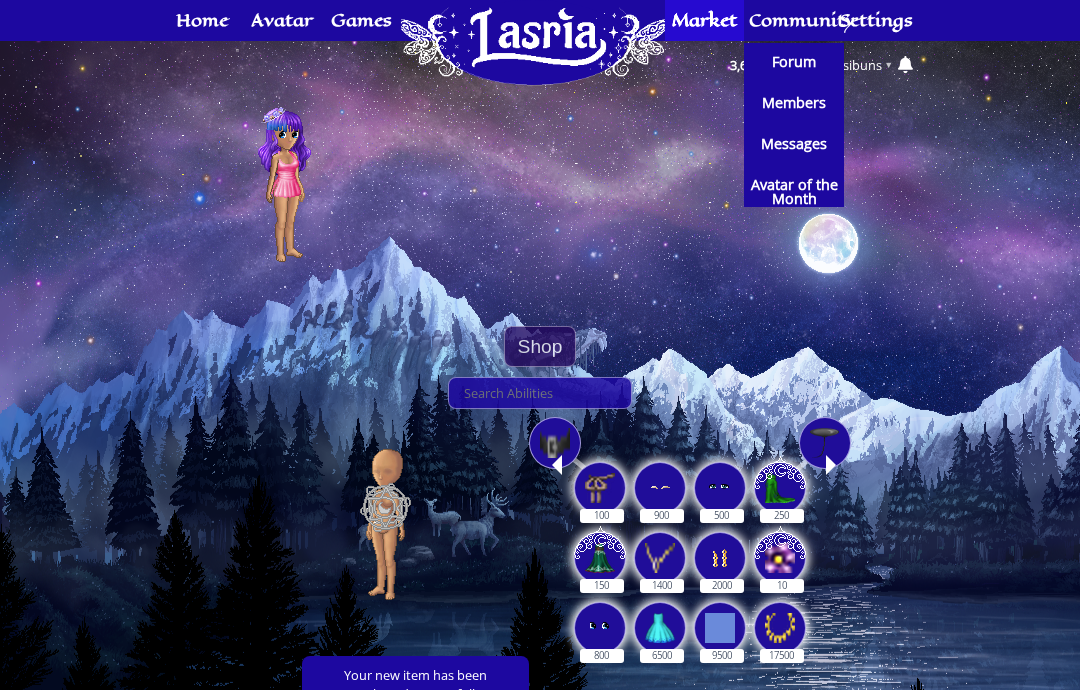 click on "Forum" at bounding box center [794, 62] 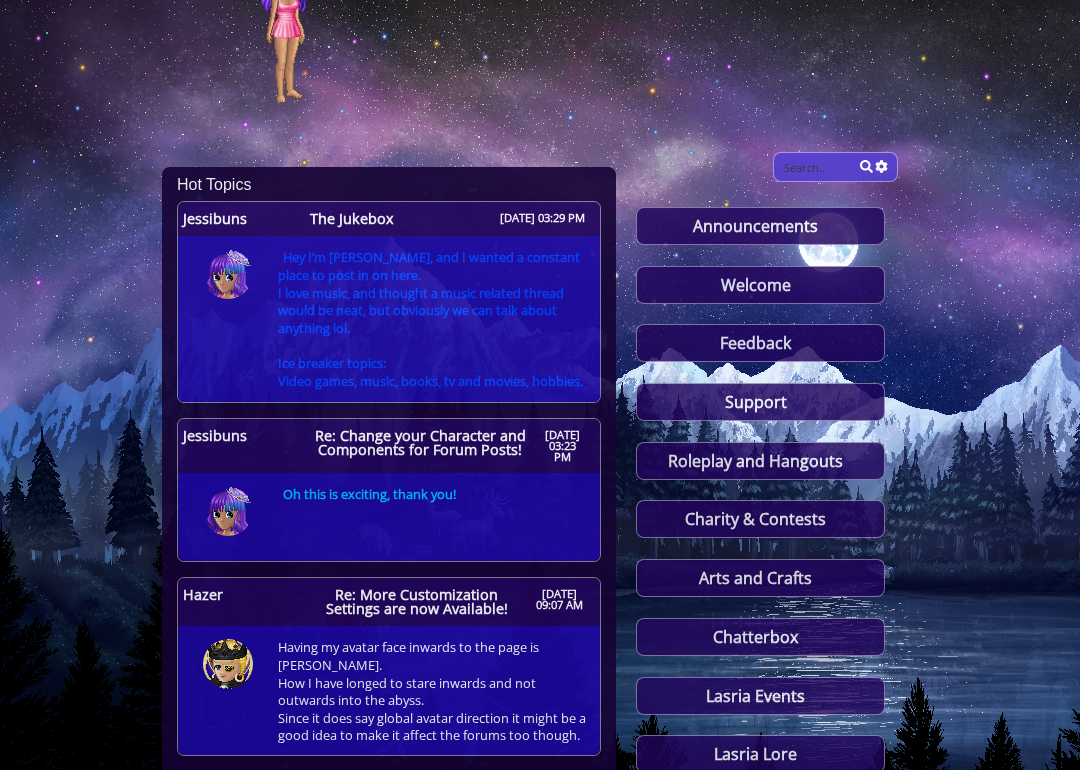 scroll, scrollTop: 159, scrollLeft: 0, axis: vertical 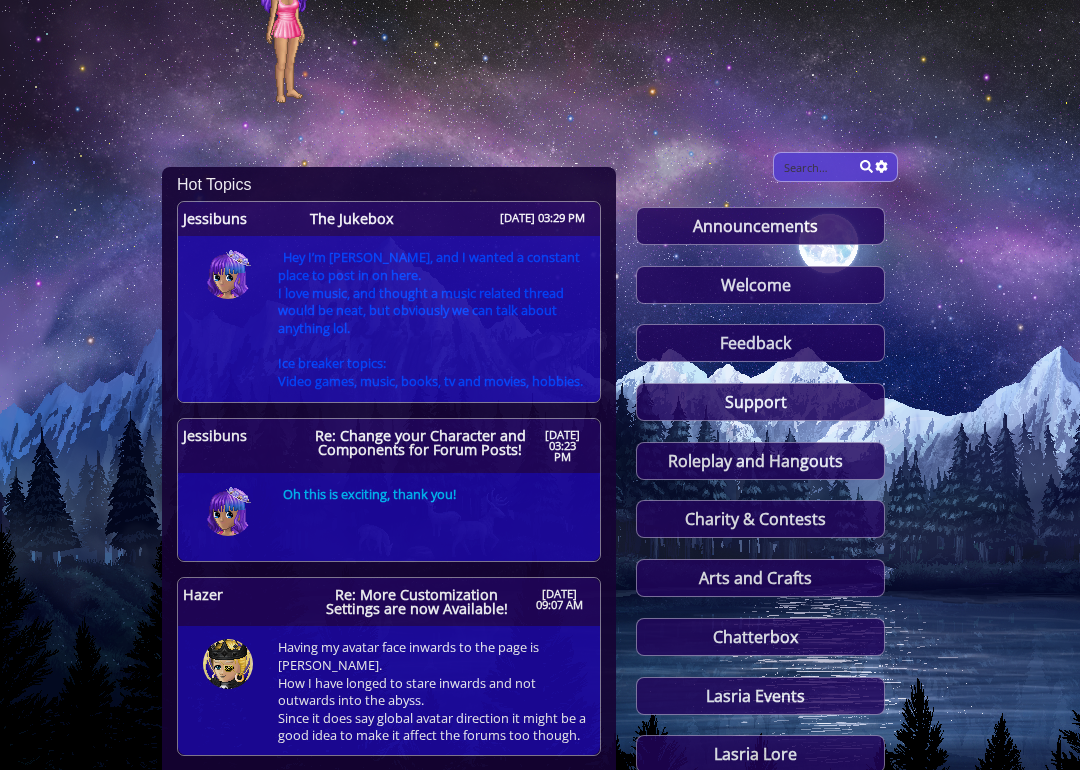 click on "Roleplay and Hangouts" at bounding box center [760, 461] 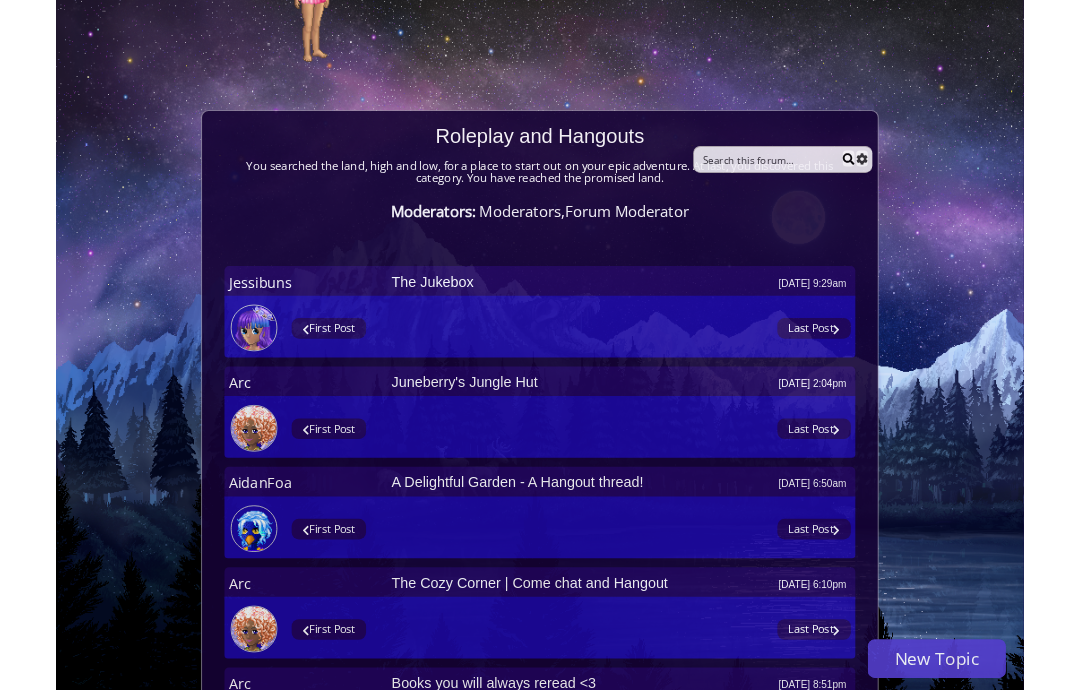 scroll, scrollTop: 0, scrollLeft: 0, axis: both 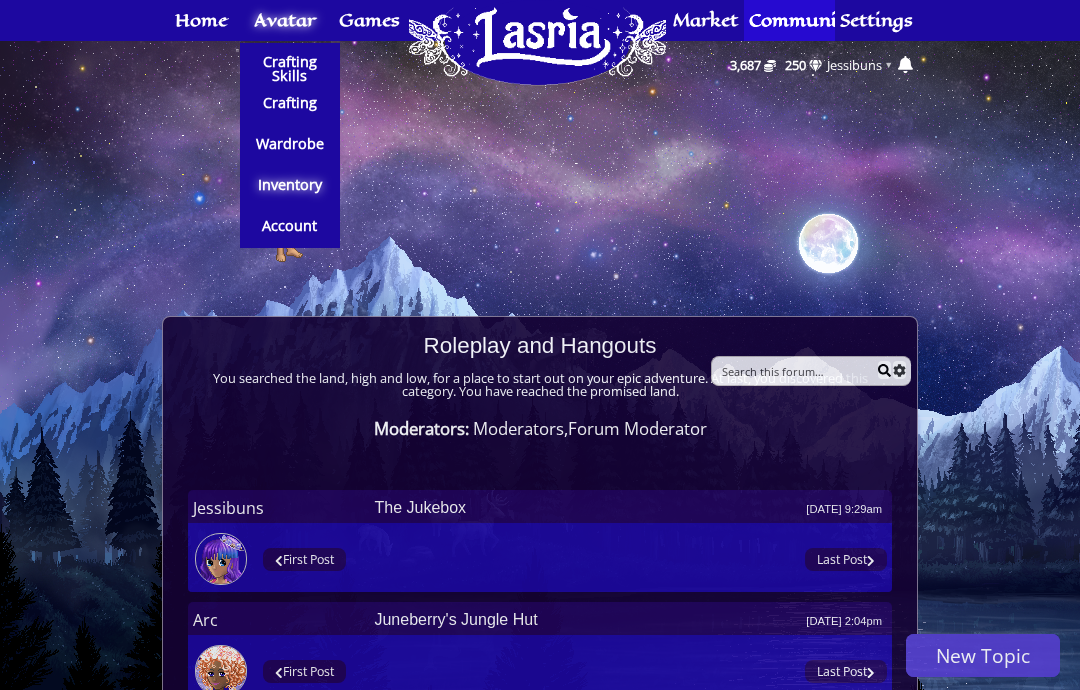 click on "Inventory" at bounding box center (290, 185) 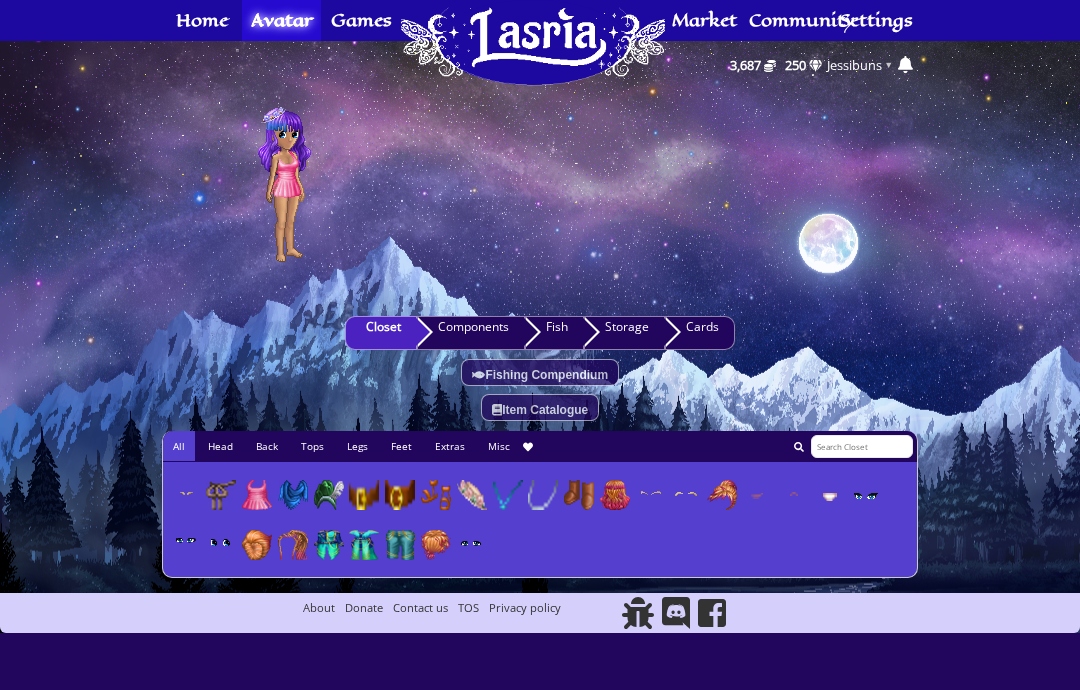 scroll, scrollTop: 0, scrollLeft: 0, axis: both 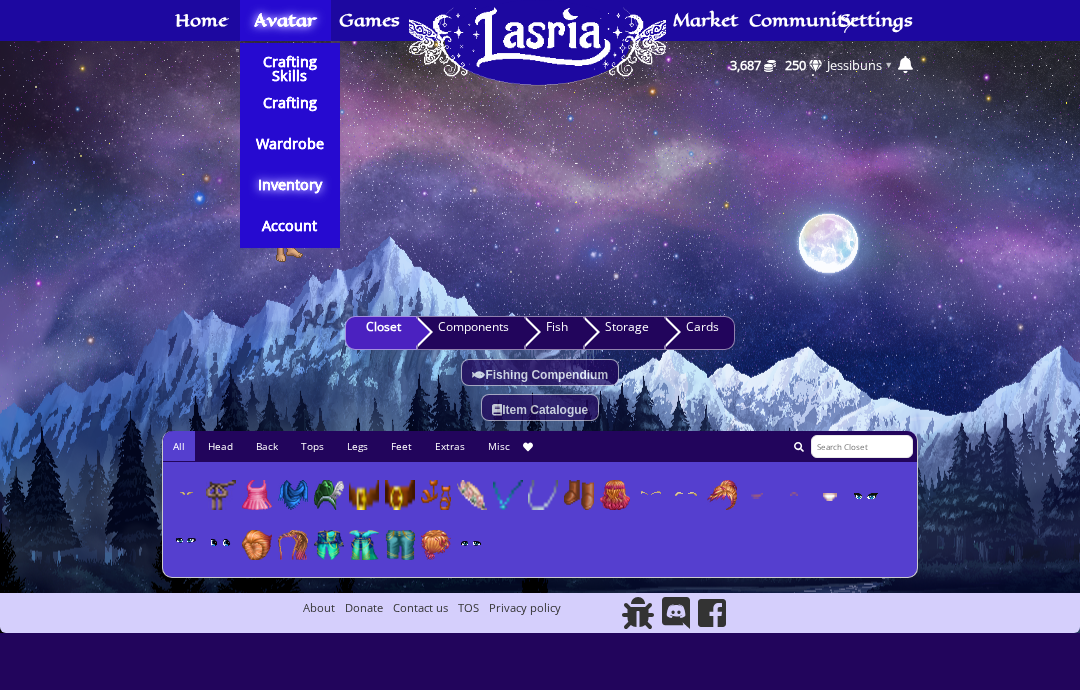 click on "Crafting" at bounding box center [290, 104] 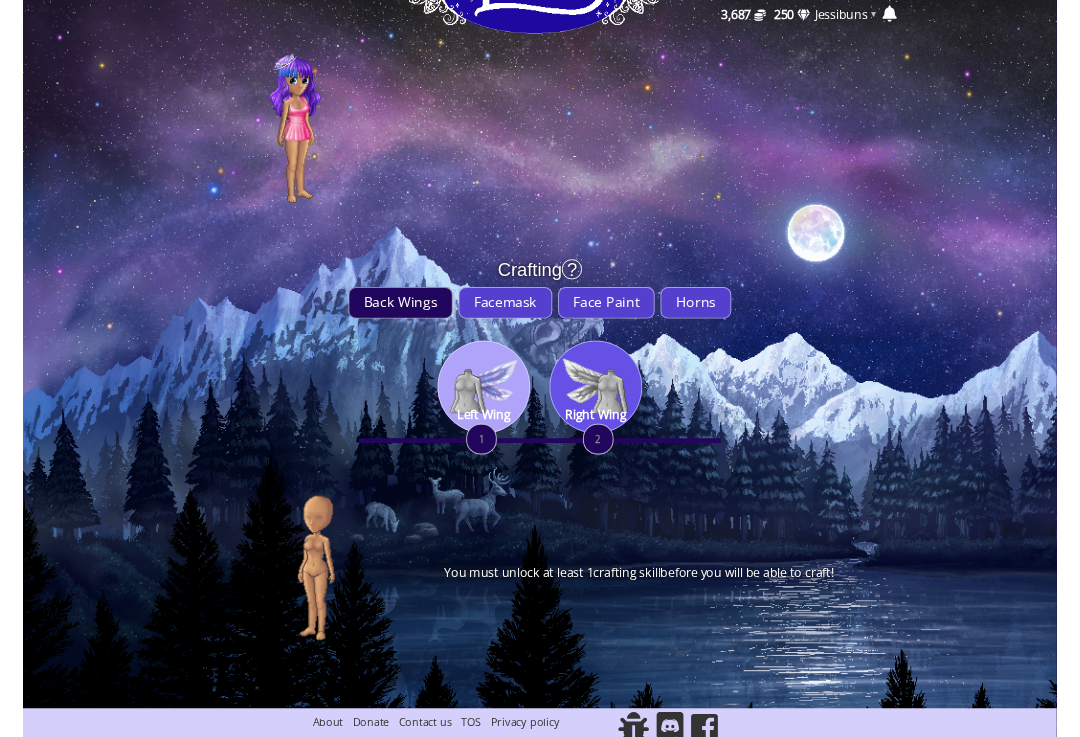 scroll, scrollTop: 53, scrollLeft: 0, axis: vertical 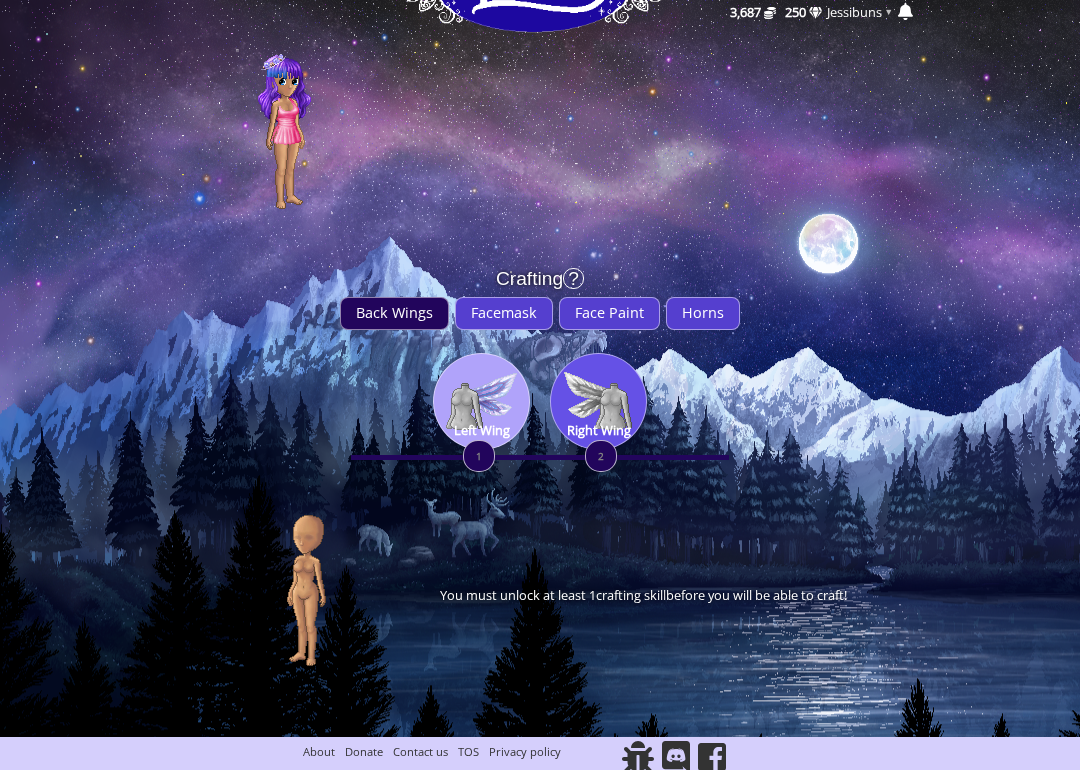 click at bounding box center (481, 401) 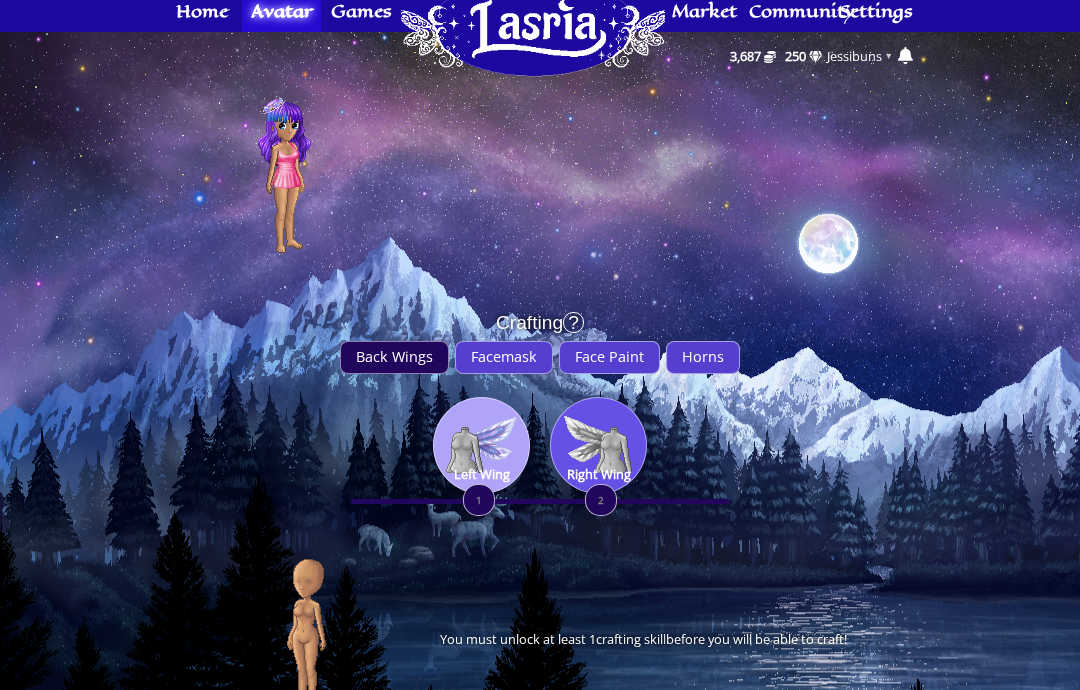 scroll, scrollTop: 0, scrollLeft: 0, axis: both 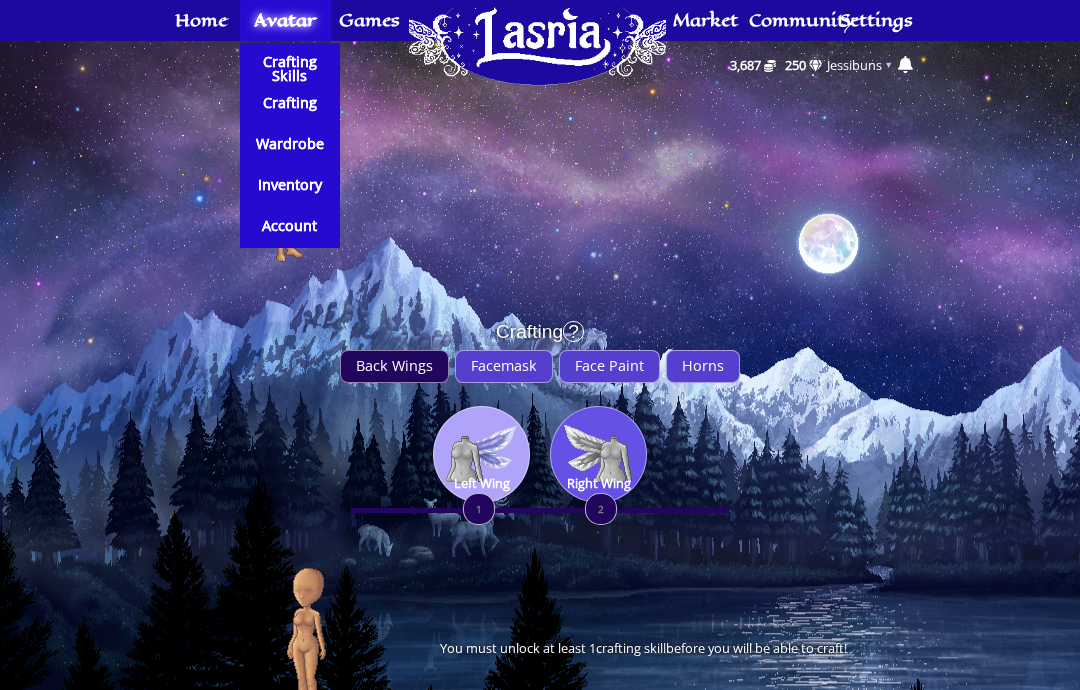 click on "Crafting Skills" at bounding box center (290, 69) 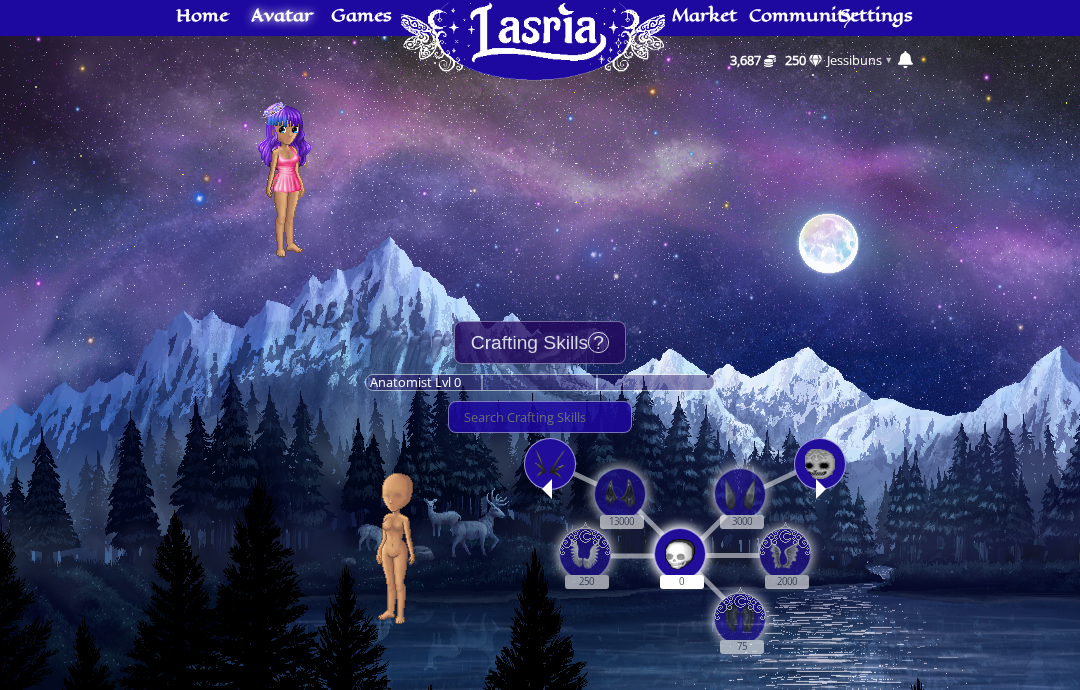 scroll, scrollTop: 53, scrollLeft: 0, axis: vertical 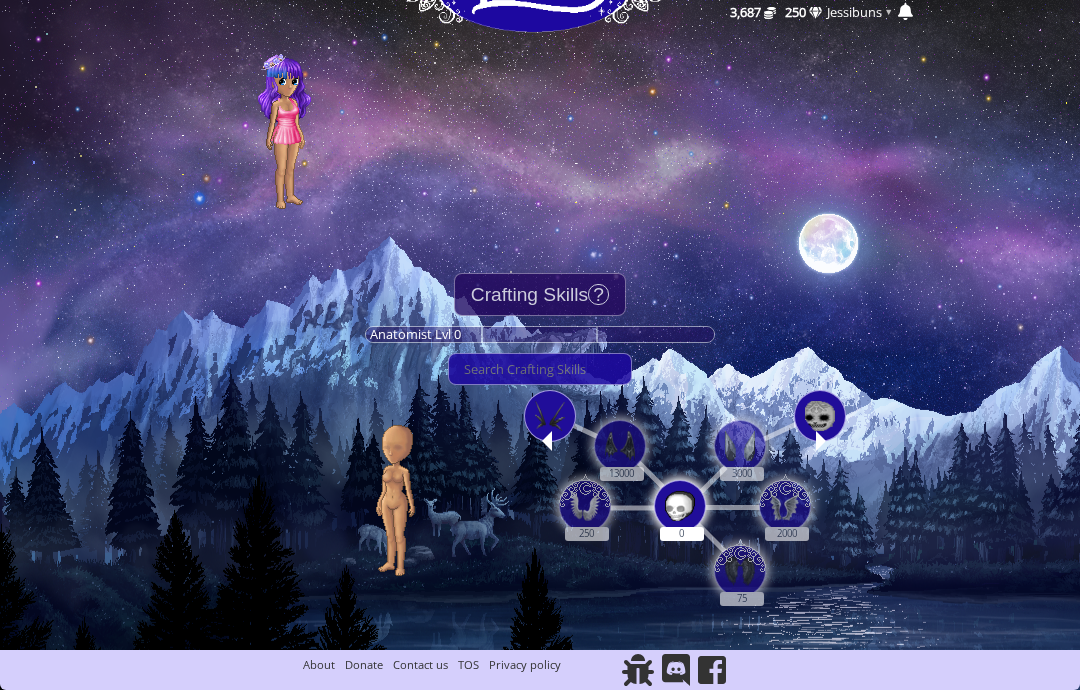 click at bounding box center [680, 506] 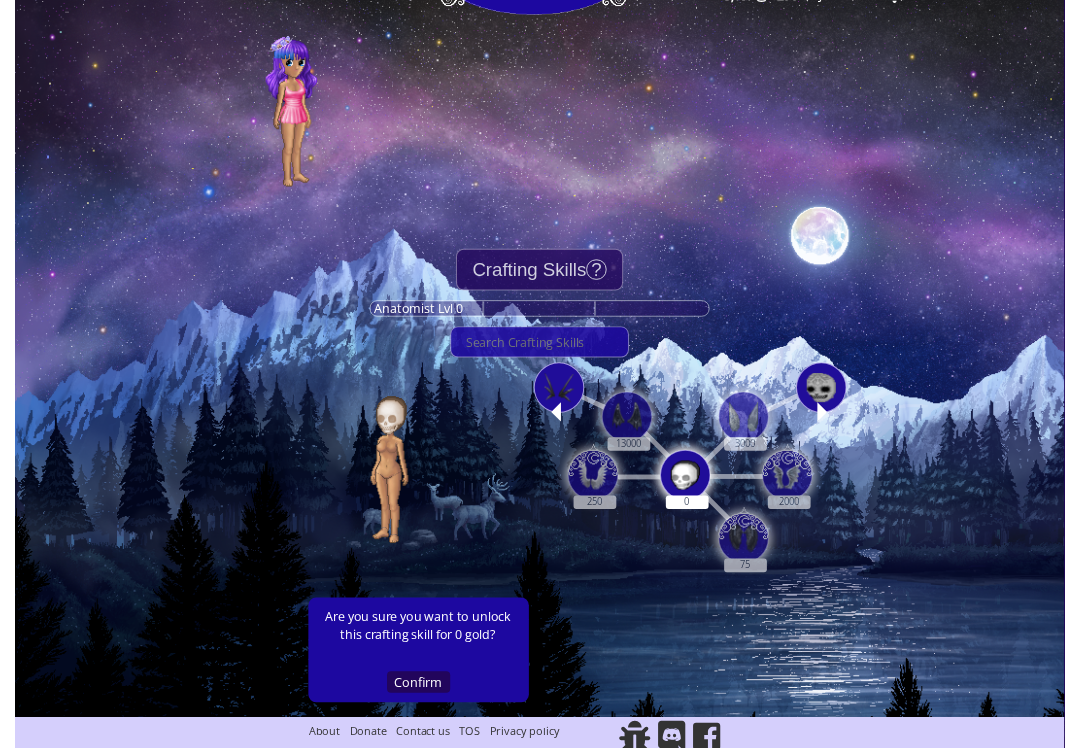 scroll, scrollTop: 77, scrollLeft: 0, axis: vertical 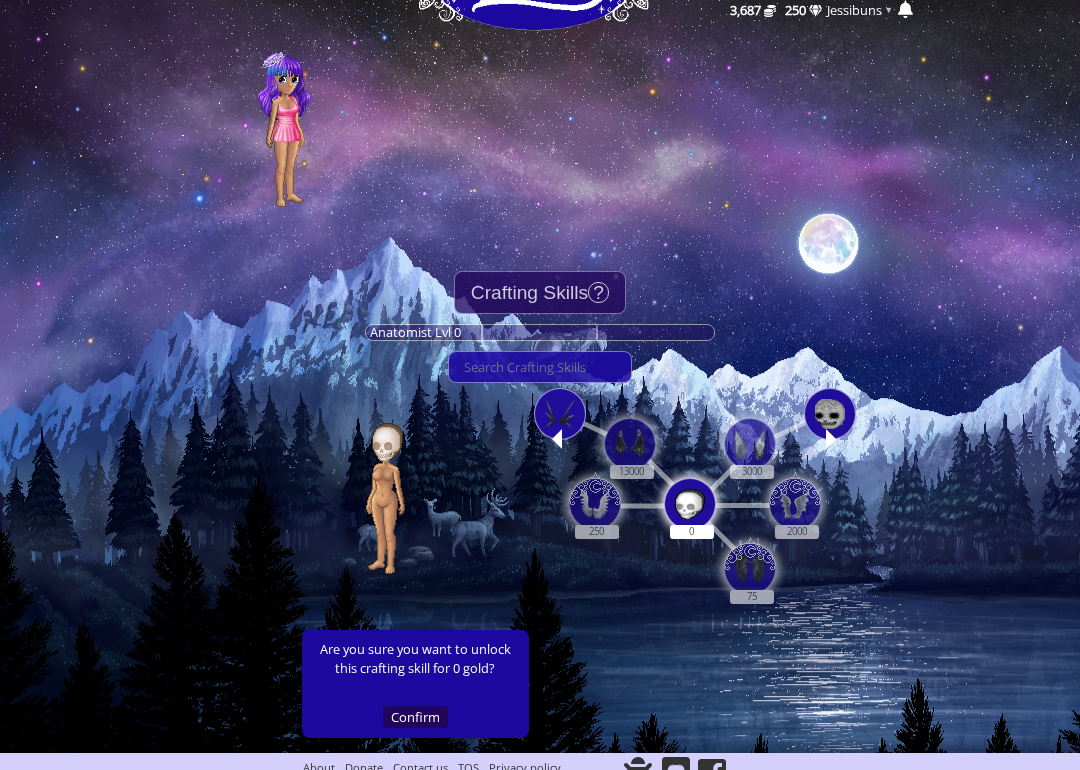 click on "Confirm" at bounding box center (415, 717) 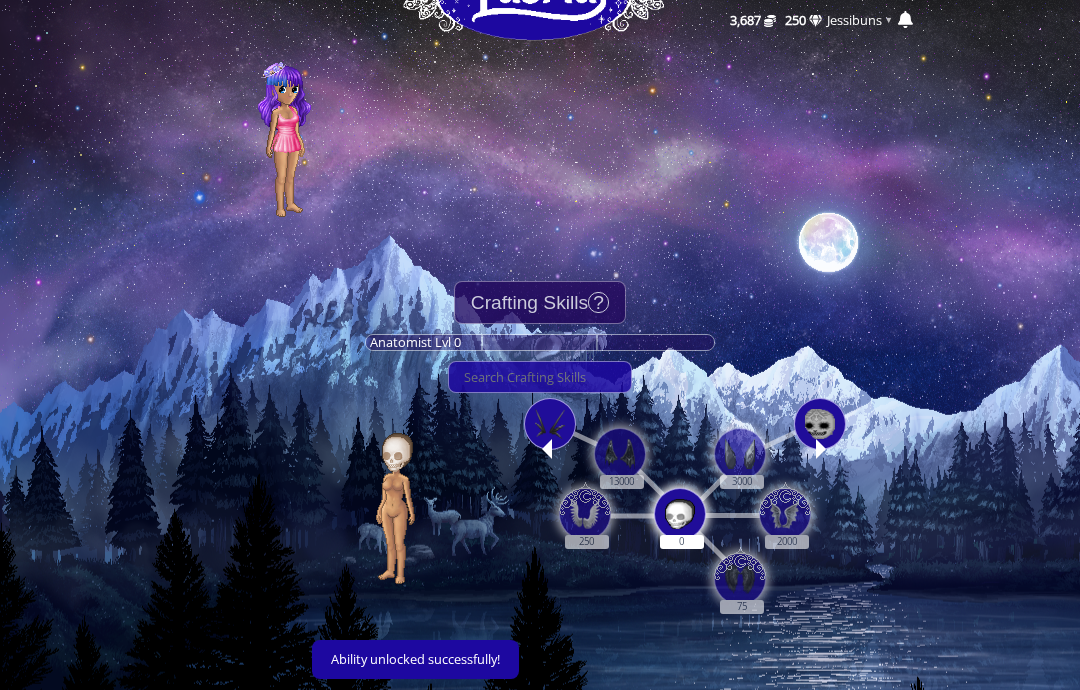 scroll, scrollTop: 89, scrollLeft: 0, axis: vertical 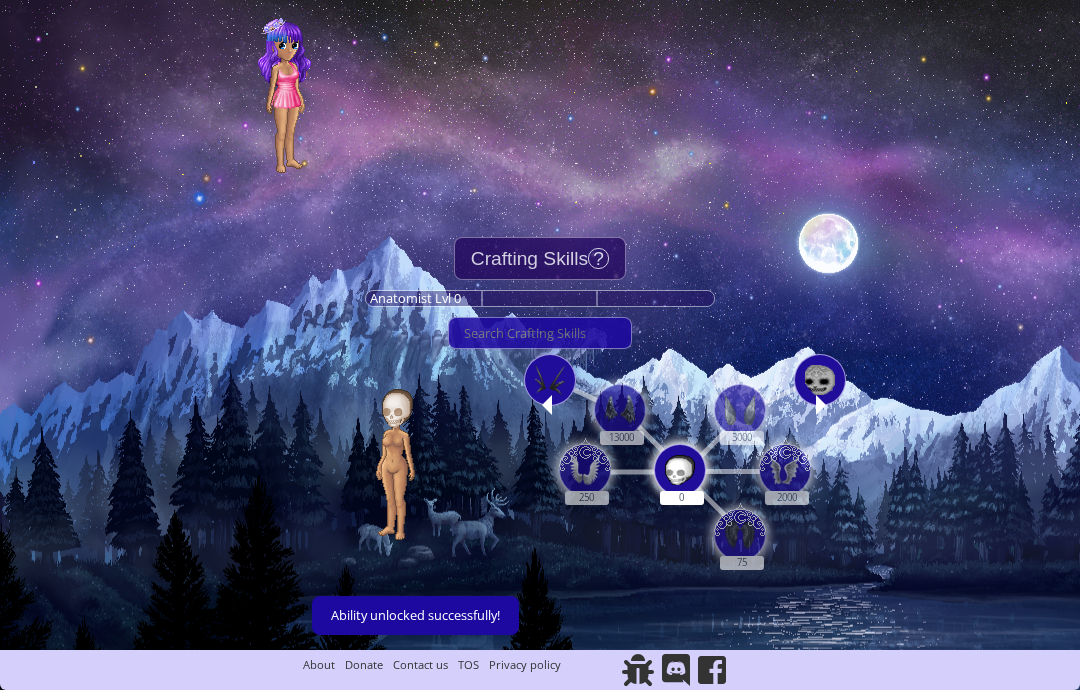 click at bounding box center (740, 410) 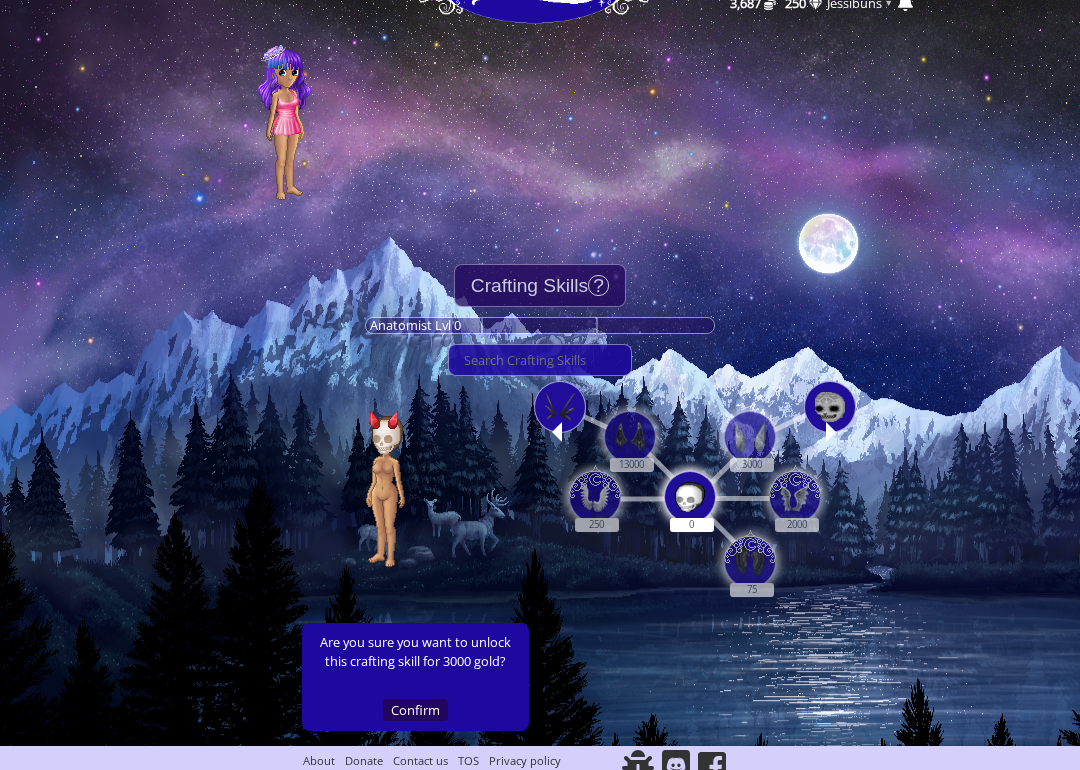 scroll, scrollTop: 63, scrollLeft: 0, axis: vertical 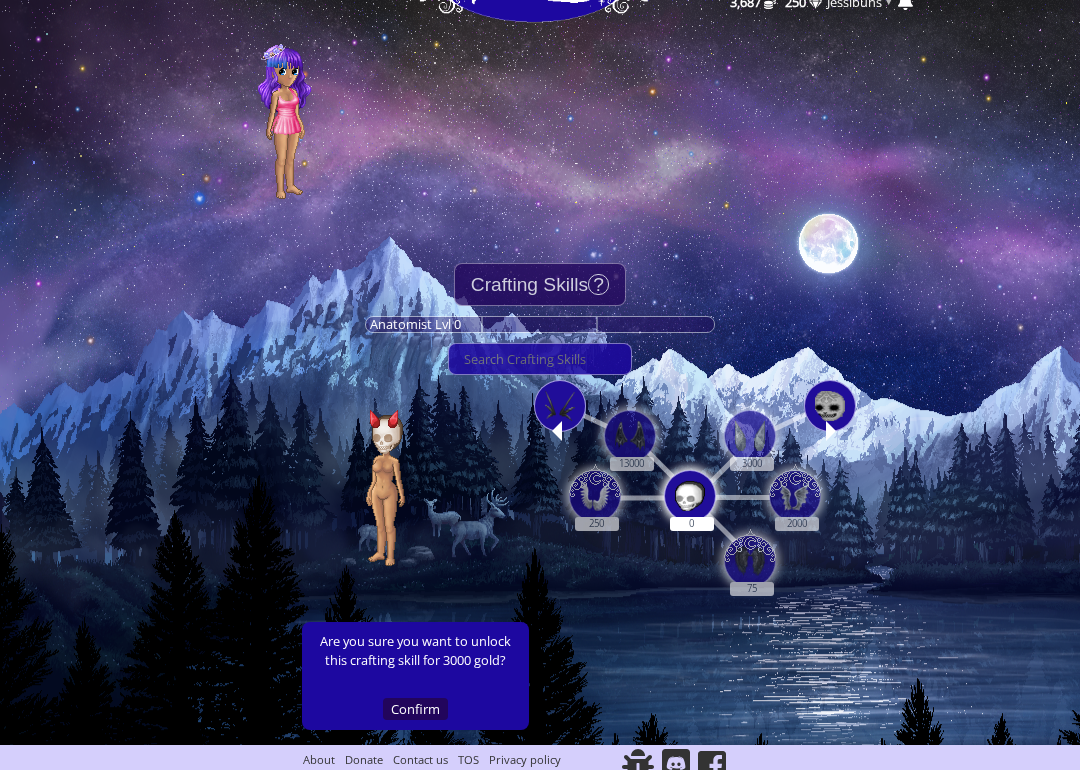 click on "Confirm" at bounding box center [415, 709] 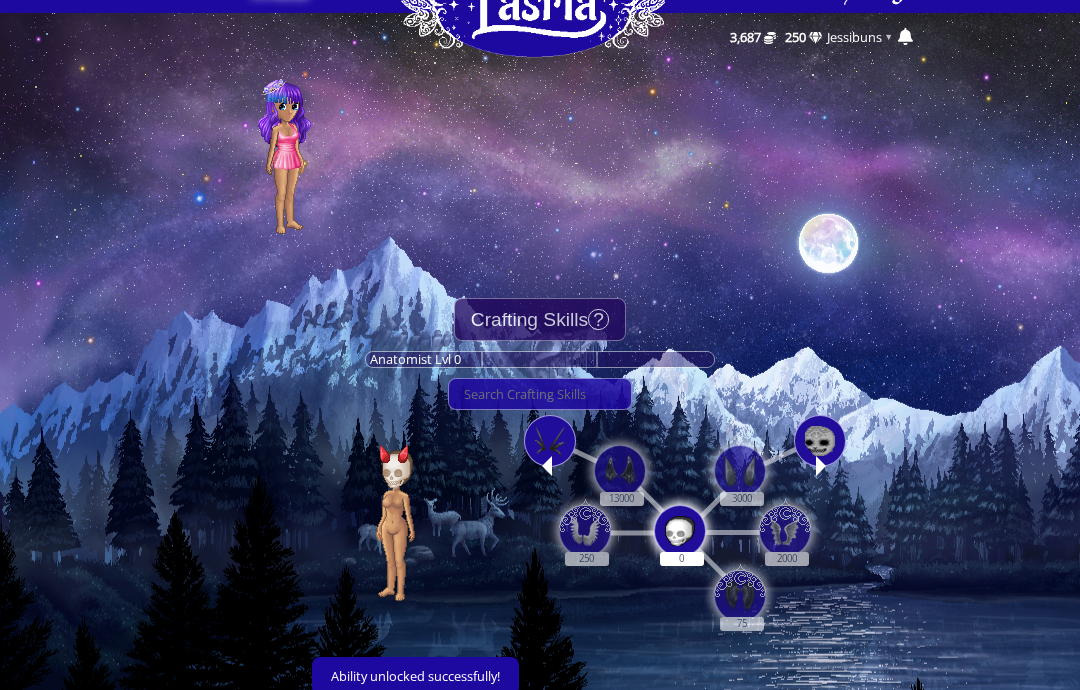 scroll, scrollTop: 0, scrollLeft: 0, axis: both 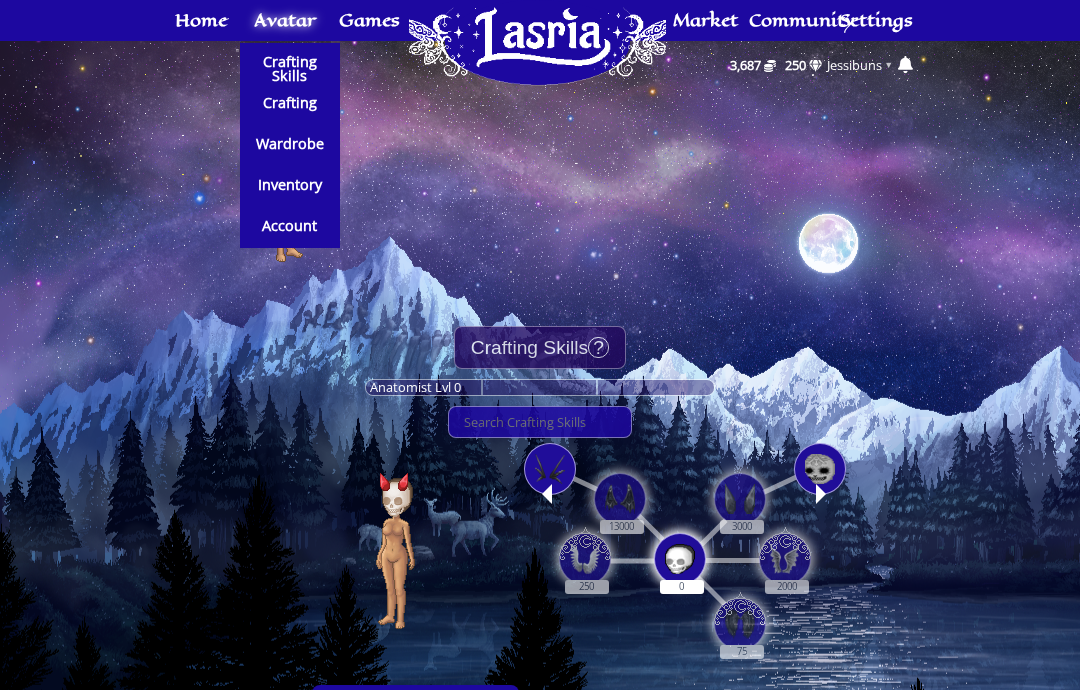 click on "Crafting" at bounding box center (290, 103) 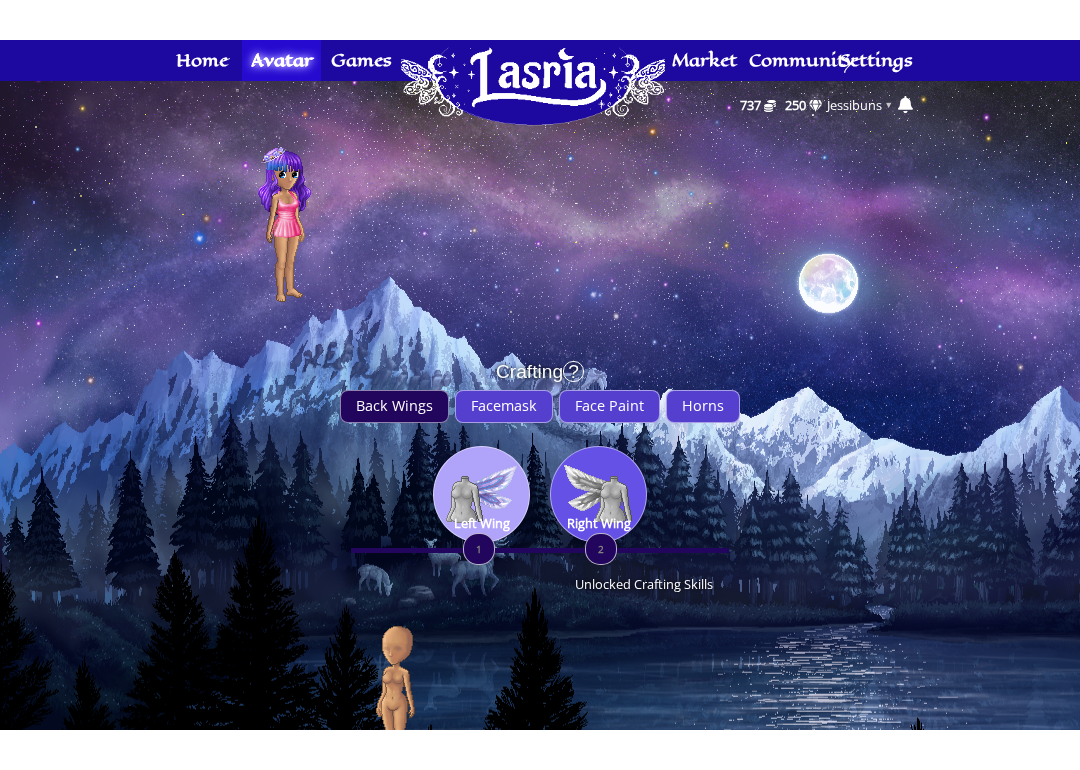 scroll, scrollTop: 0, scrollLeft: 0, axis: both 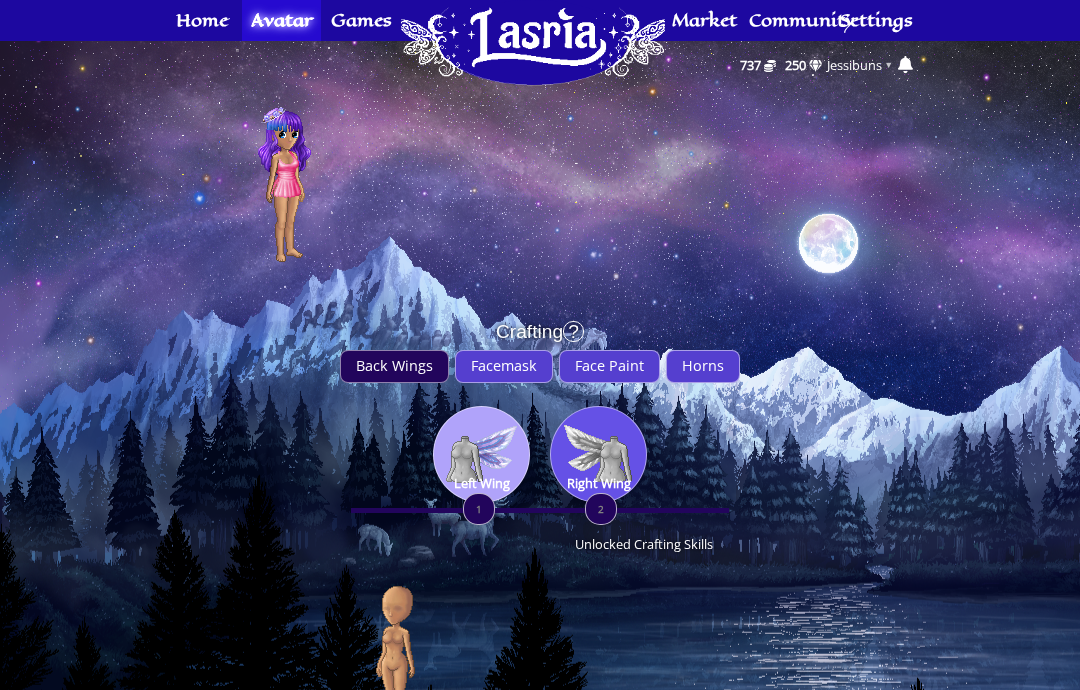click on "Facemask" at bounding box center (504, 365) 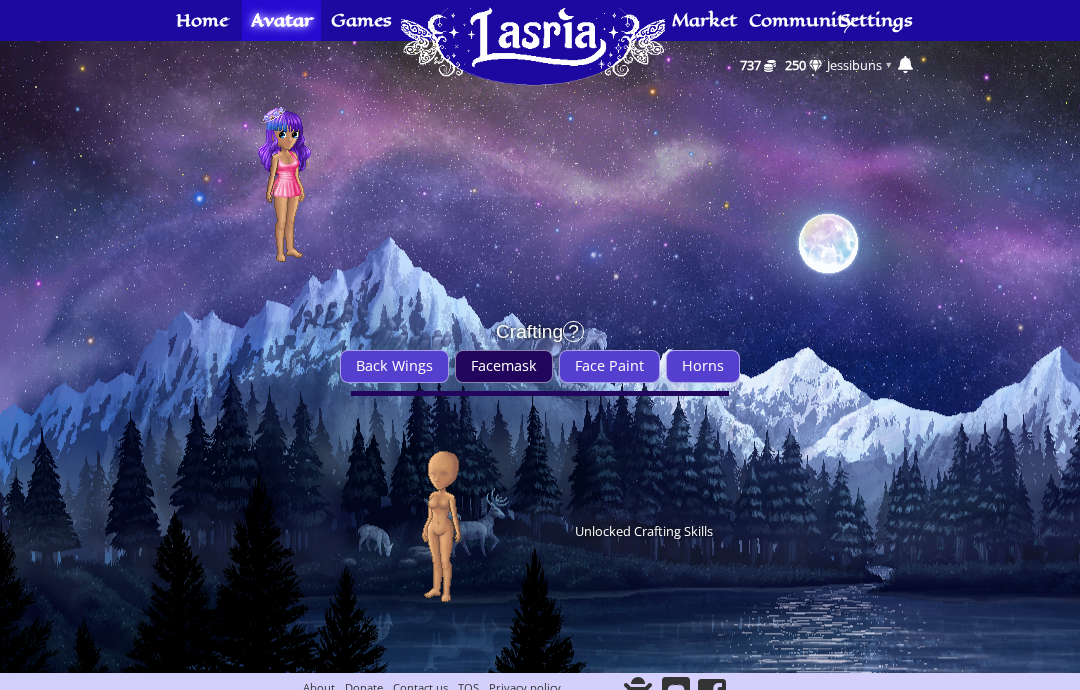 click on "Face Paint" at bounding box center [609, 365] 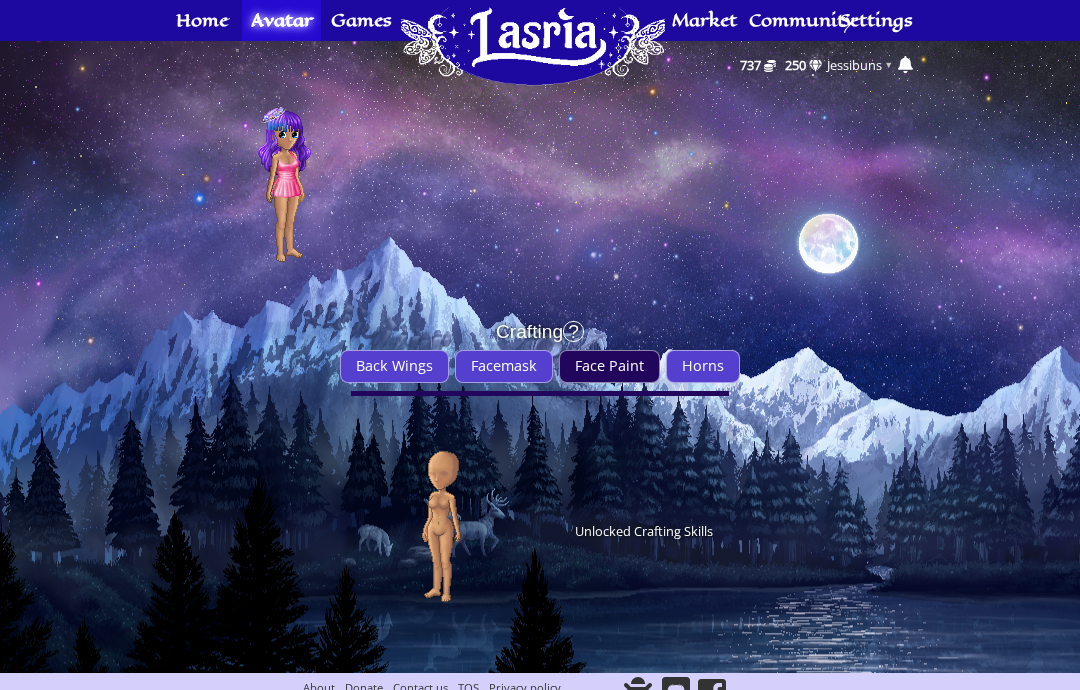 click on "Horns" at bounding box center [703, 365] 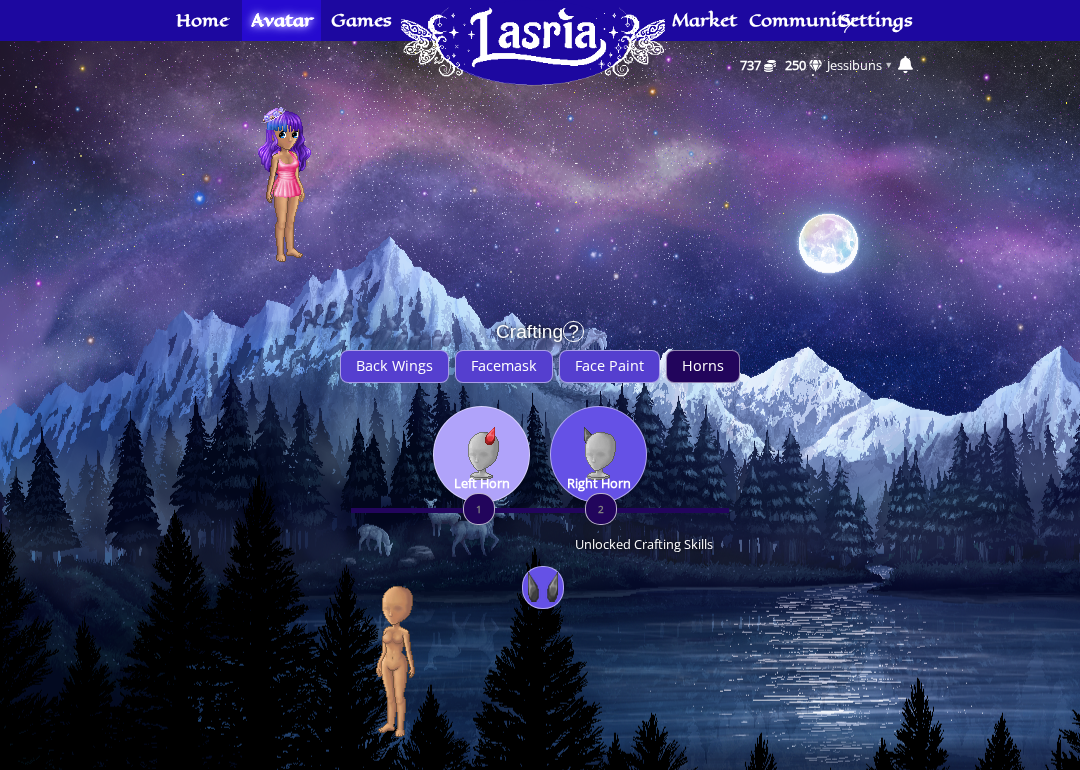click at bounding box center (481, 454) 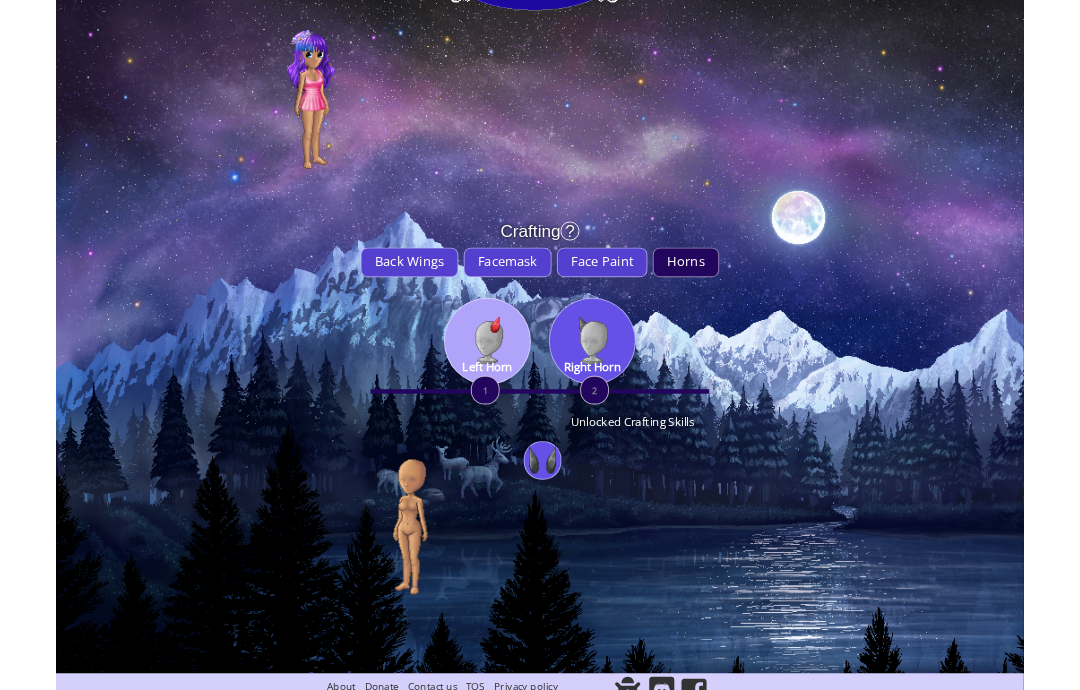 scroll, scrollTop: 153, scrollLeft: 0, axis: vertical 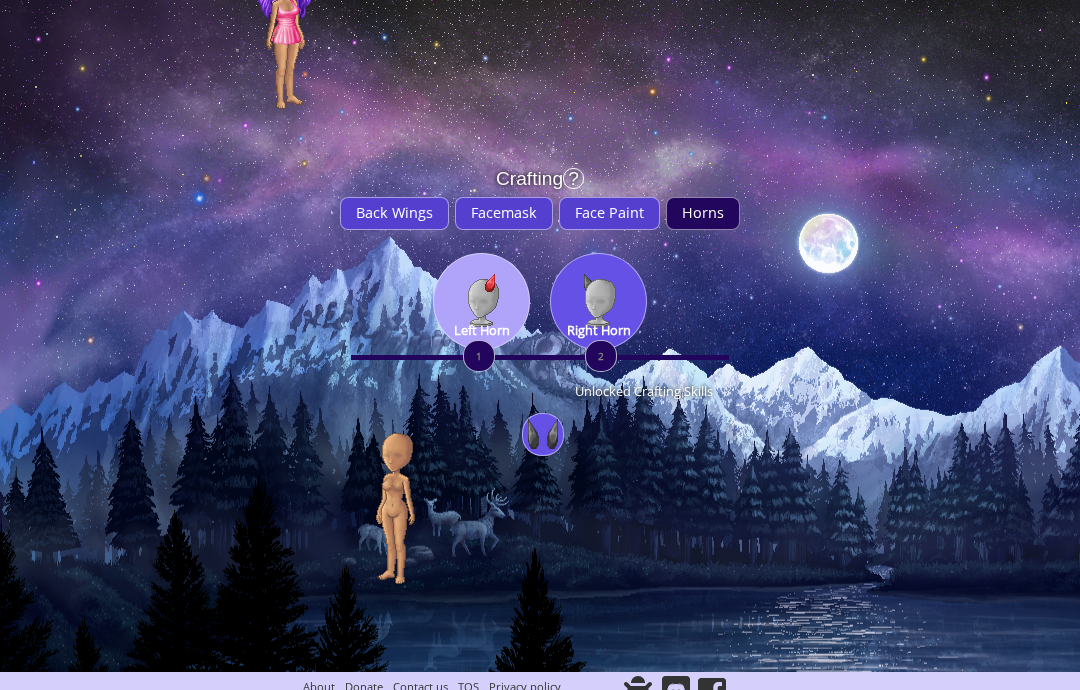 click at bounding box center [543, 434] 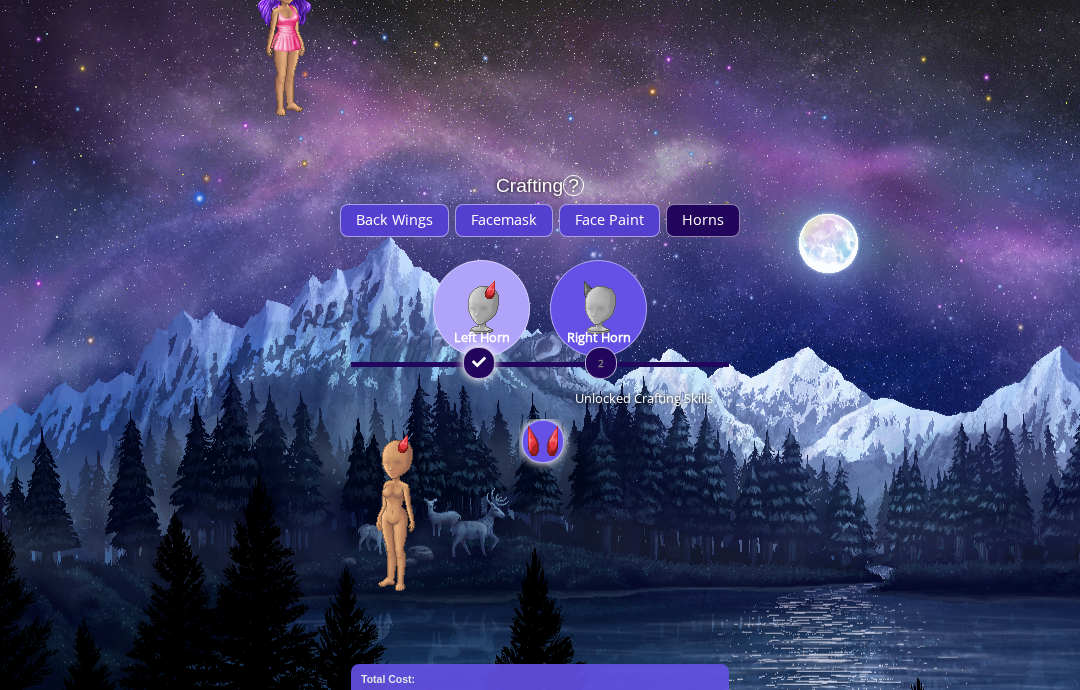scroll, scrollTop: 0, scrollLeft: 0, axis: both 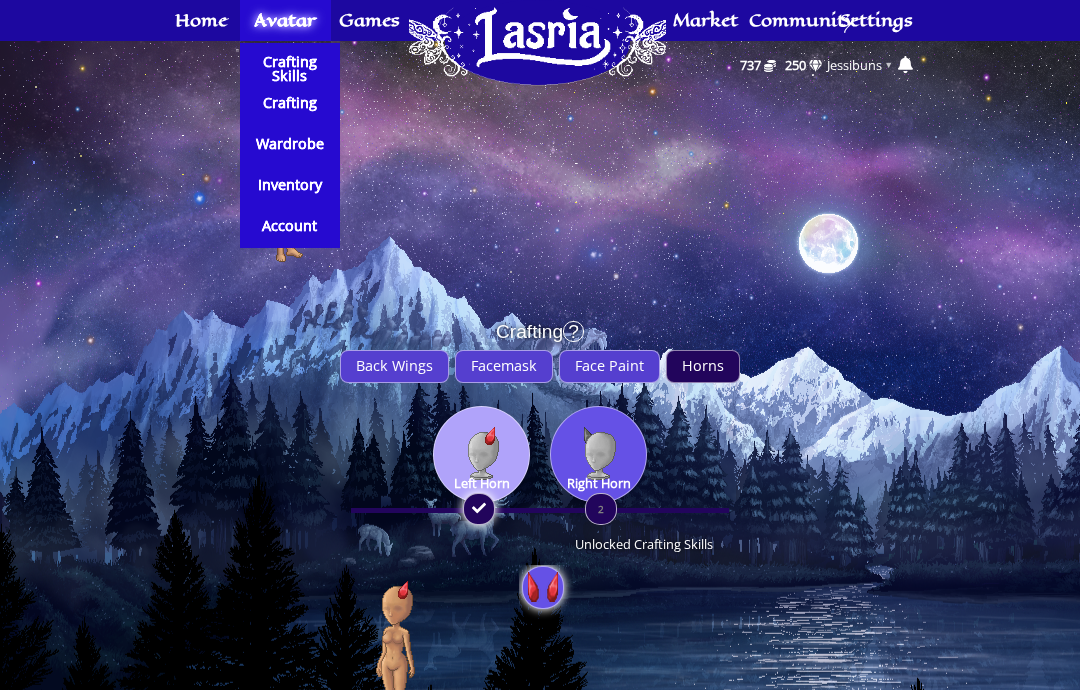 click on "Wardrobe" at bounding box center [290, 144] 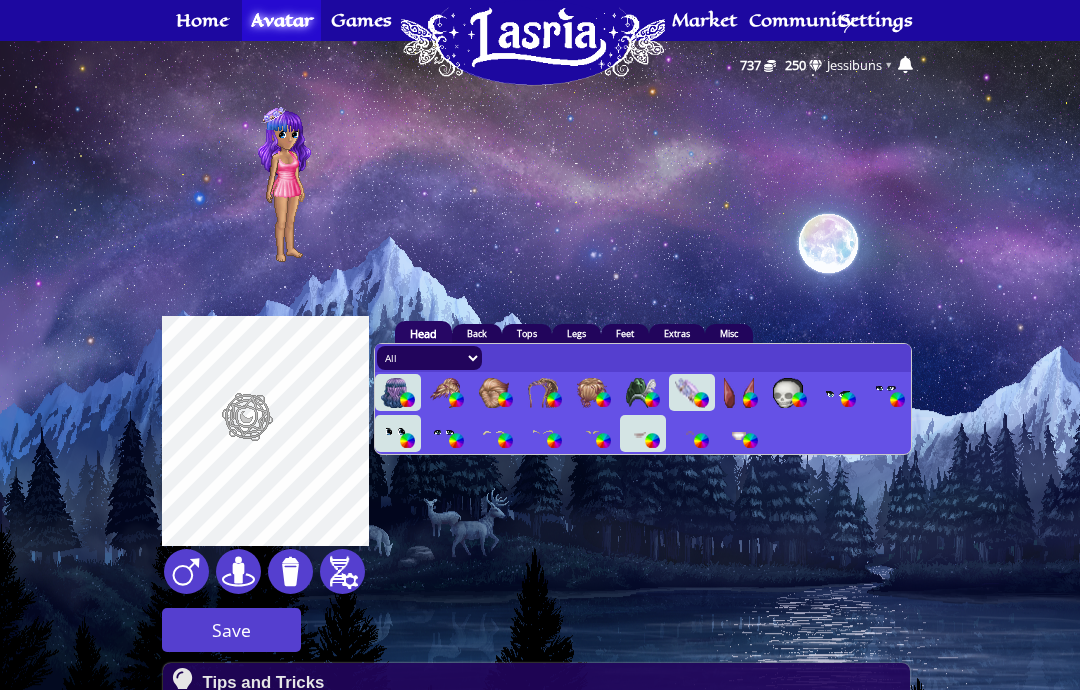 scroll, scrollTop: 0, scrollLeft: 0, axis: both 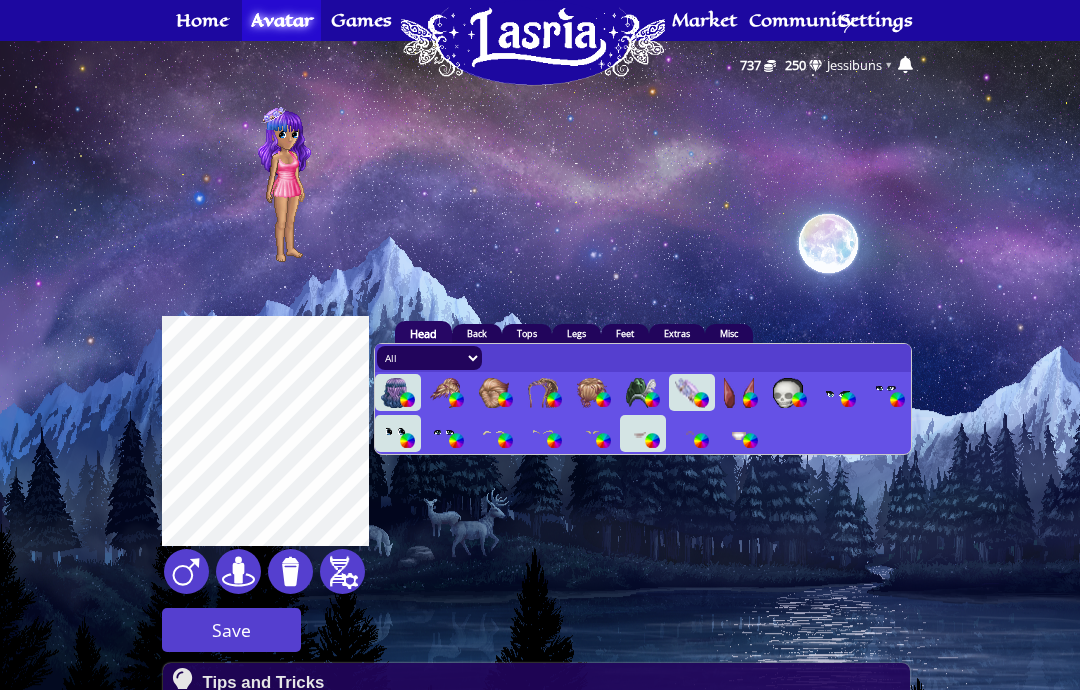 click on "Back" at bounding box center [477, 333] 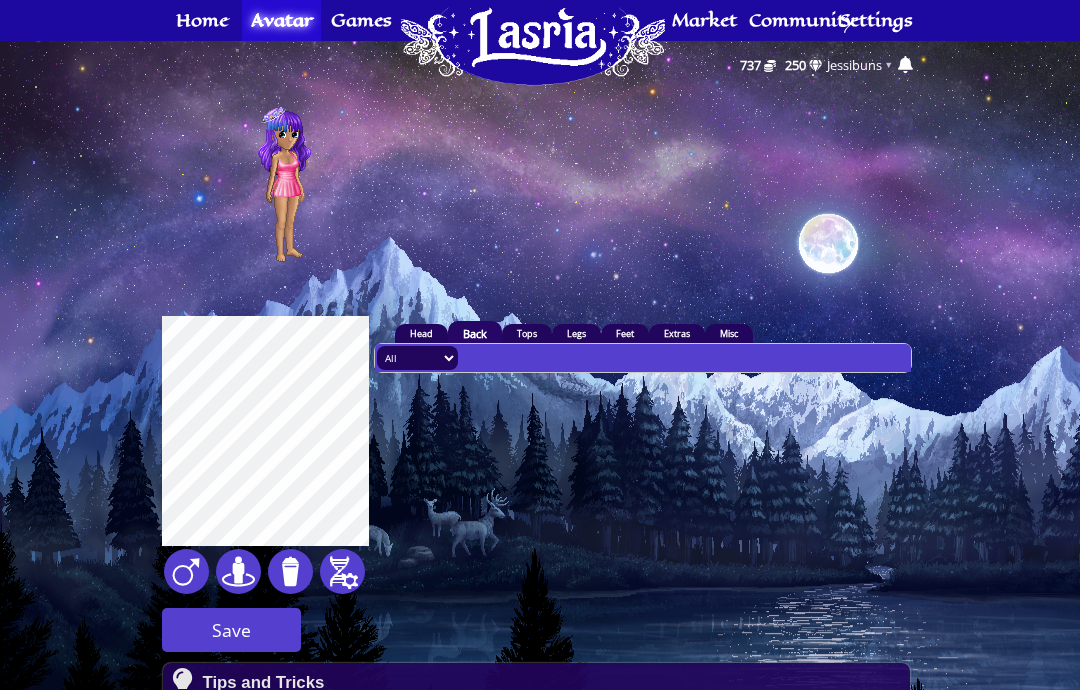 click on "Tops" at bounding box center (527, 333) 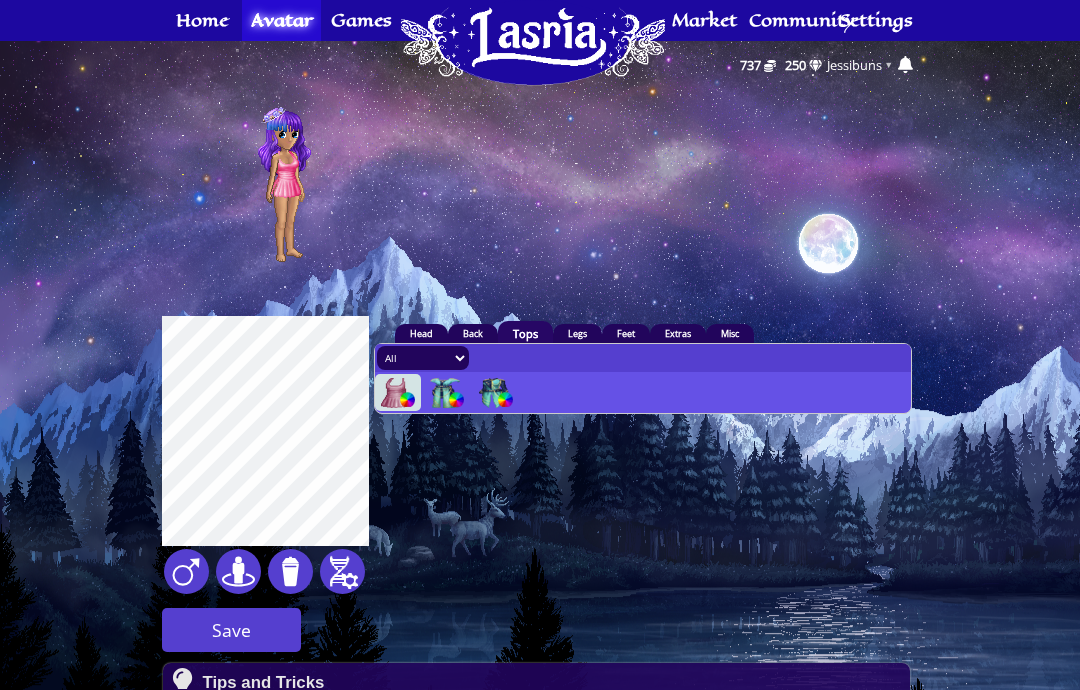 click on "Legs" at bounding box center (577, 333) 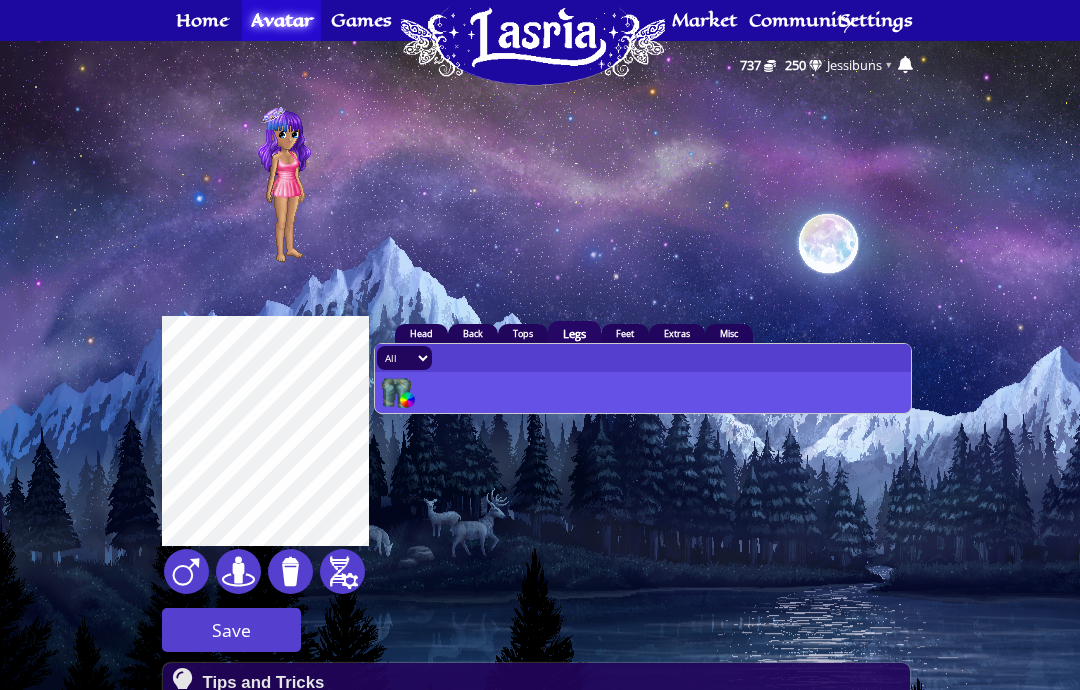 click on "Feet" at bounding box center (625, 333) 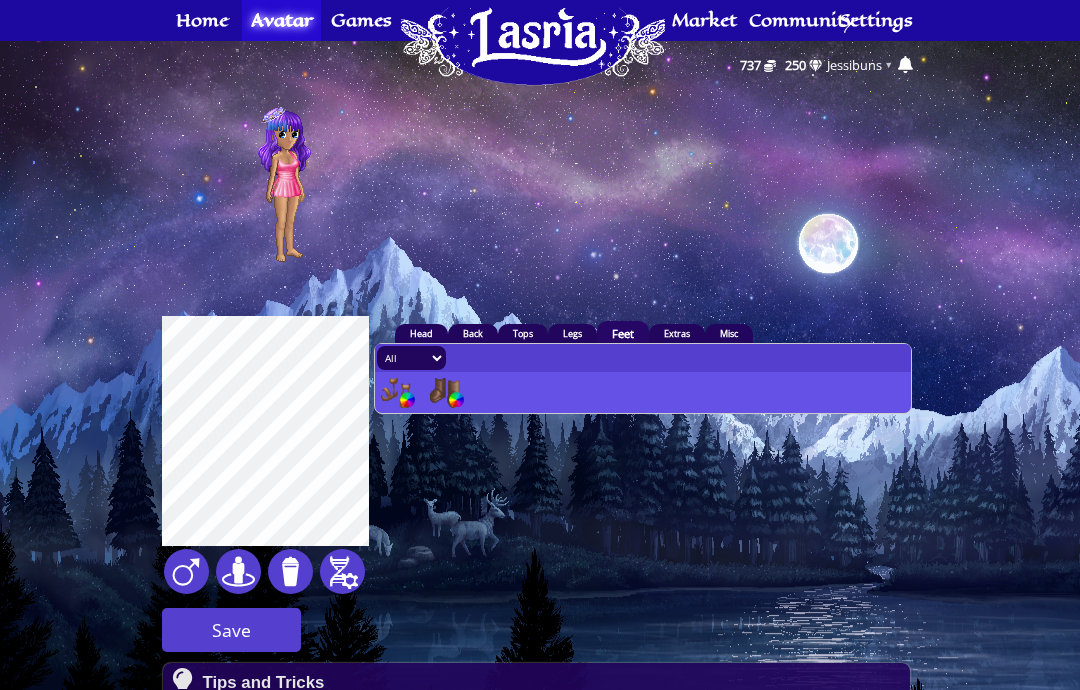 click on "Extras" at bounding box center (677, 333) 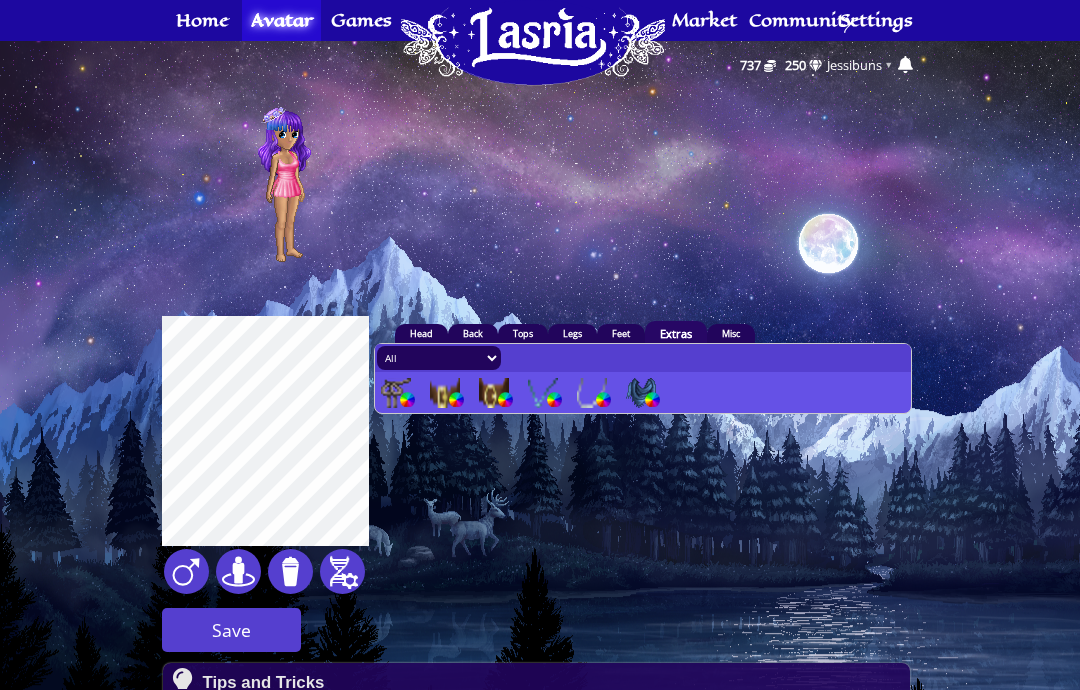 click on "Misc" at bounding box center (731, 333) 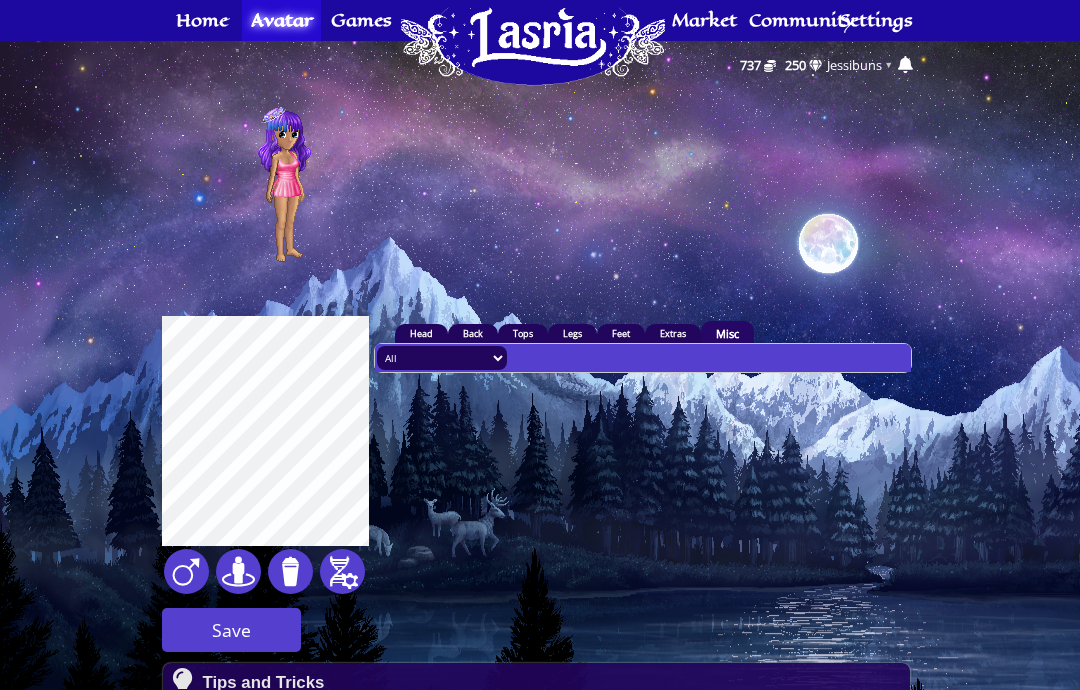 click on "Extras" at bounding box center [673, 333] 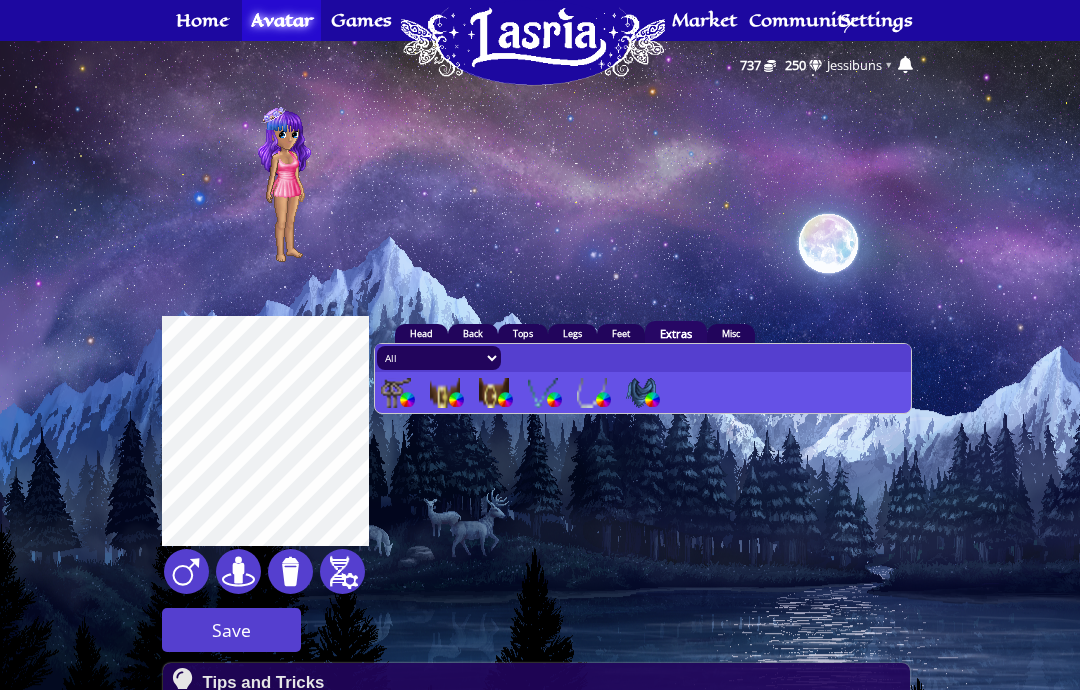 click at bounding box center [396, 393] 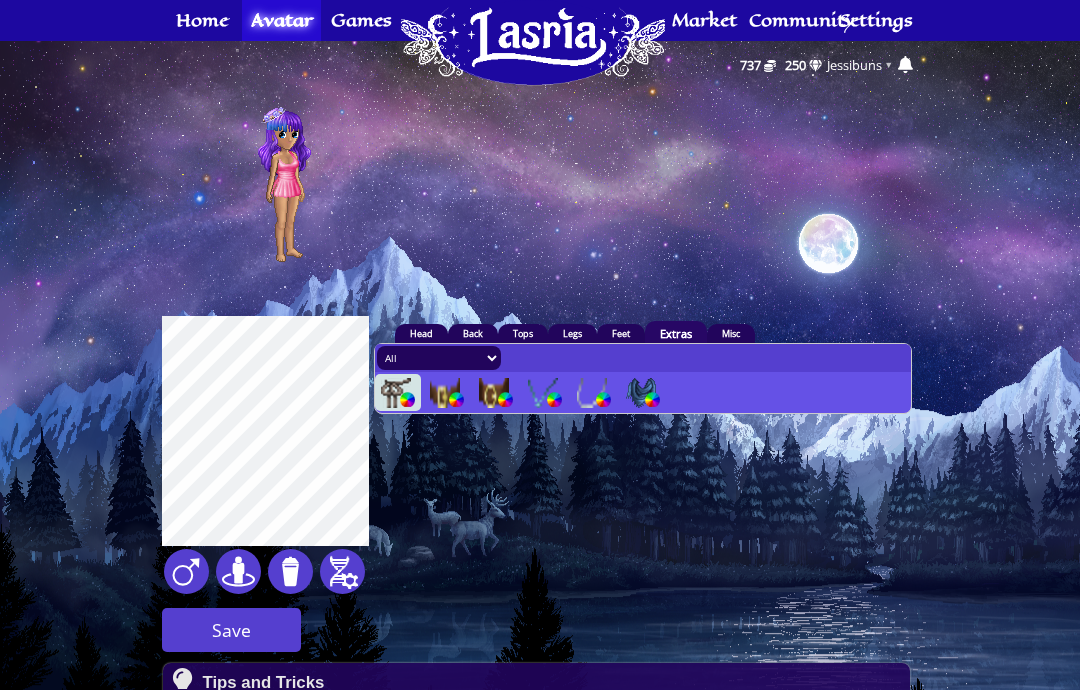 click at bounding box center (407, 399) 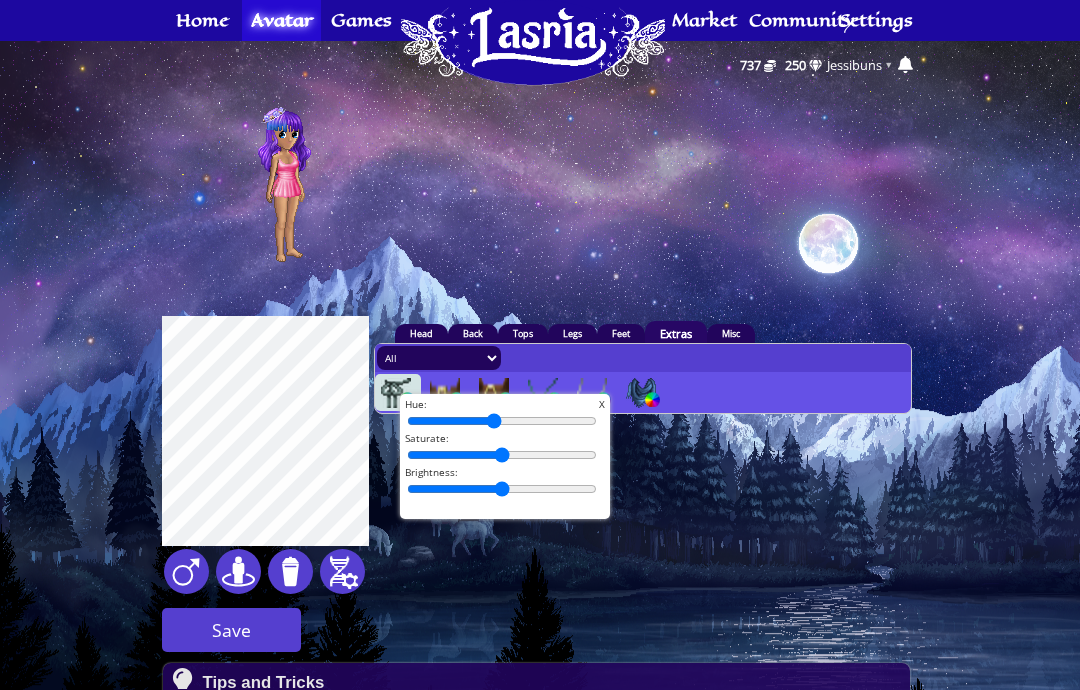 type on "45" 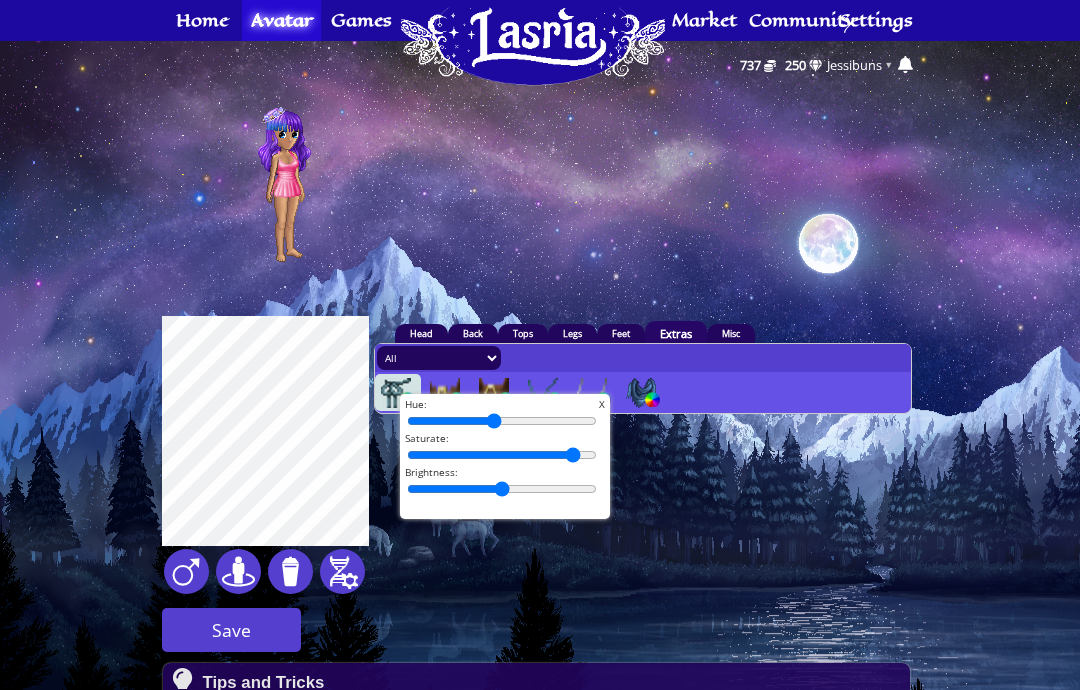 type on "96" 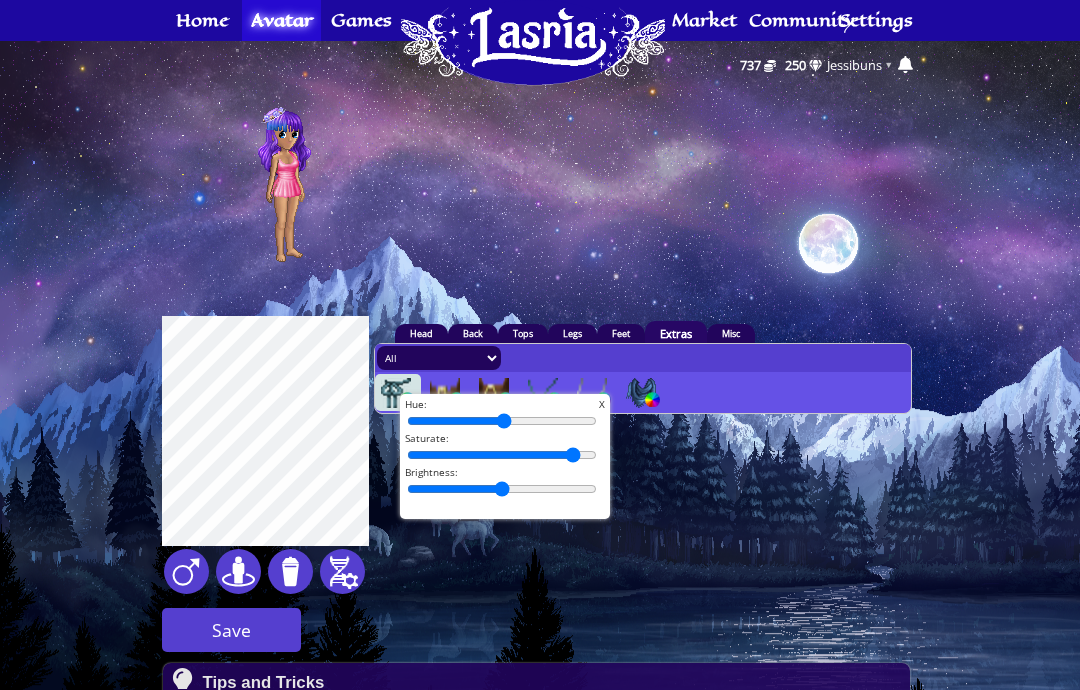 type on "51" 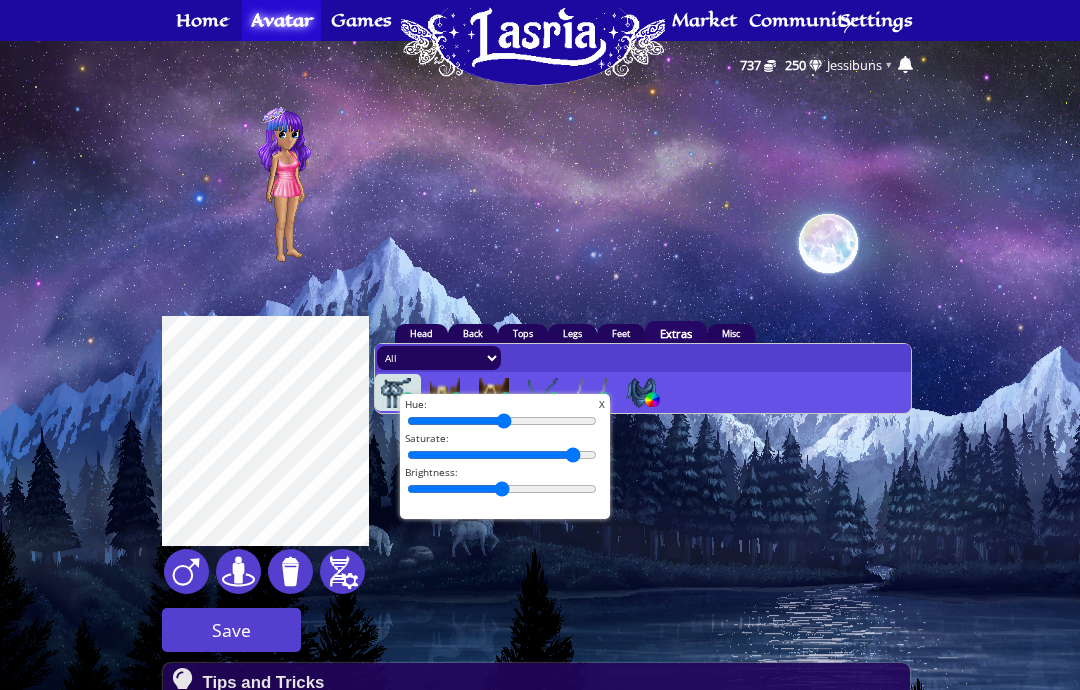click on "Save" at bounding box center [231, 630] 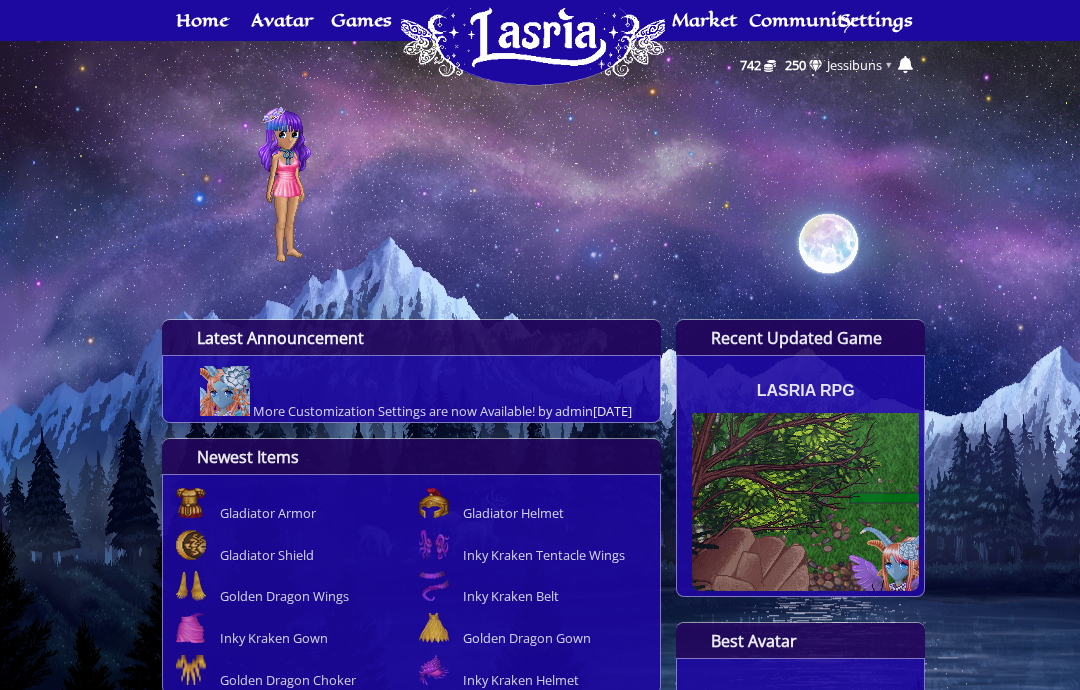scroll, scrollTop: 0, scrollLeft: 0, axis: both 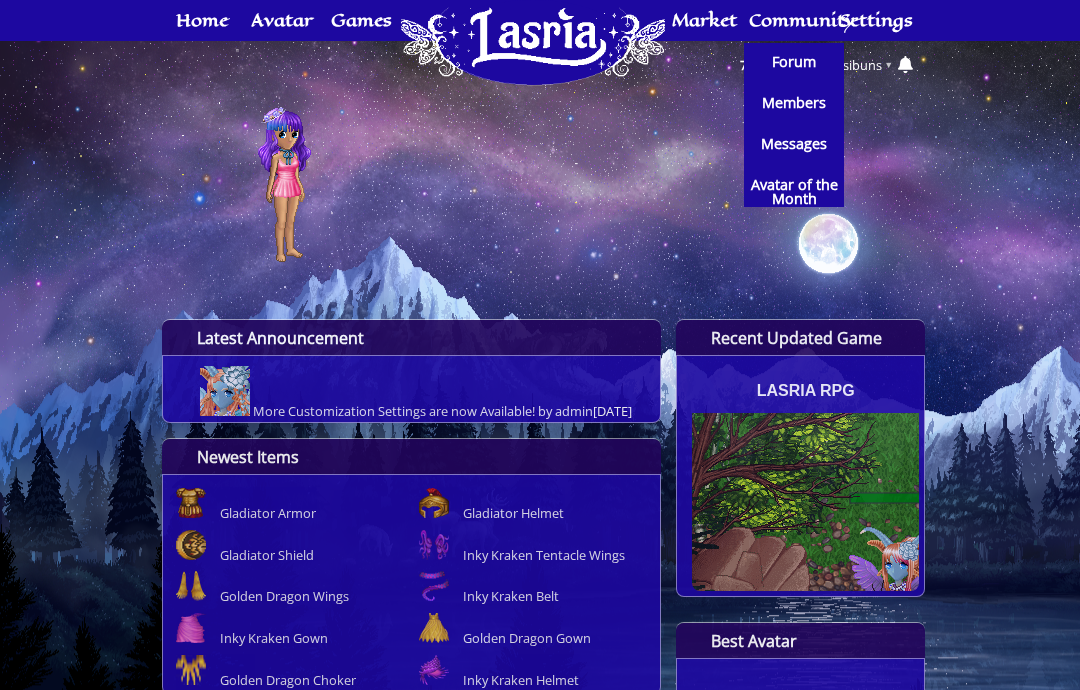 click on "Forum" at bounding box center [794, 62] 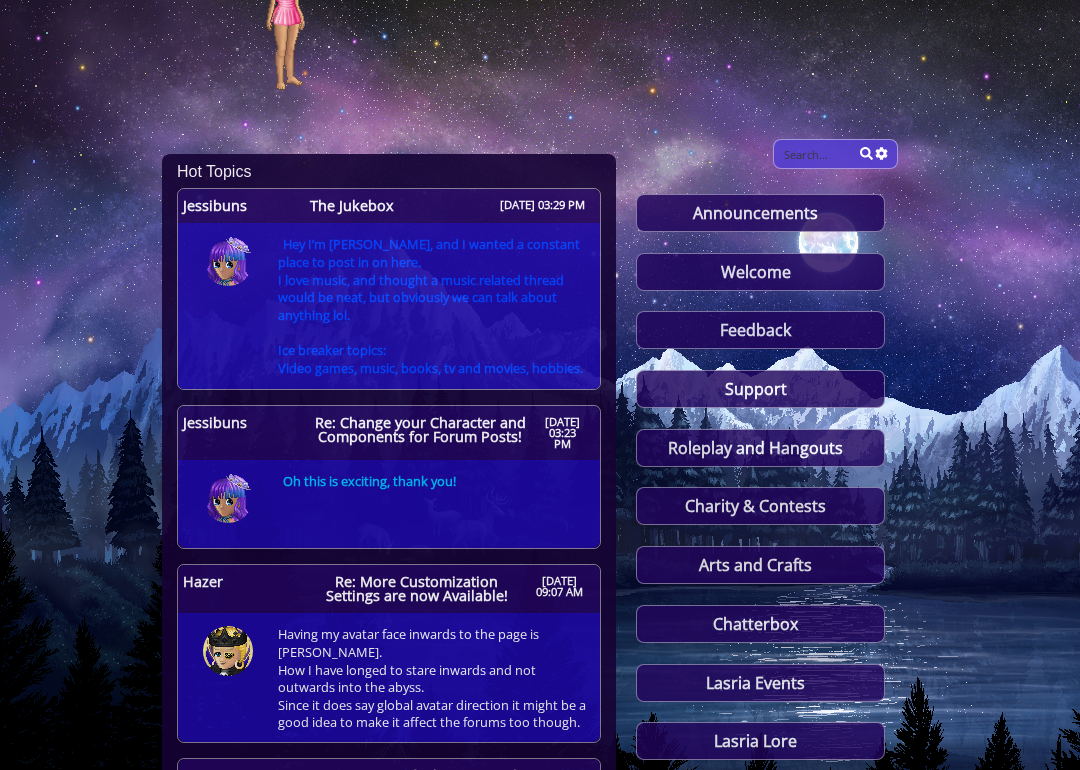 scroll, scrollTop: 172, scrollLeft: 0, axis: vertical 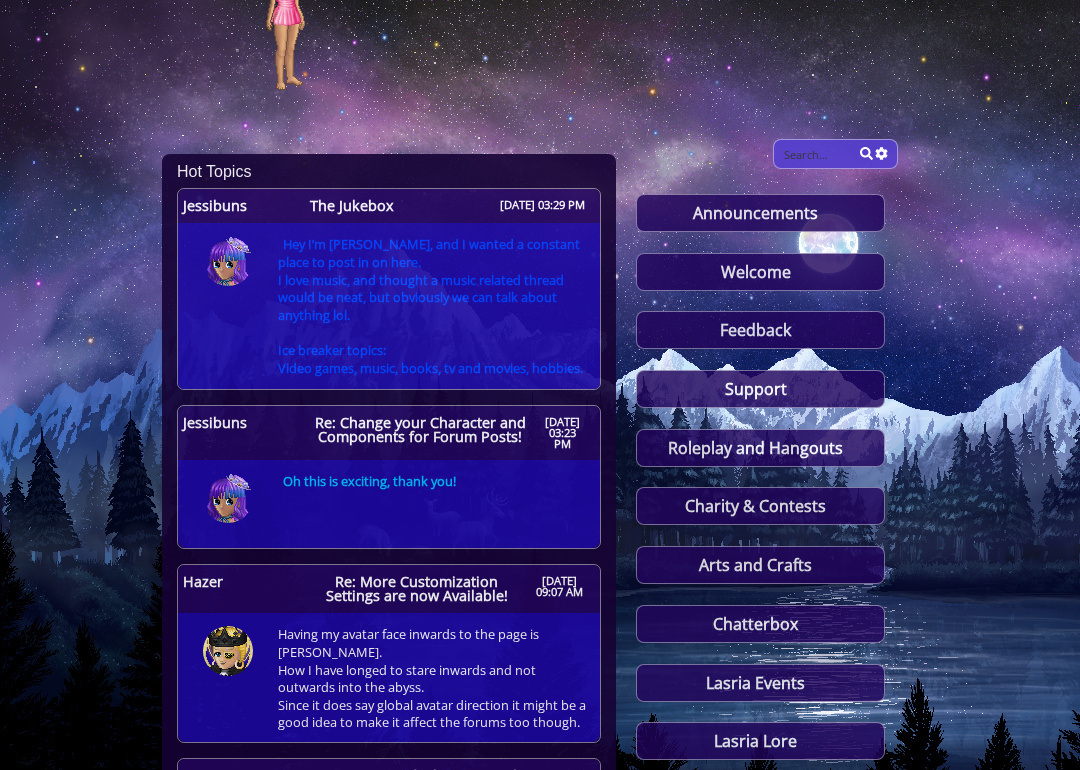 click on "Feedback" at bounding box center [760, 330] 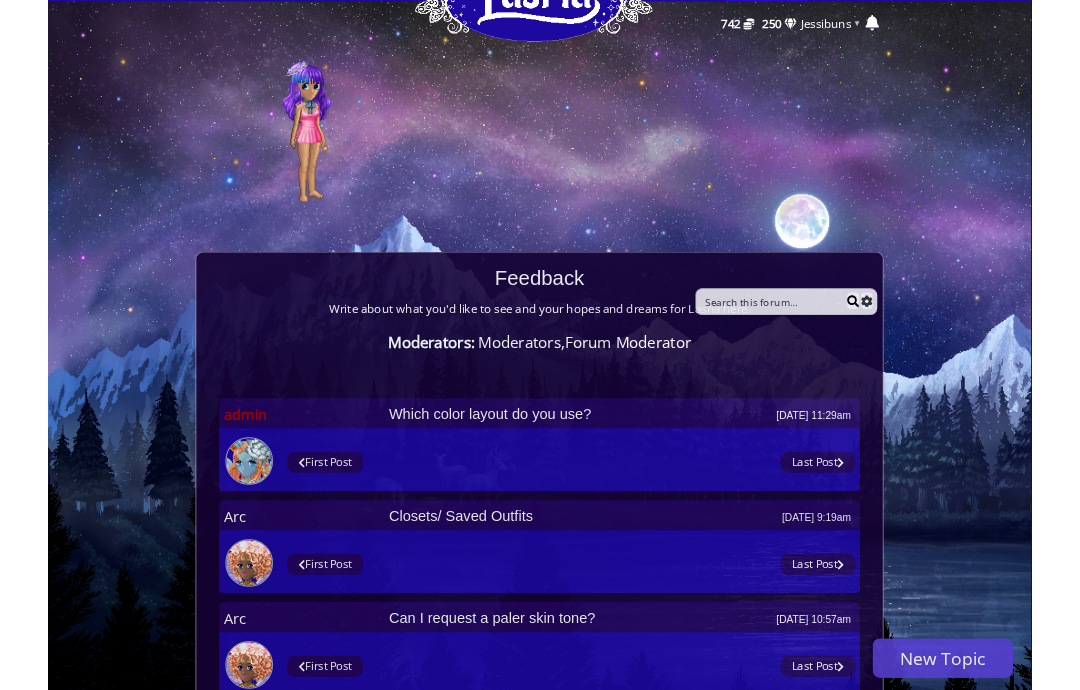 scroll, scrollTop: 0, scrollLeft: 0, axis: both 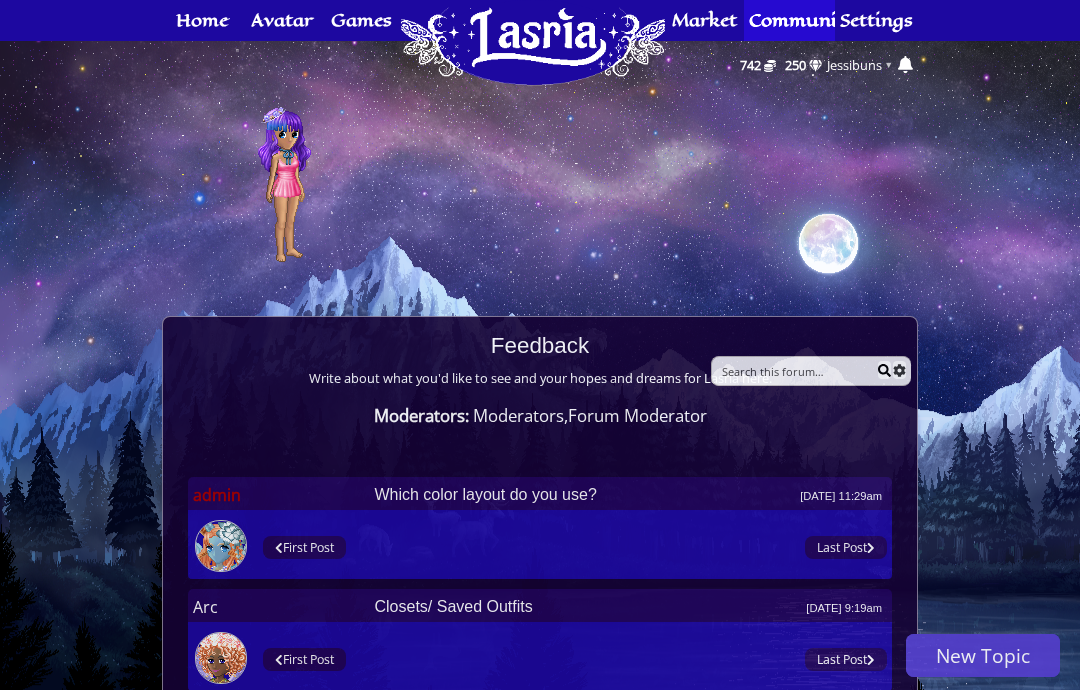 click on "Settings" at bounding box center (876, 20) 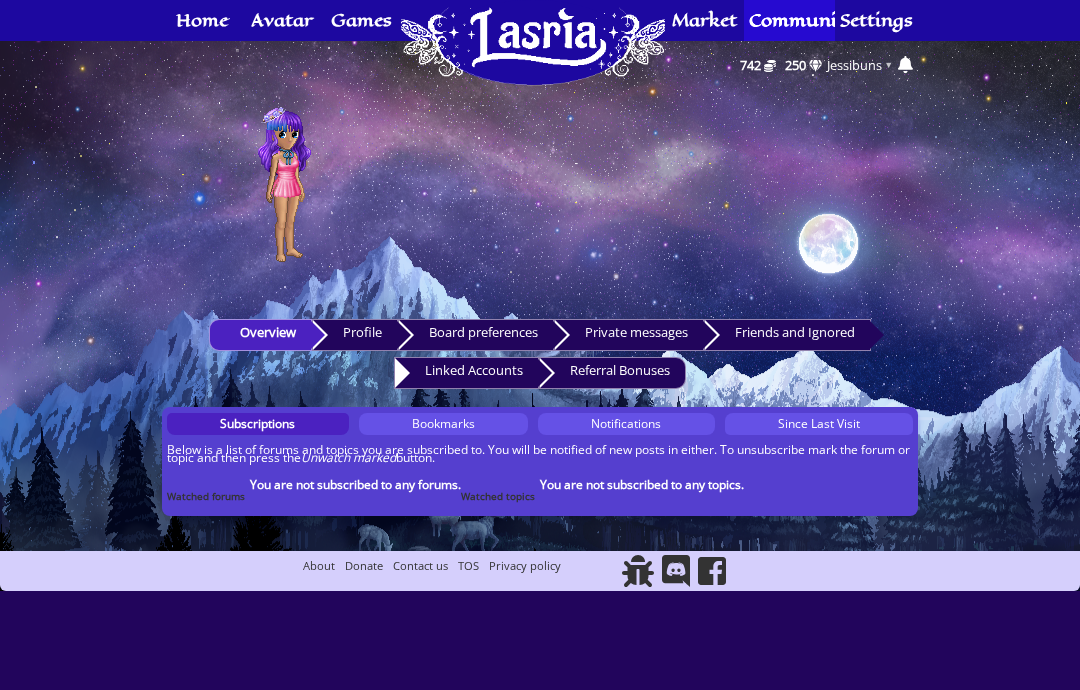 scroll, scrollTop: 0, scrollLeft: 0, axis: both 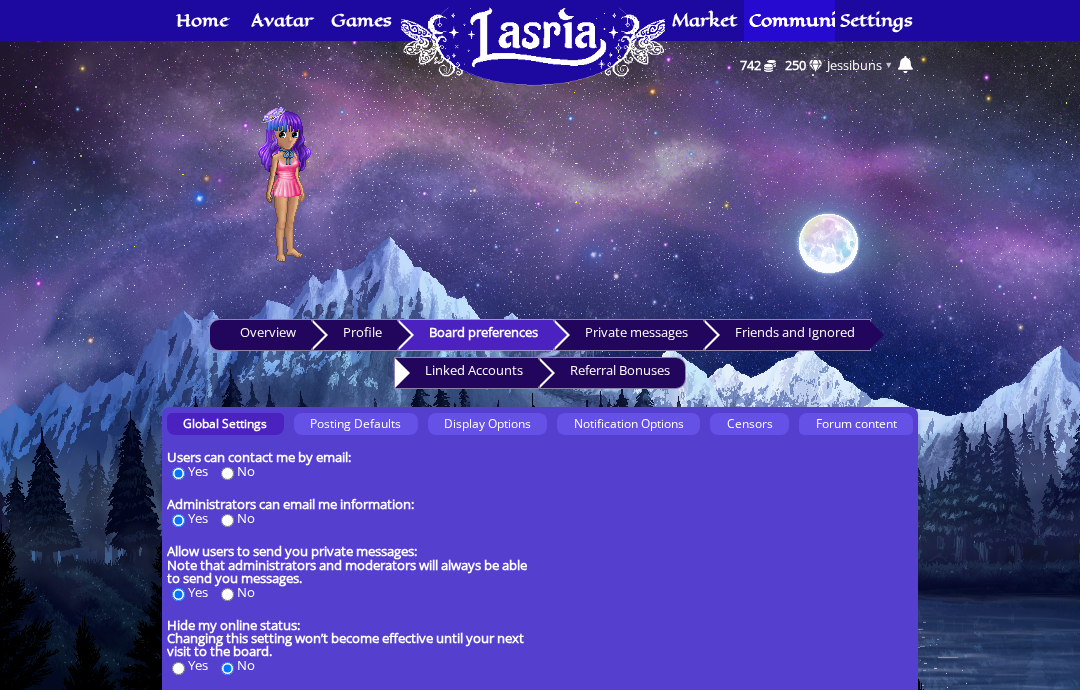 click on "Forum content" at bounding box center [856, 423] 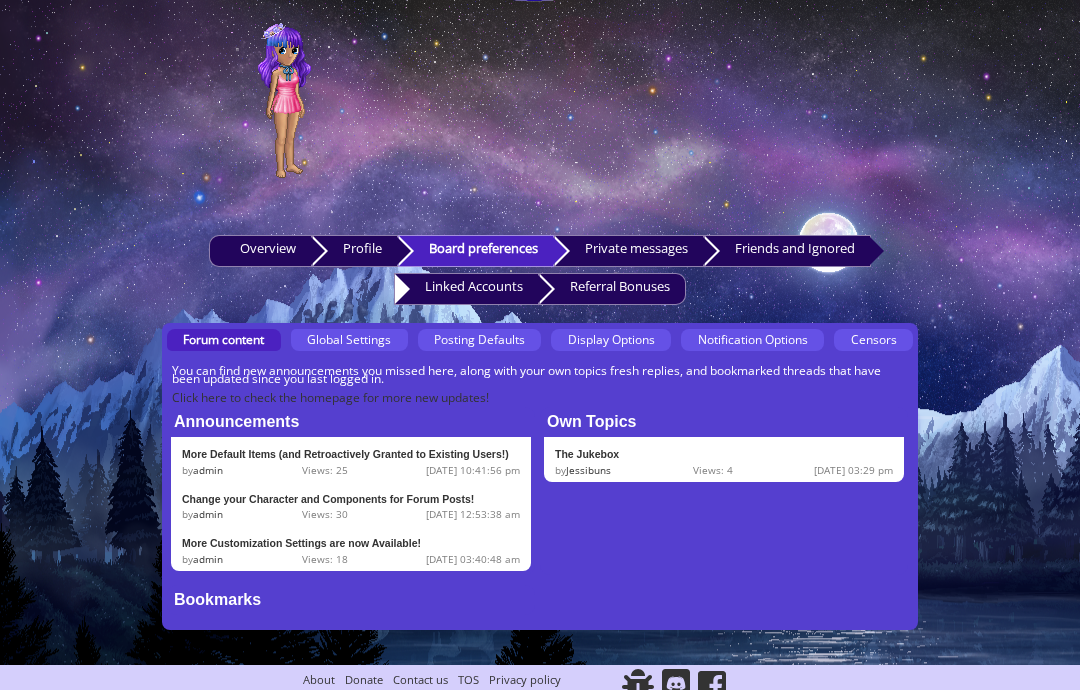 scroll, scrollTop: 84, scrollLeft: 0, axis: vertical 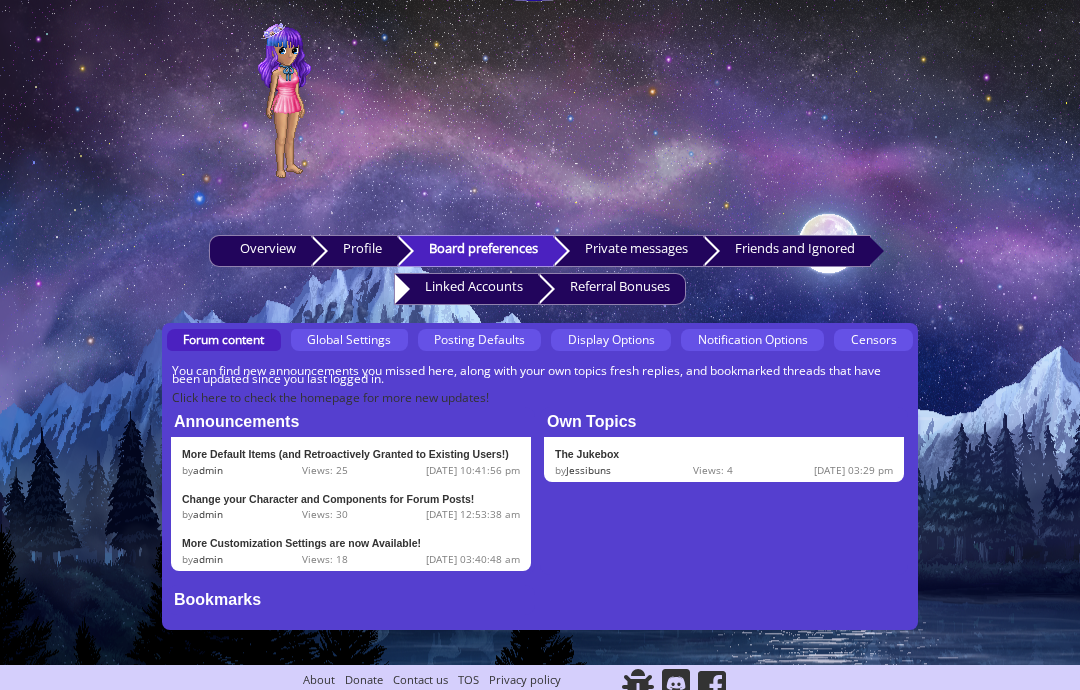 click on "Display Options" at bounding box center (611, 339) 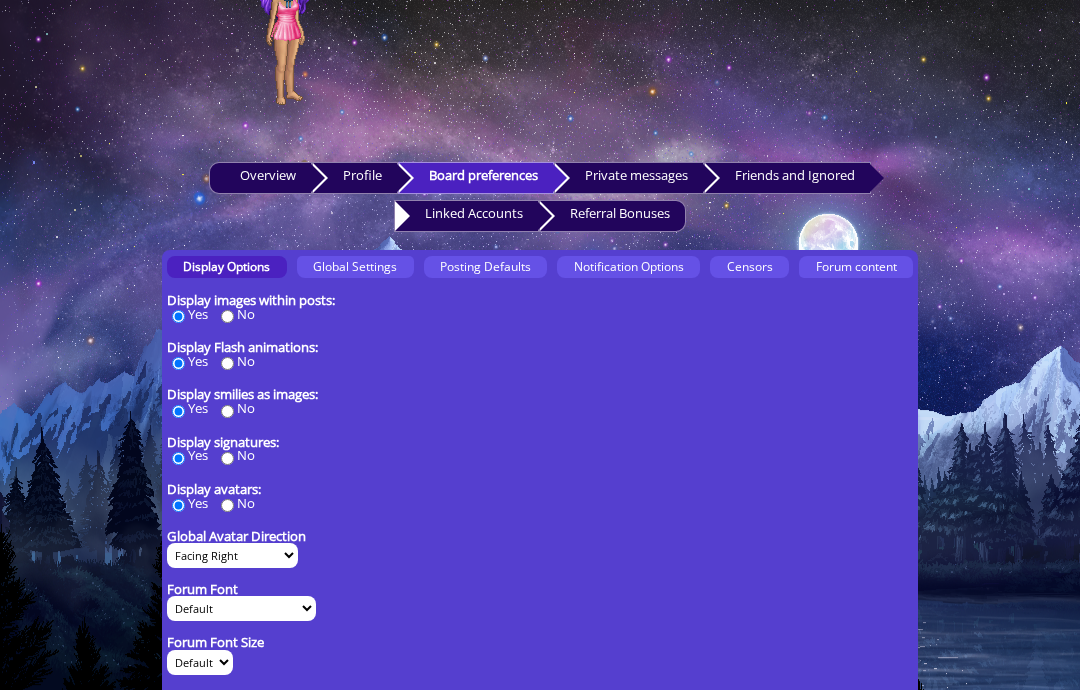 scroll, scrollTop: 156, scrollLeft: 0, axis: vertical 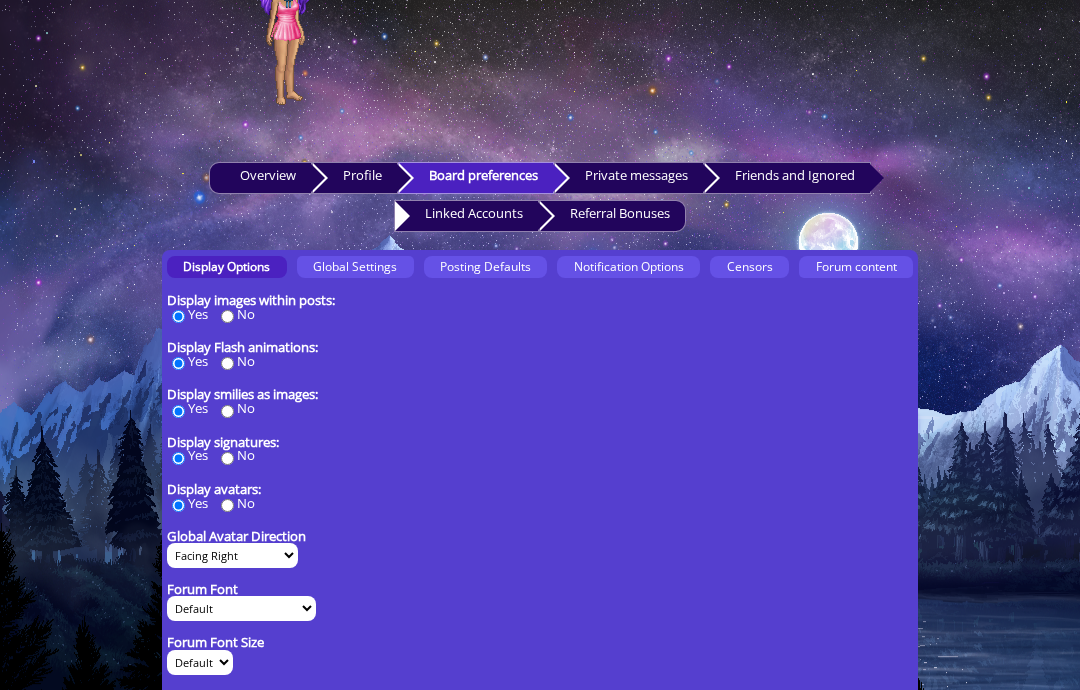click on "Overview" at bounding box center (260, 179) 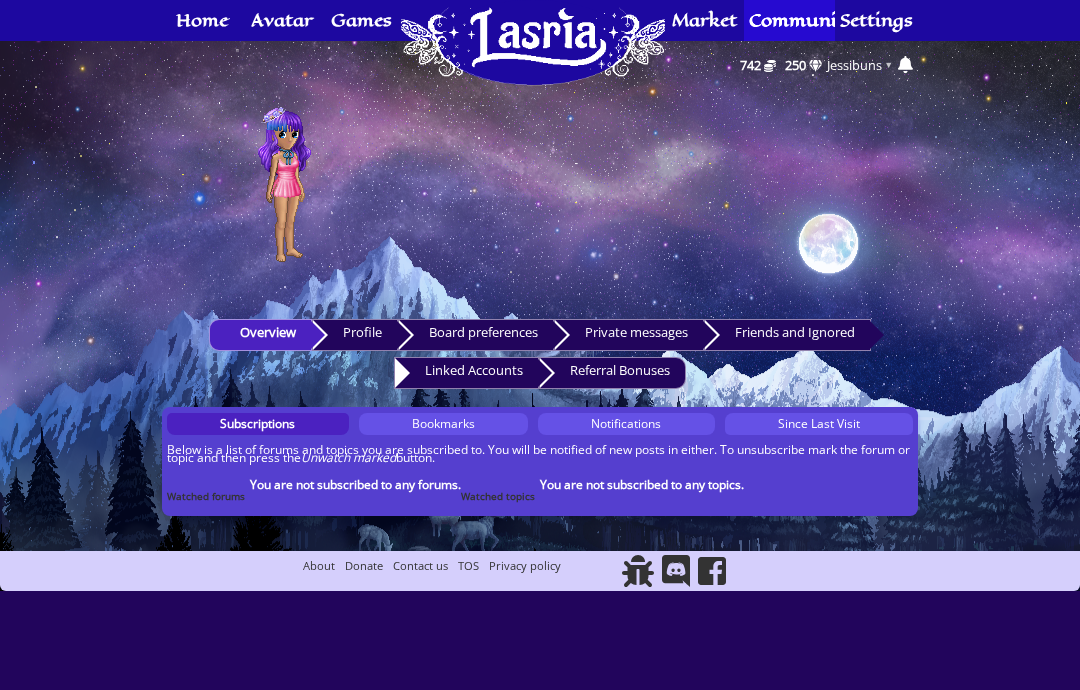scroll, scrollTop: 0, scrollLeft: 0, axis: both 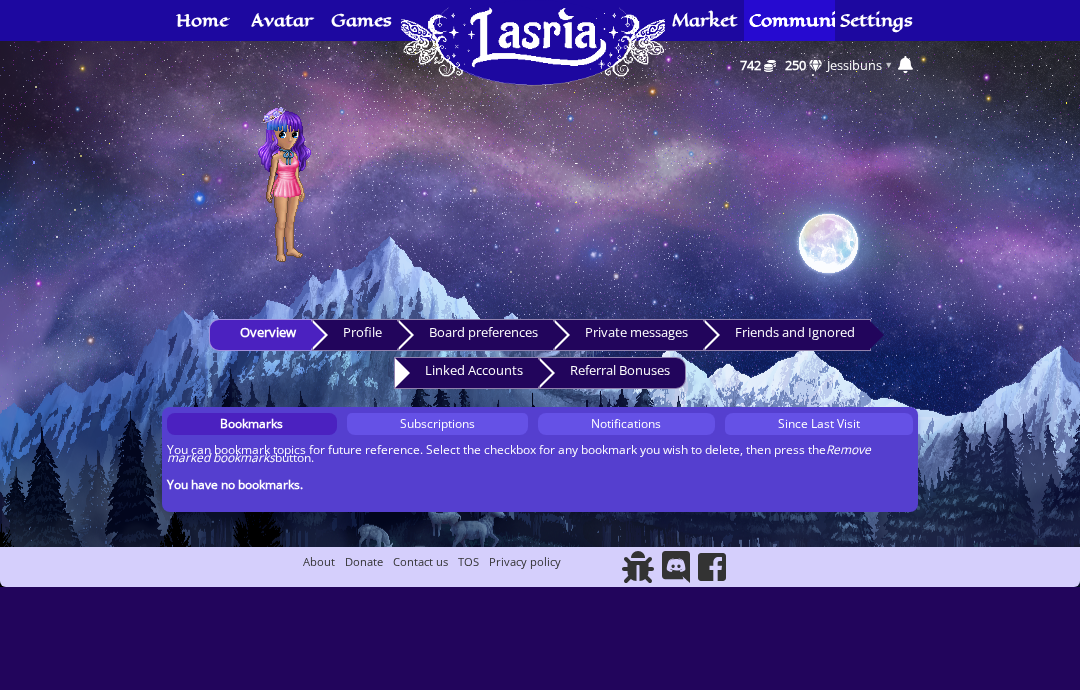 click on "Profile" at bounding box center [355, 335] 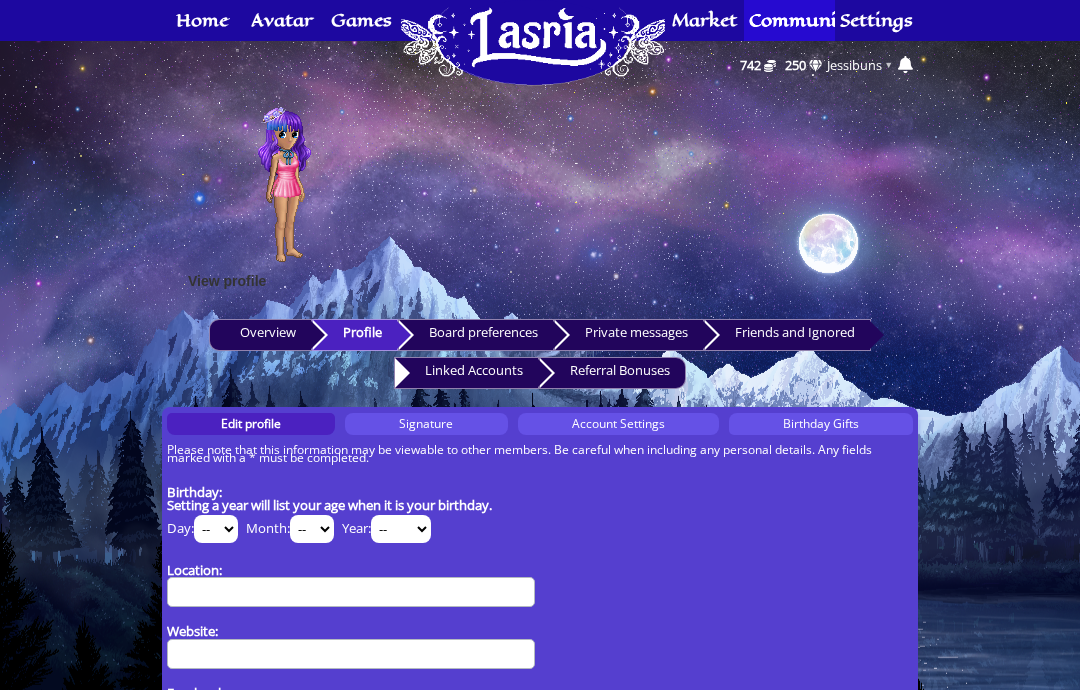 scroll, scrollTop: 0, scrollLeft: 0, axis: both 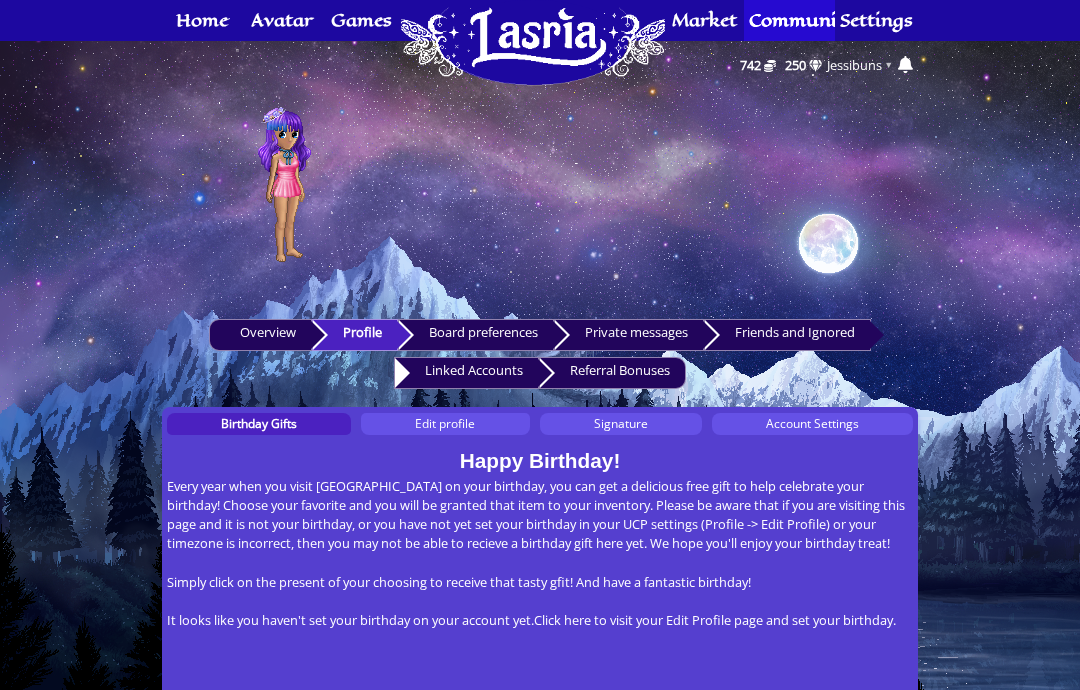 click on "Birthday Gifts" at bounding box center [259, 423] 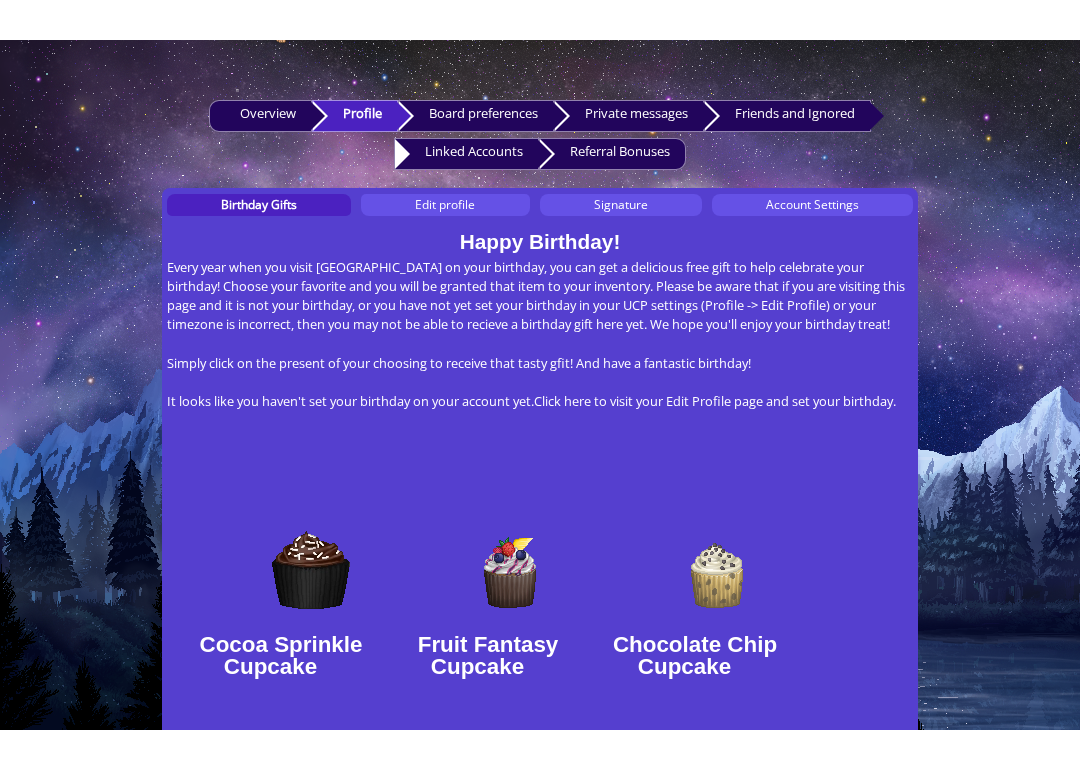 scroll, scrollTop: 180, scrollLeft: 0, axis: vertical 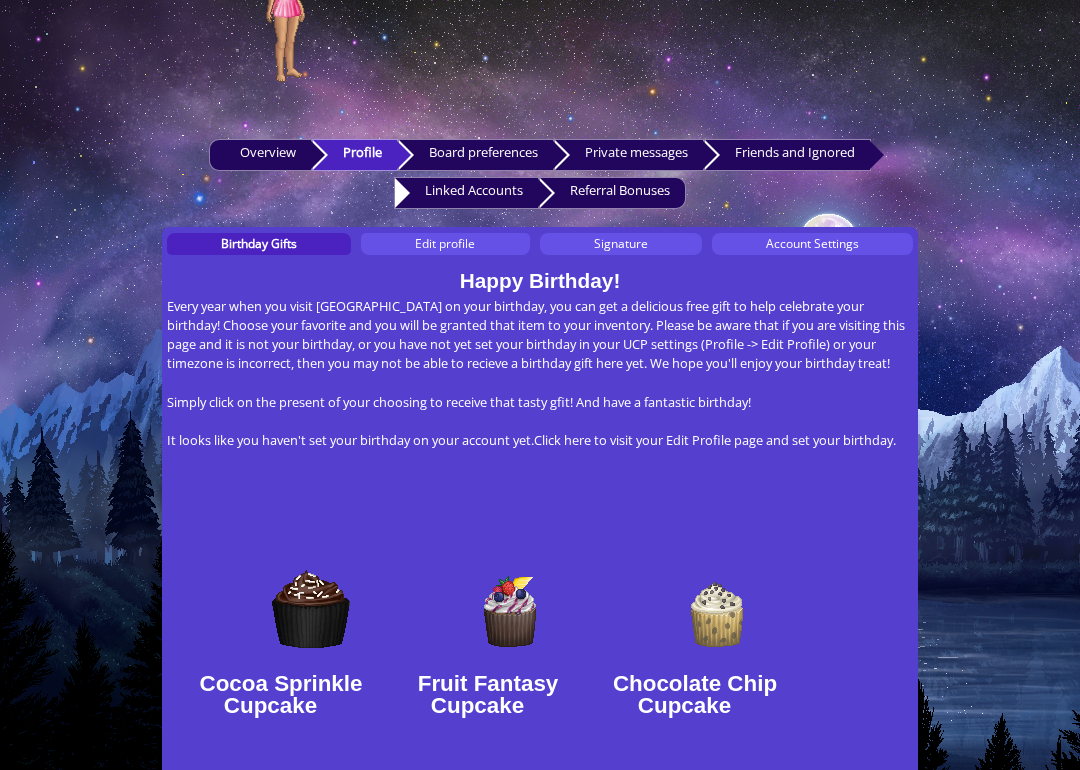 click on "Edit profile" at bounding box center (445, 244) 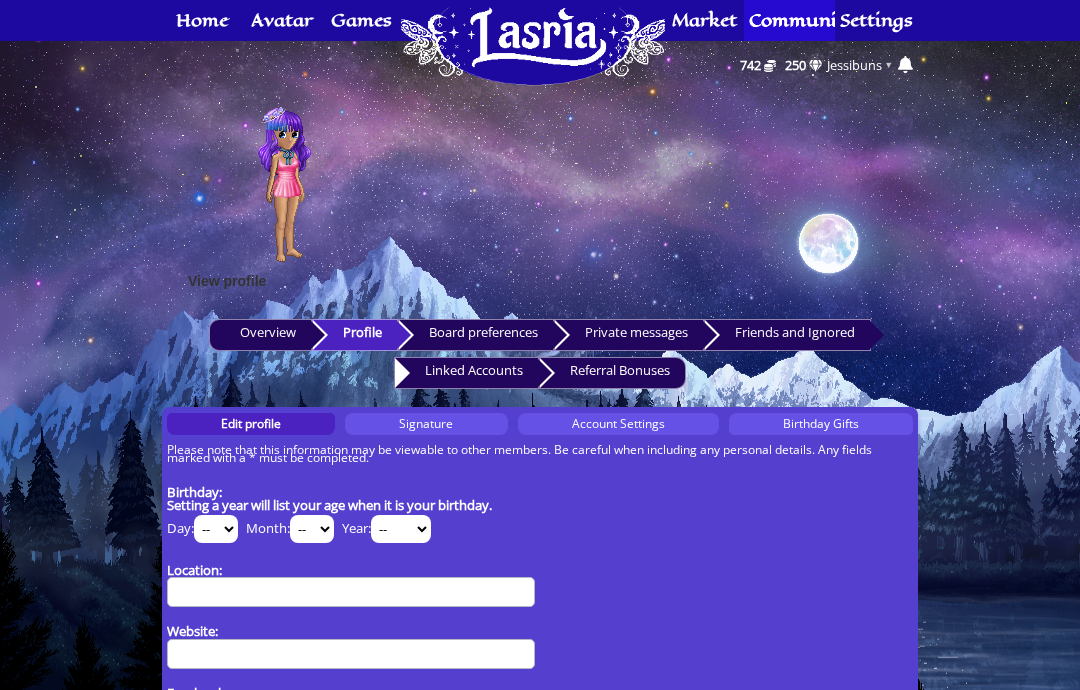 scroll, scrollTop: 0, scrollLeft: 0, axis: both 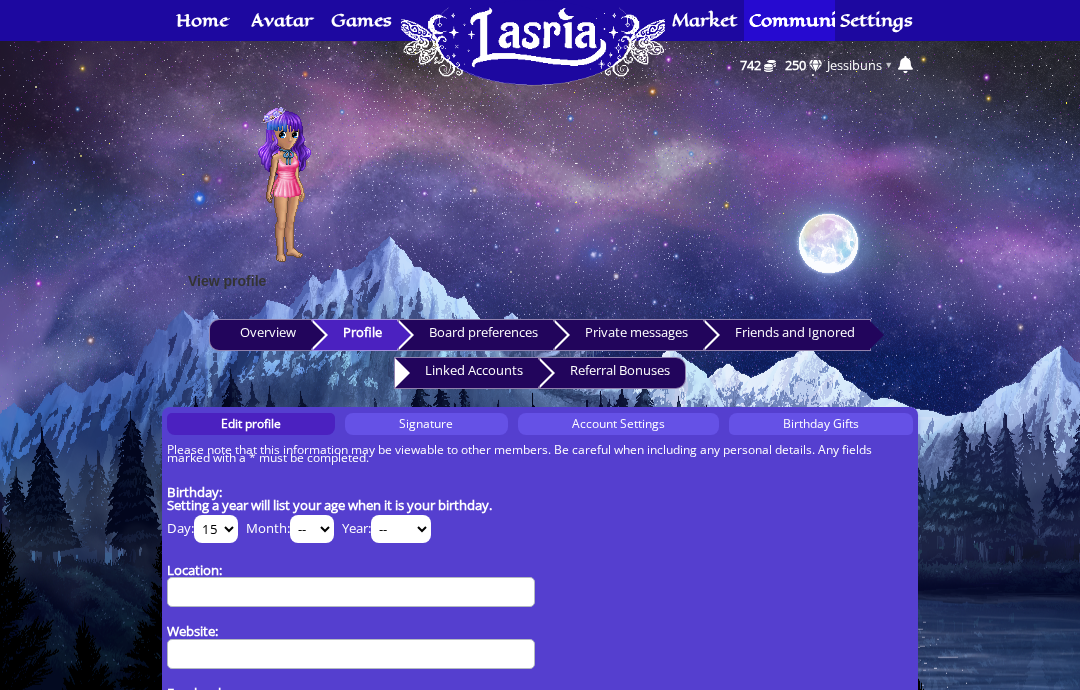 click on "-- 1 2 3 4 5 6 7 8 9 10 11 12" at bounding box center [312, 529] 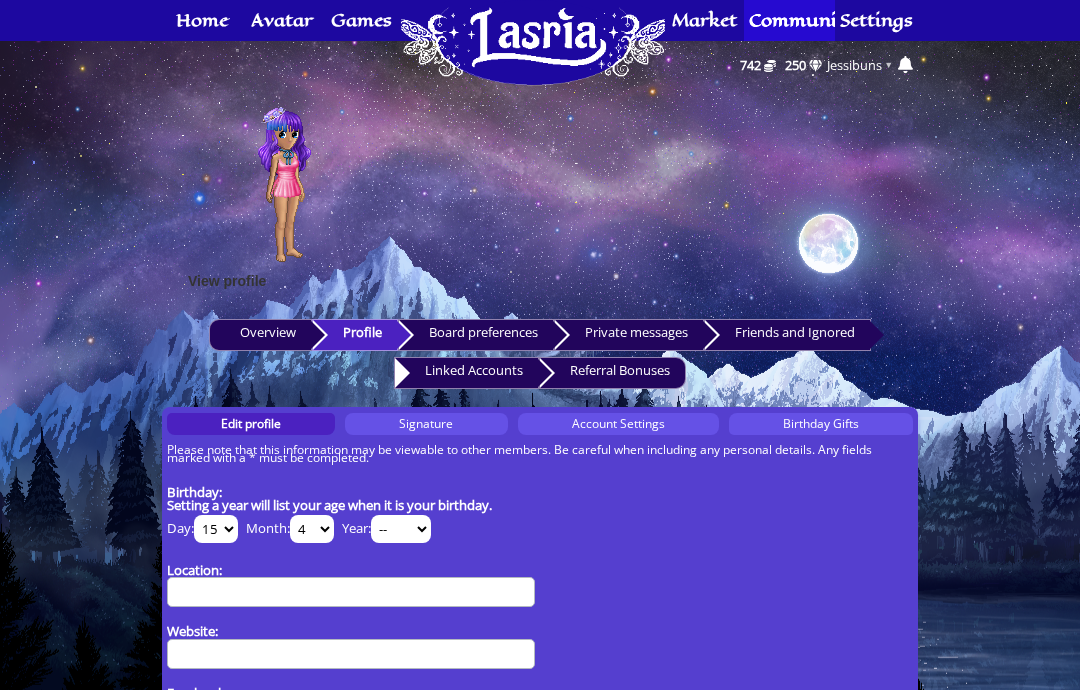 click on "-- 1925 1926 1927 1928 1929 1930 1931 1932 1933 1934 1935 1936 1937 1938 1939 1940 1941 1942 1943 1944 1945 1946 1947 1948 1949 1950 1951 1952 1953 1954 1955 1956 1957 1958 1959 1960 1961 1962 1963 1964 1965 1966 1967 1968 1969 1970 1971 1972 1973 1974 1975 1976 1977 1978 1979 1980 1981 1982 1983 1984 1985 1986 1987 1988 1989 1990 1991 1992 1993 1994 1995 1996 1997 1998 1999 2000 2001 2002 2003 2004 2005 2006 2007 2008 2009 2010 2011 2012 2013 2014 2015 2016 2017 2018 2019 2020 2021 2022 2023 2024 2025" at bounding box center (401, 529) 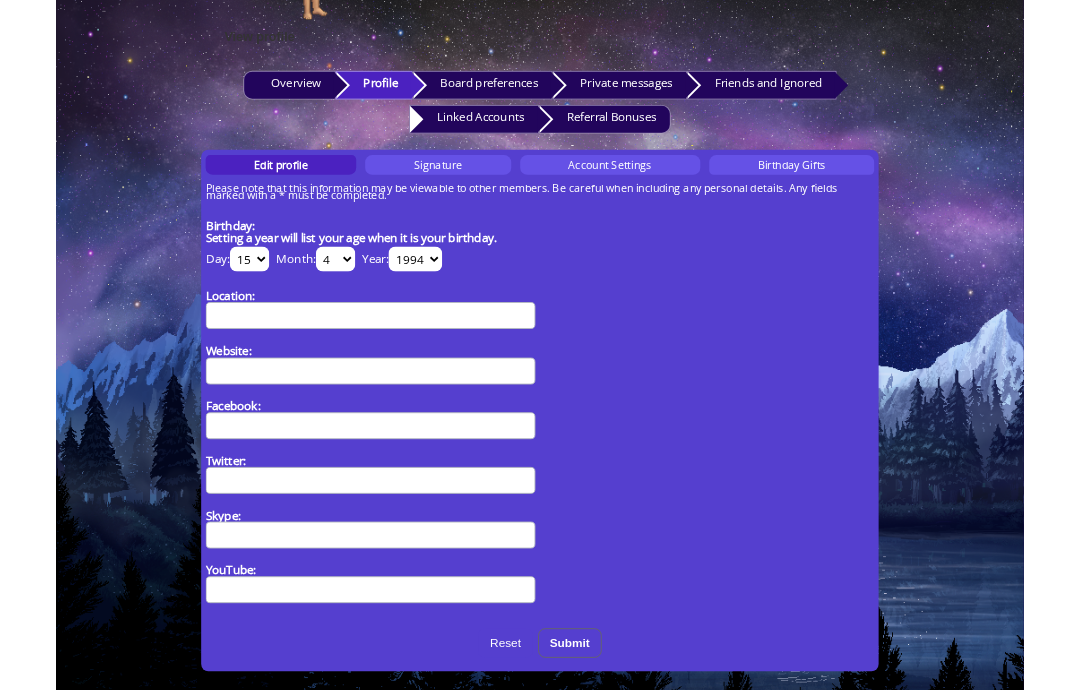 scroll, scrollTop: 296, scrollLeft: 0, axis: vertical 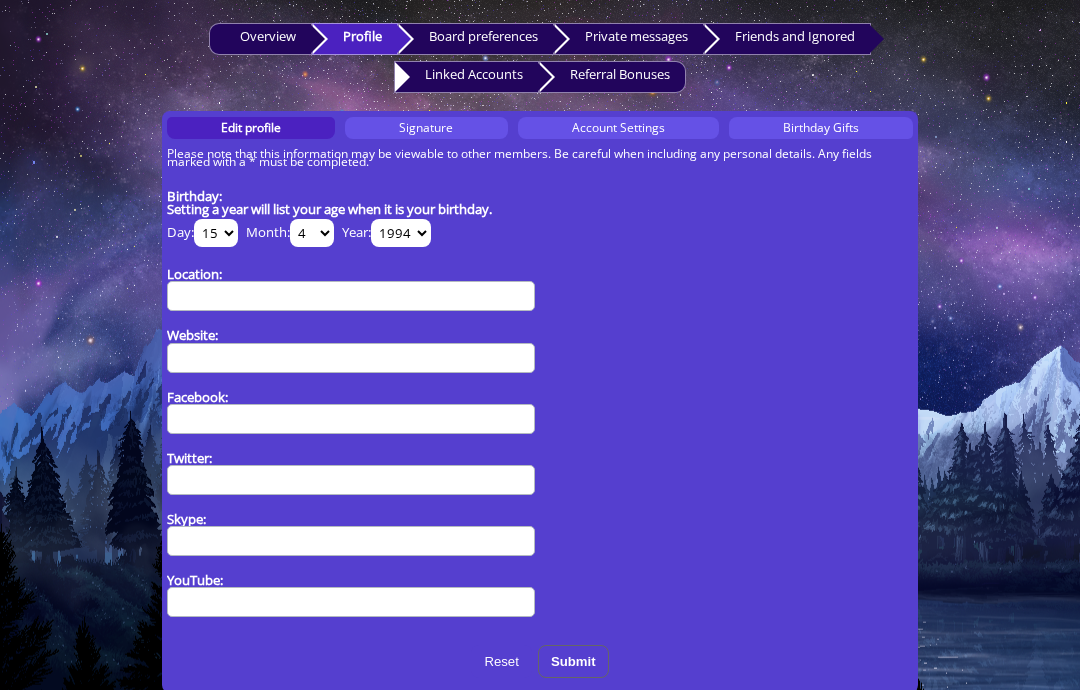 click on "Submit" at bounding box center (573, 661) 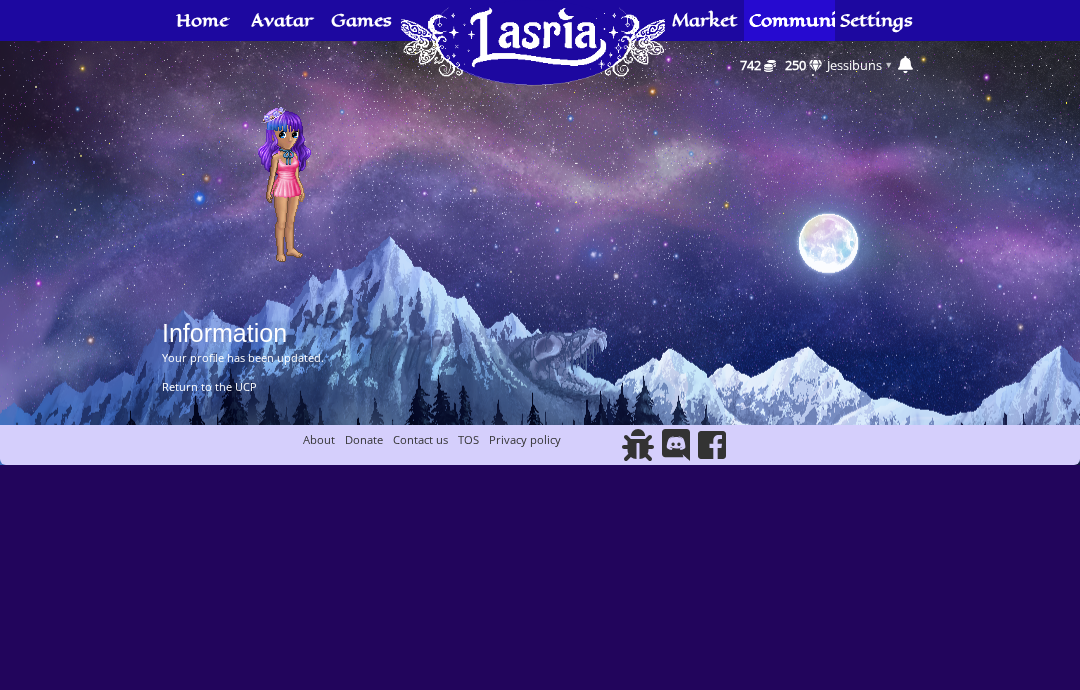 scroll, scrollTop: 0, scrollLeft: 0, axis: both 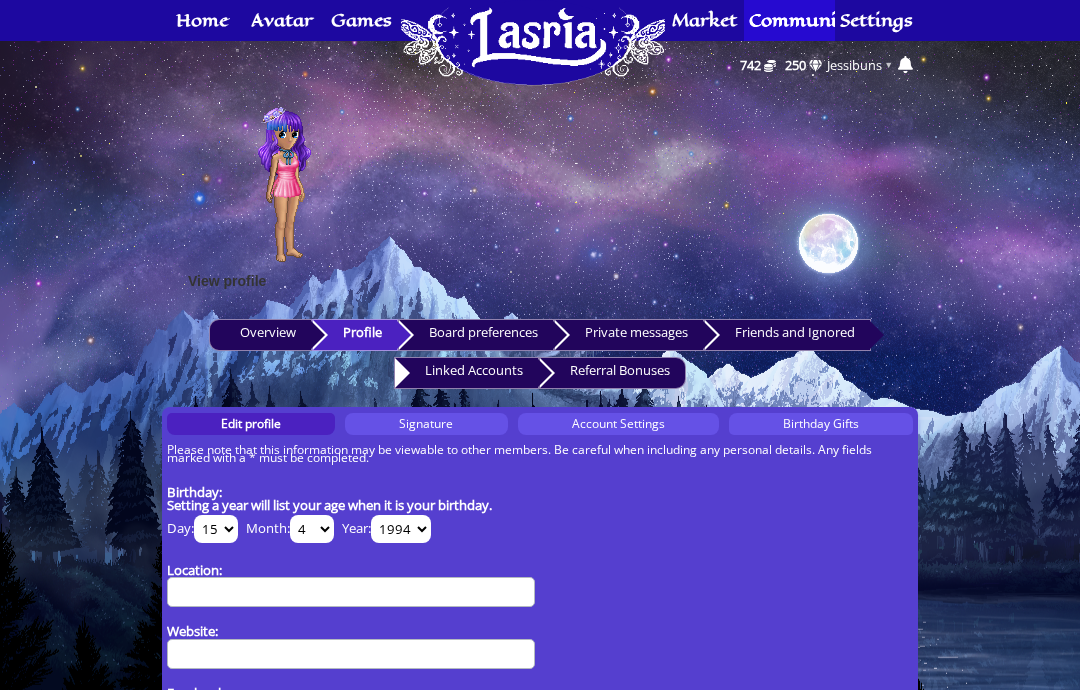 click on "Account Settings" at bounding box center (618, 424) 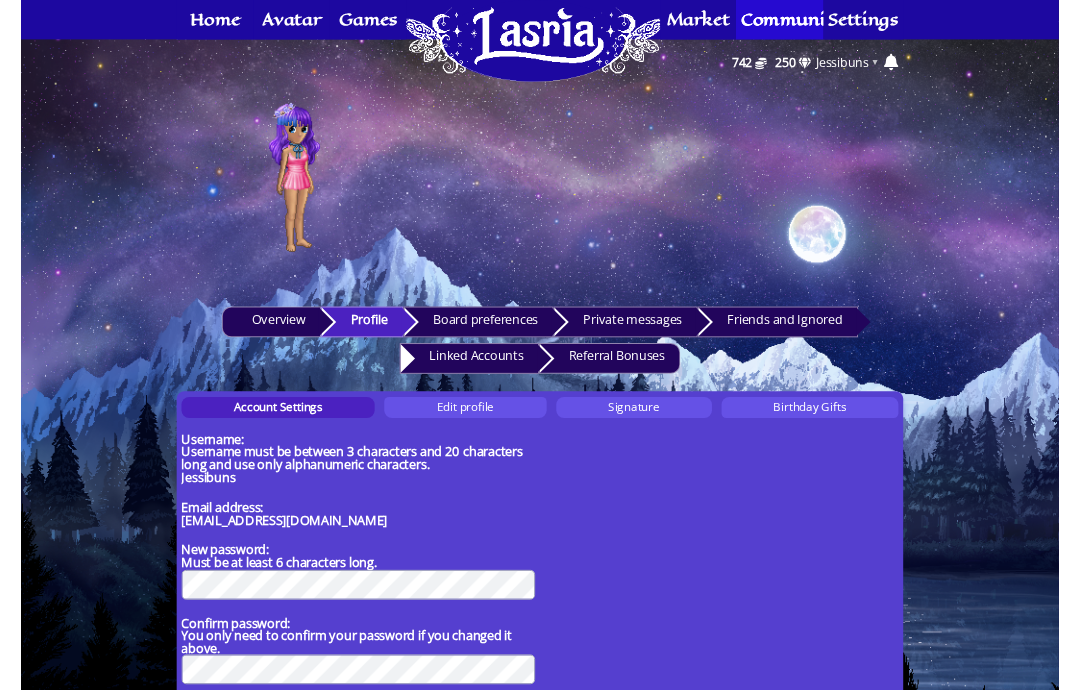 scroll, scrollTop: 27, scrollLeft: 0, axis: vertical 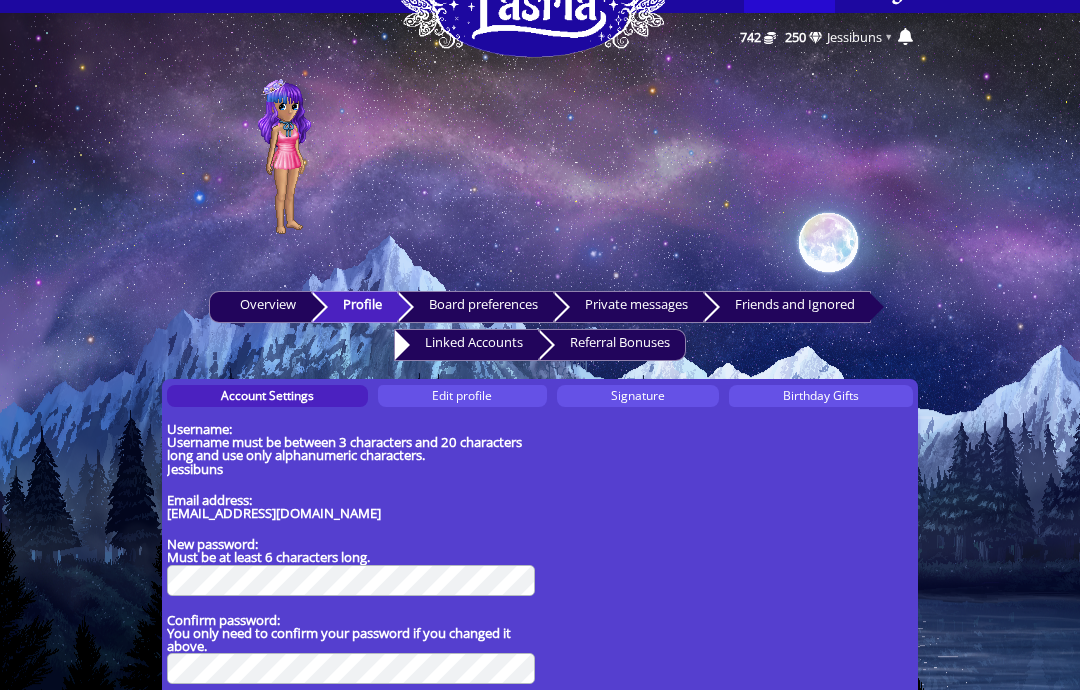 click on "Overview" at bounding box center [260, 308] 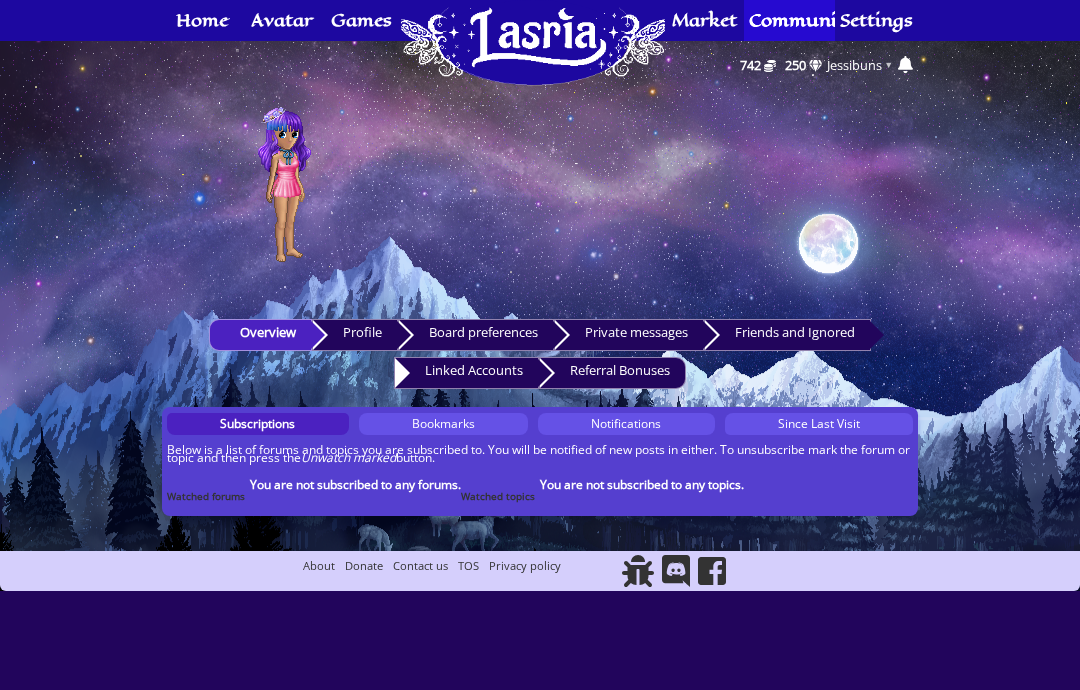 scroll, scrollTop: 0, scrollLeft: 0, axis: both 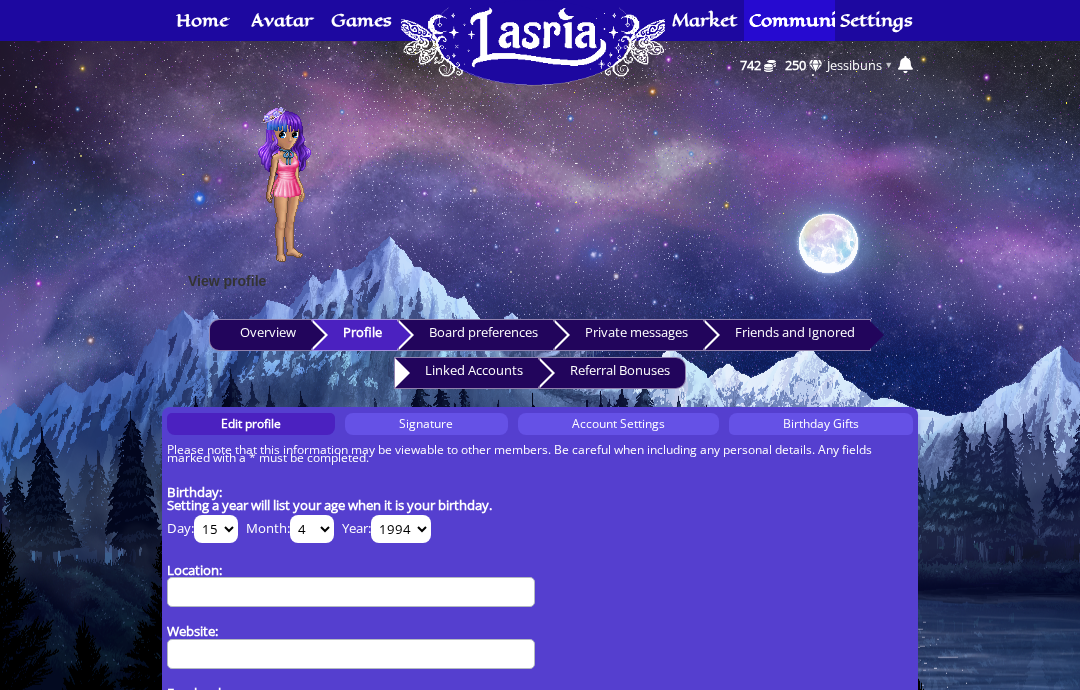 click on "Birthday Gifts" at bounding box center [821, 423] 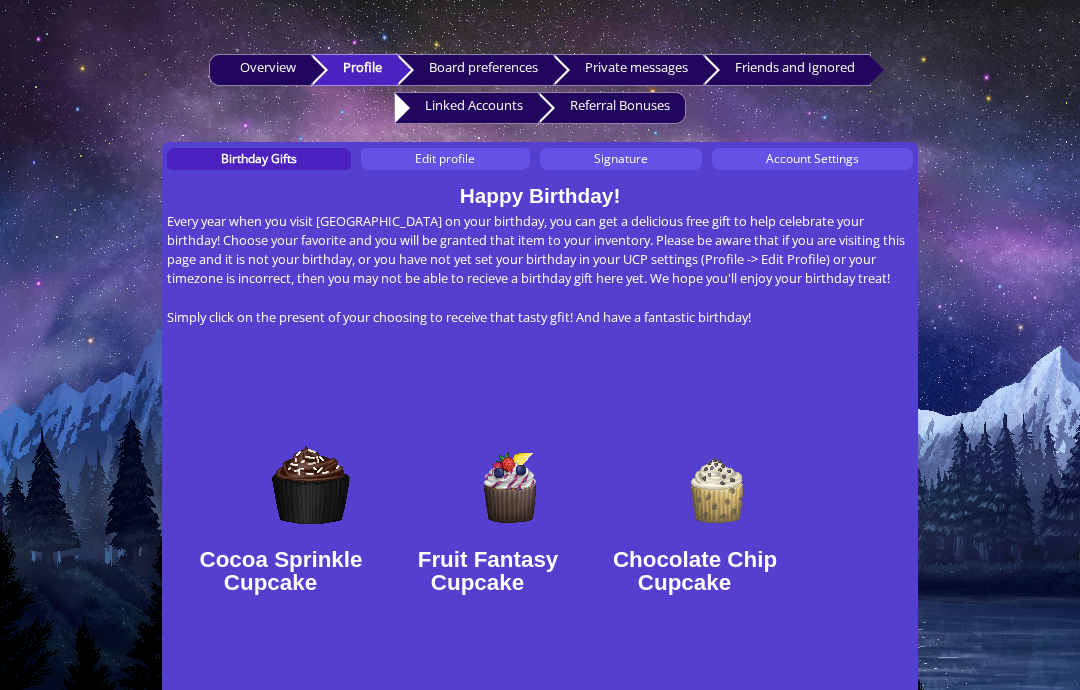 scroll, scrollTop: 263, scrollLeft: 0, axis: vertical 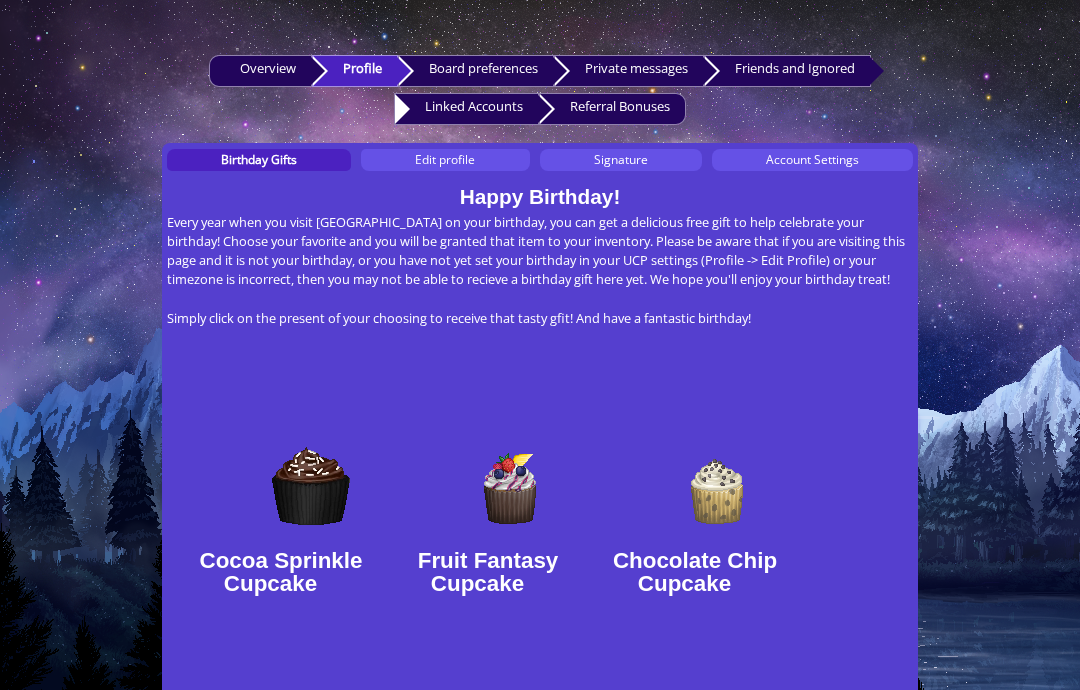 click on "Overview" at bounding box center [260, 72] 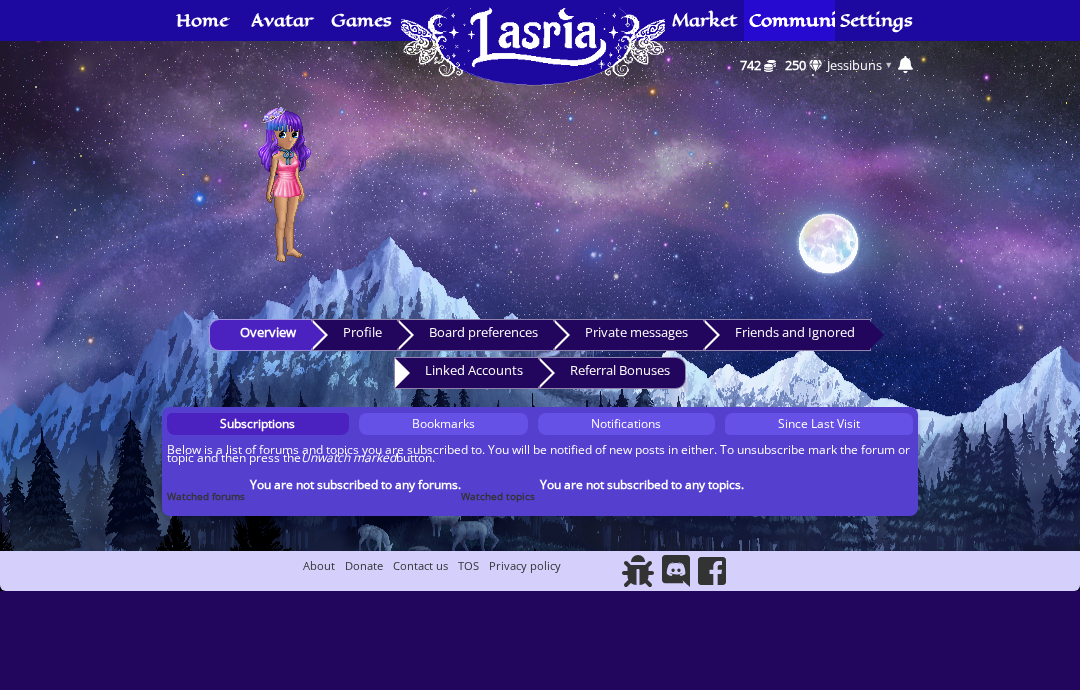 scroll, scrollTop: 0, scrollLeft: 0, axis: both 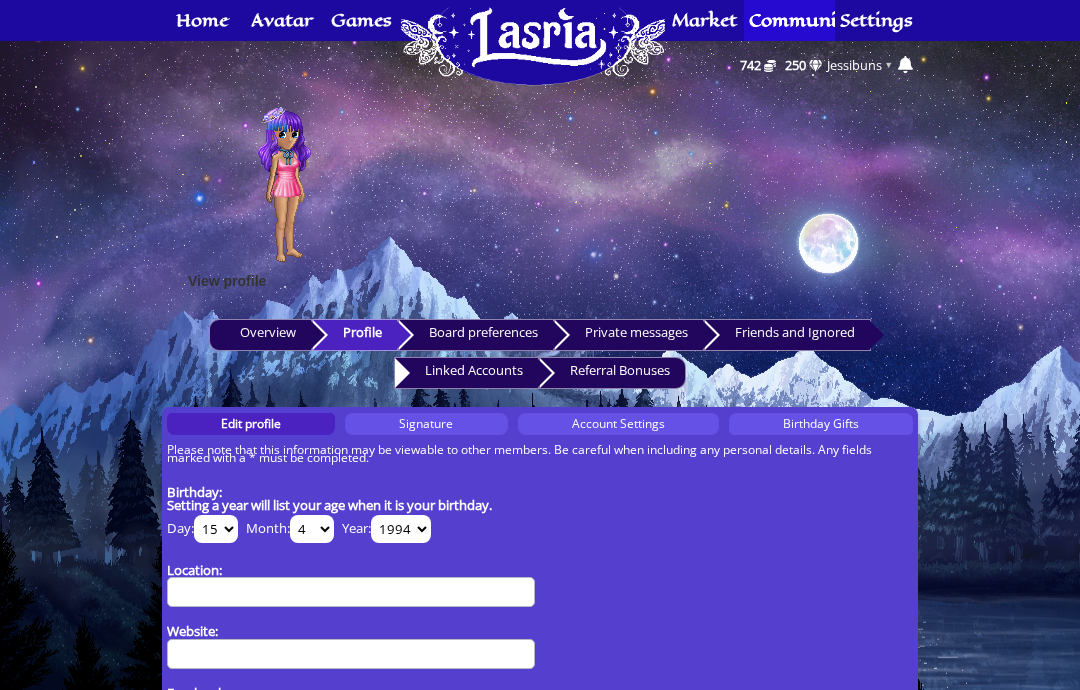 click on "Account Settings" at bounding box center (618, 423) 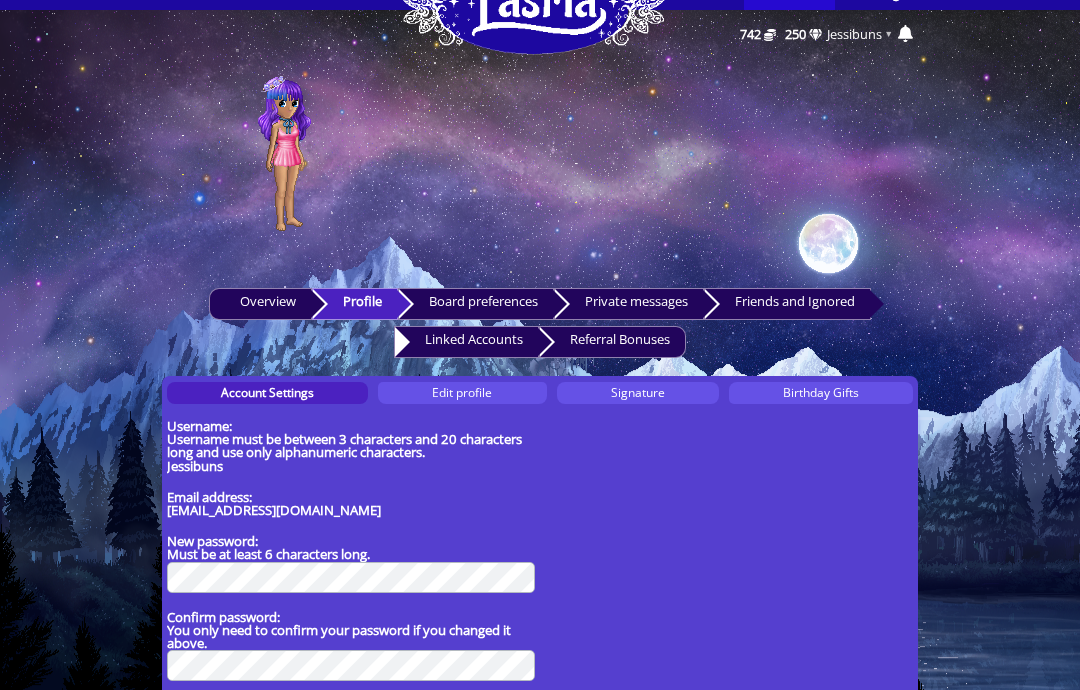 scroll, scrollTop: 0, scrollLeft: 0, axis: both 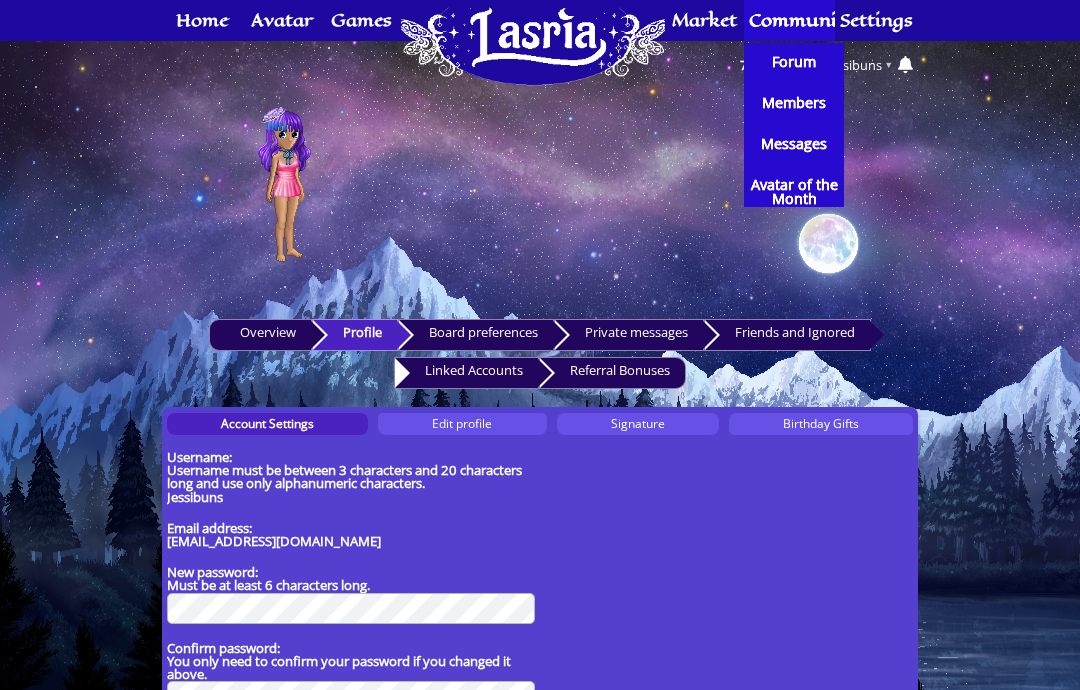 click on "Forum" at bounding box center (794, 62) 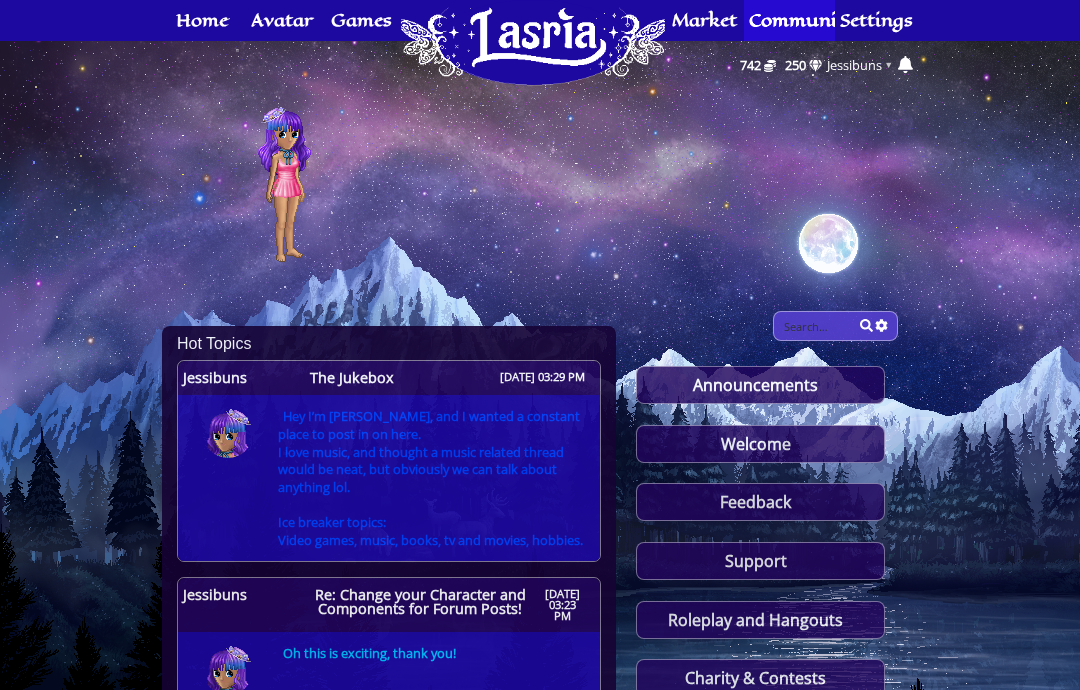 scroll, scrollTop: 0, scrollLeft: 0, axis: both 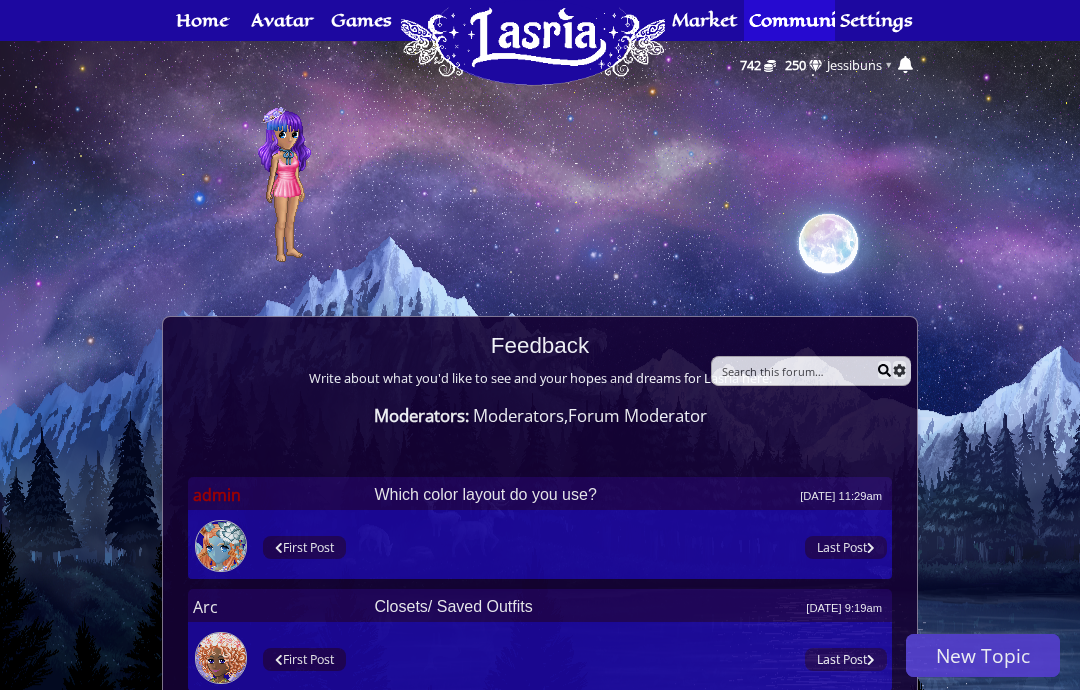 click on "New Topic" at bounding box center [983, 655] 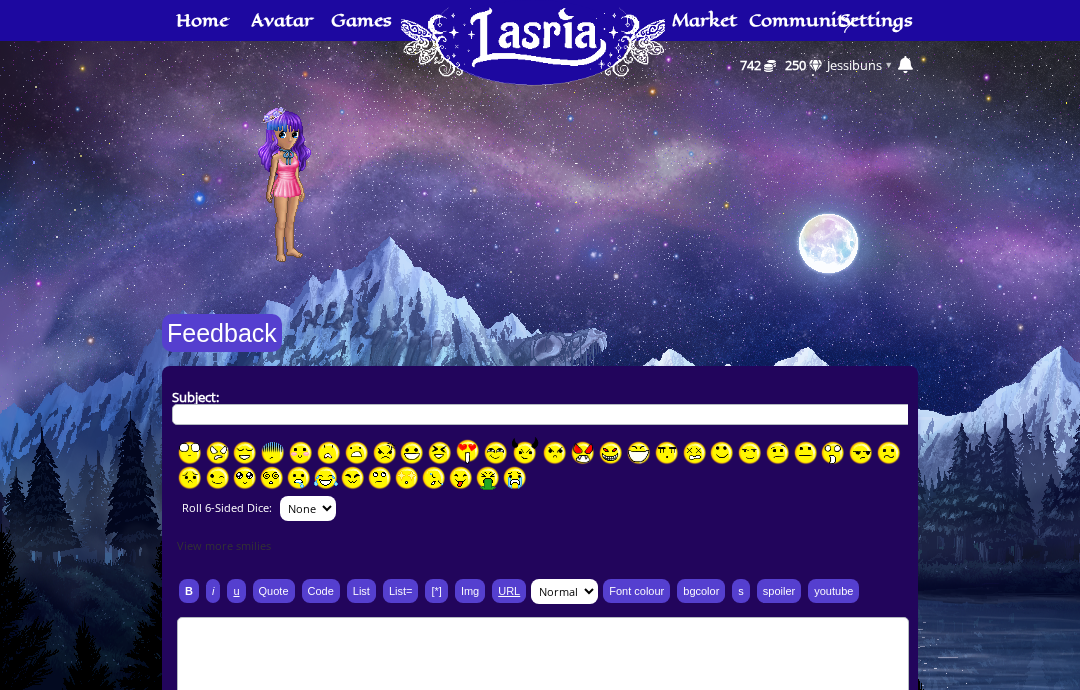 scroll, scrollTop: 0, scrollLeft: 0, axis: both 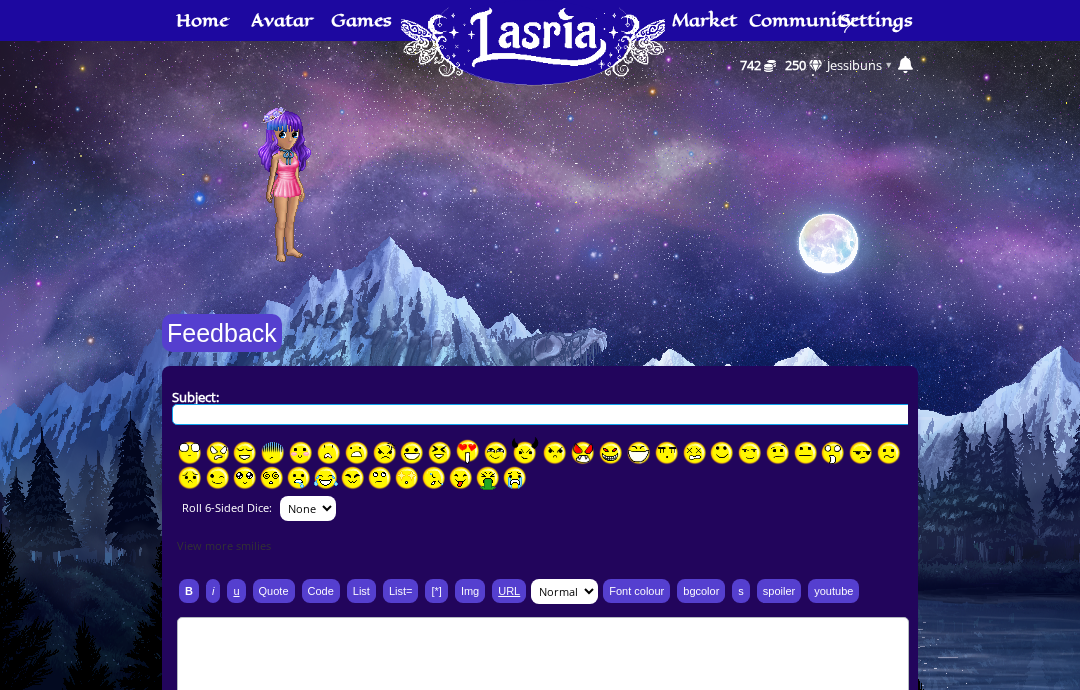 click on "Subject:" at bounding box center [543, 414] 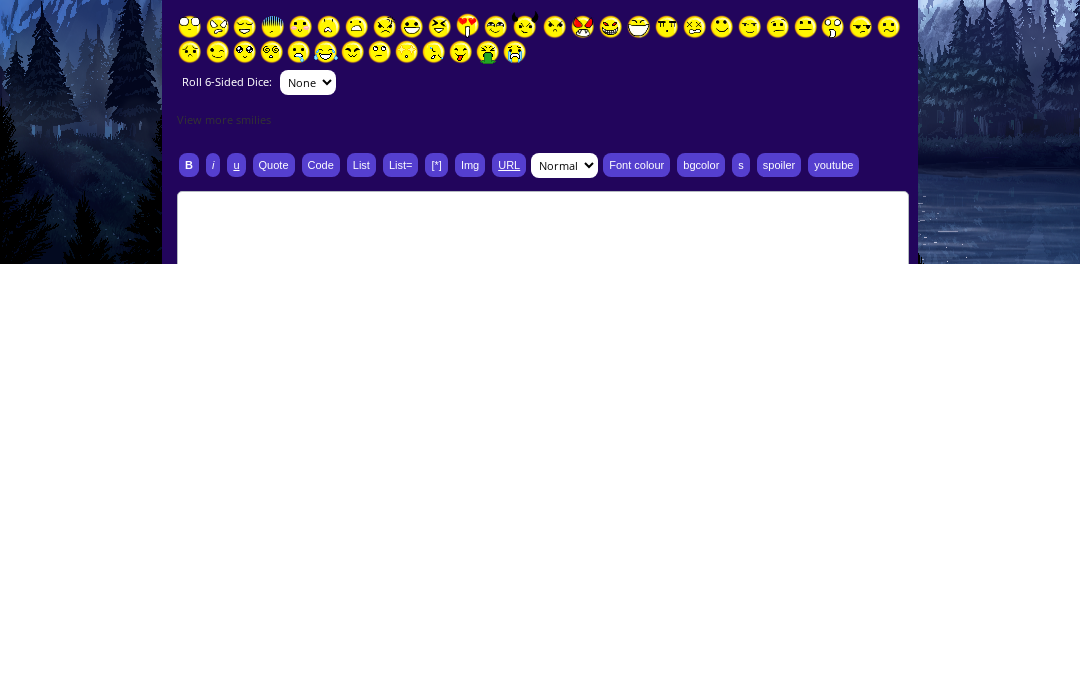 type on "RPG feedback.." 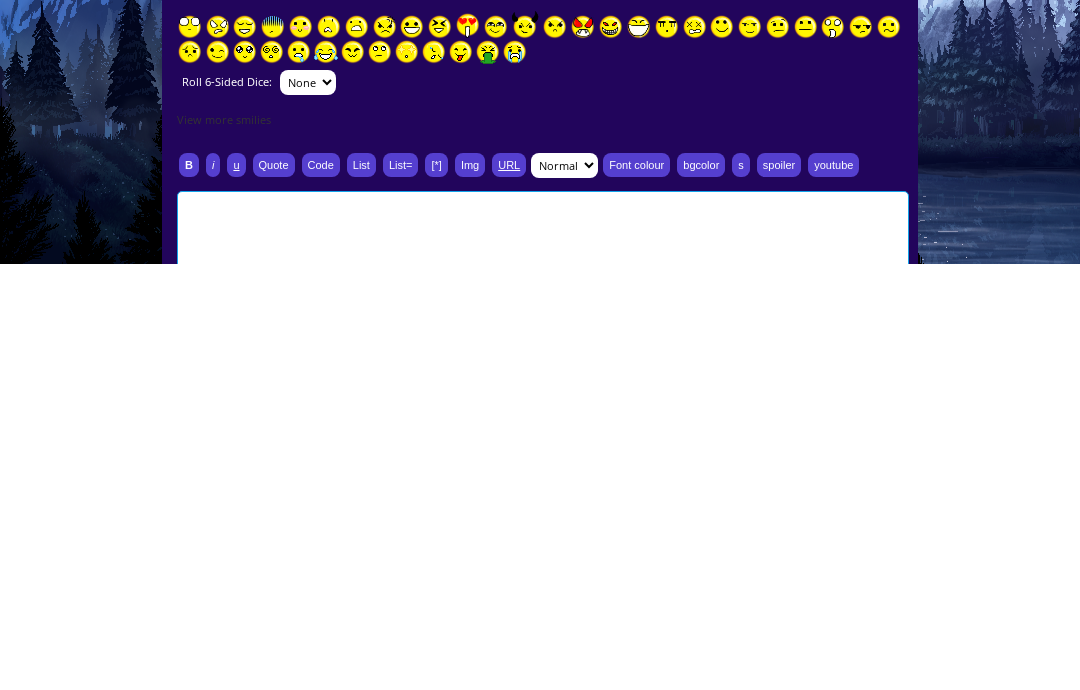 click at bounding box center (543, 755) 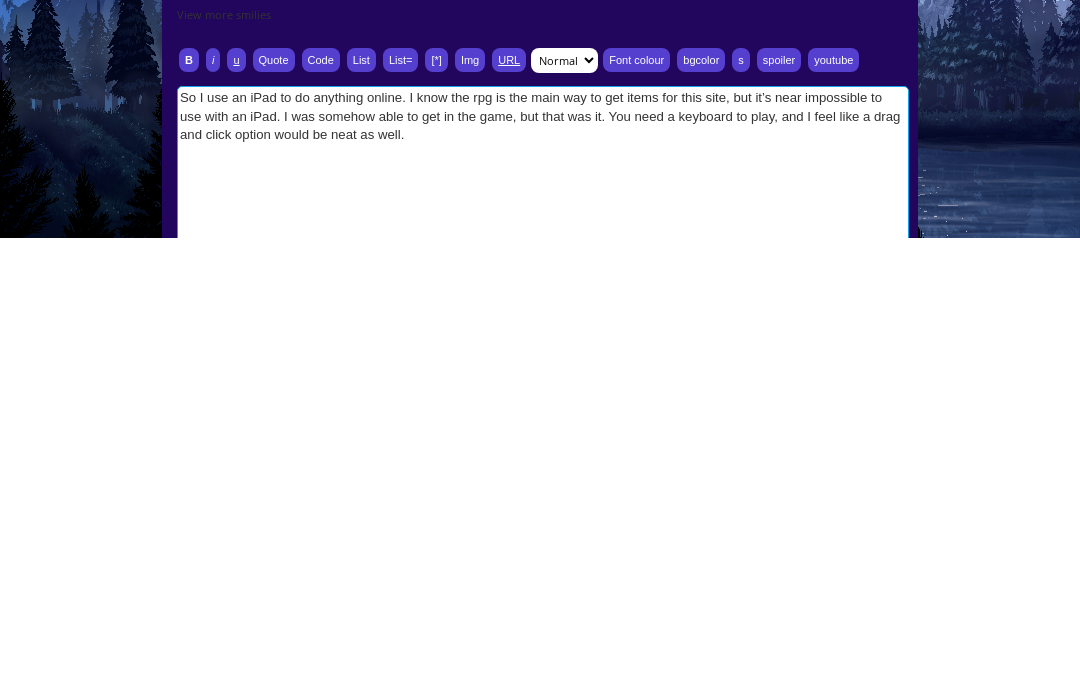 click on "So I use an iPad to do anything online. I know the rpg is the main way to get items for this site, but it’s near impossible to use with an iPad. I was somehow able to get in the game, but that was it. You need a keyboard to play, and I feel like a drag and click option would be neat as well." at bounding box center (543, 676) 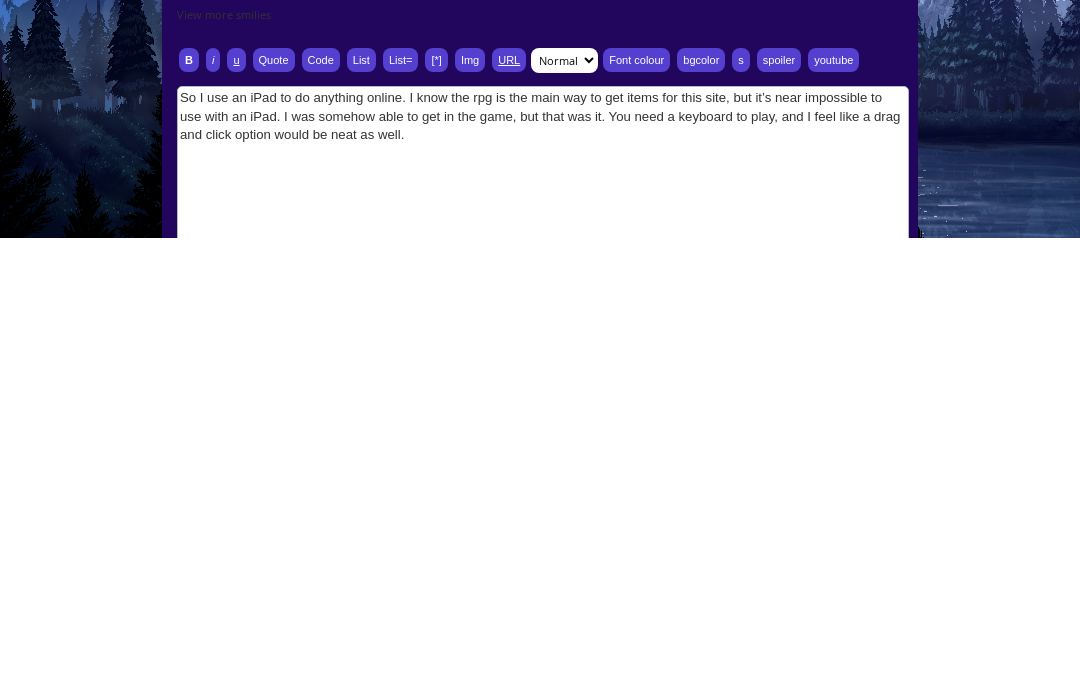 click on "B" at bounding box center (189, 512) 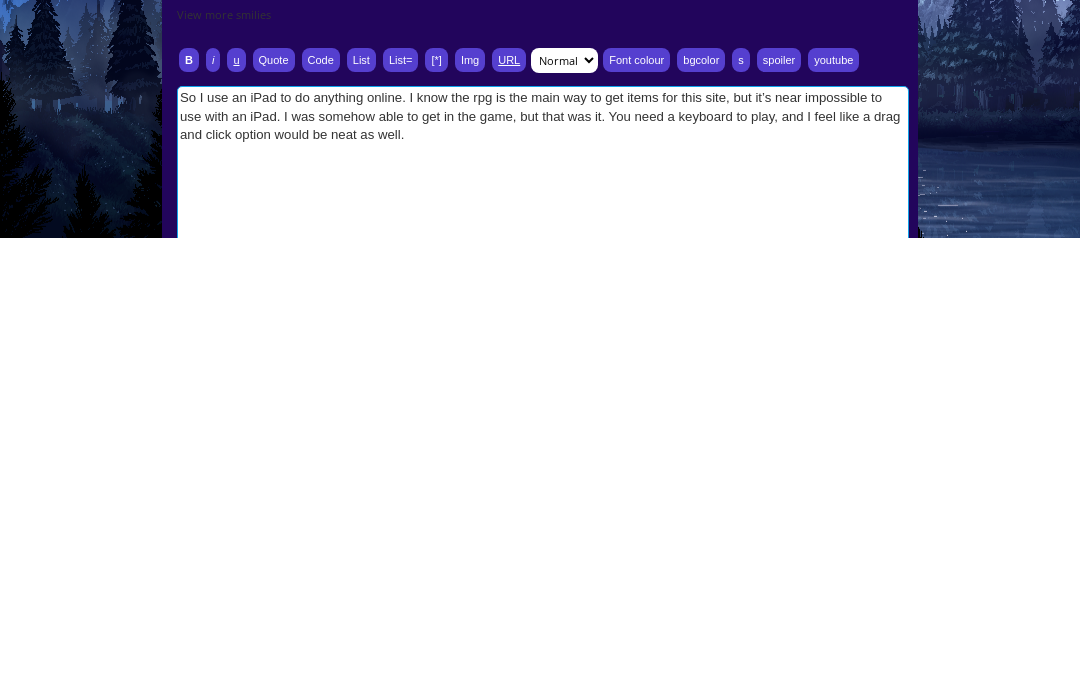 type on "[b]So I use an iPad to do anything online. I know the rpg is the main way to get items for this site, but it’s near impossible to use with an iPad. I was somehow able to get in the game, but that was it. You need a keyboard to play, and I feel like a drag and click option would be neat as well.[/b]" 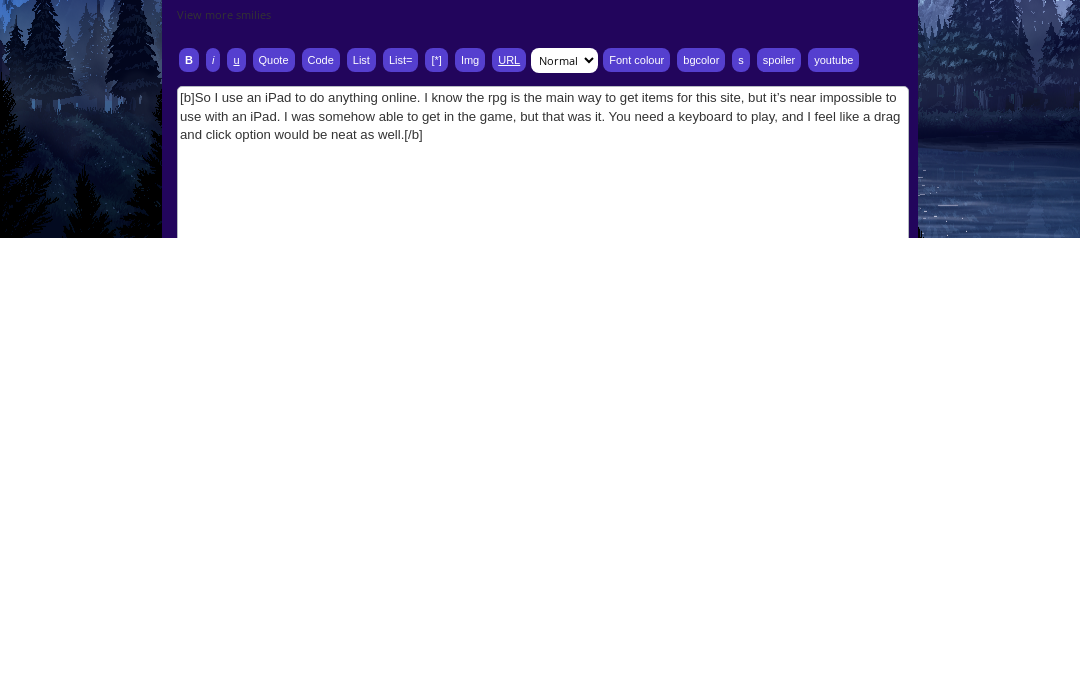 click on "Font colour" at bounding box center [636, 512] 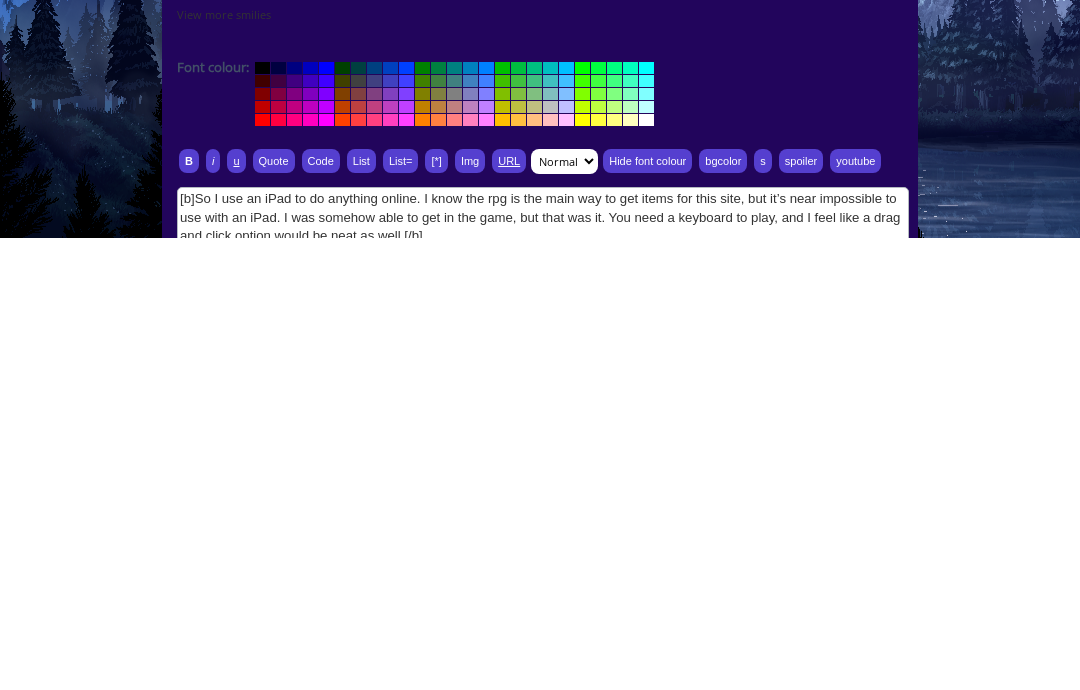scroll, scrollTop: 482, scrollLeft: 0, axis: vertical 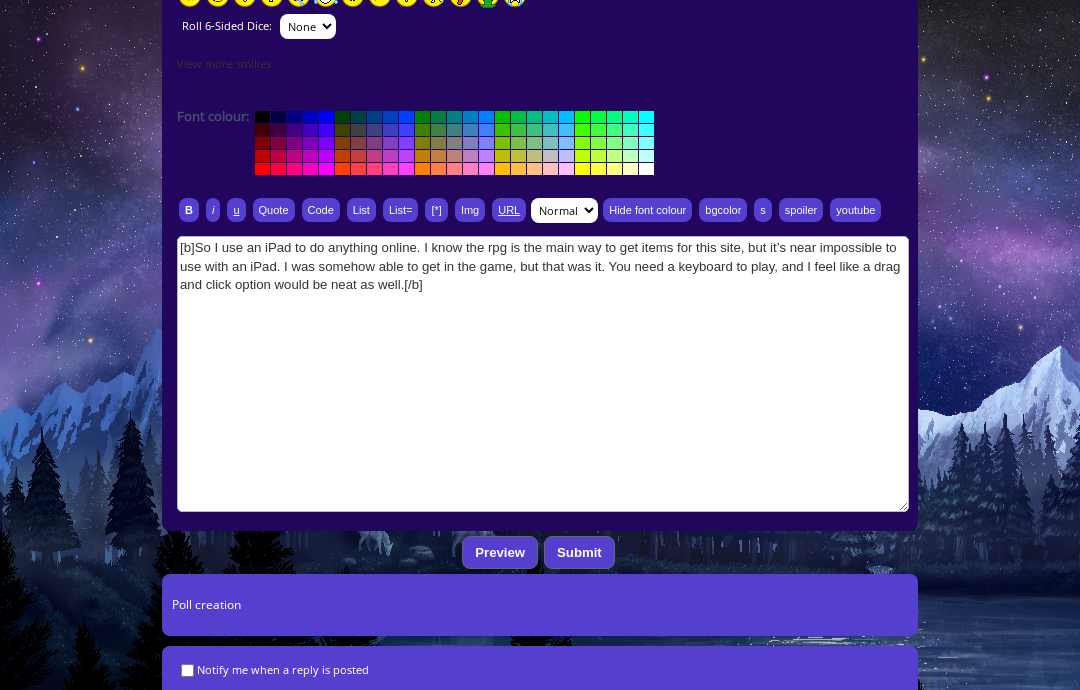 click at bounding box center [406, 169] 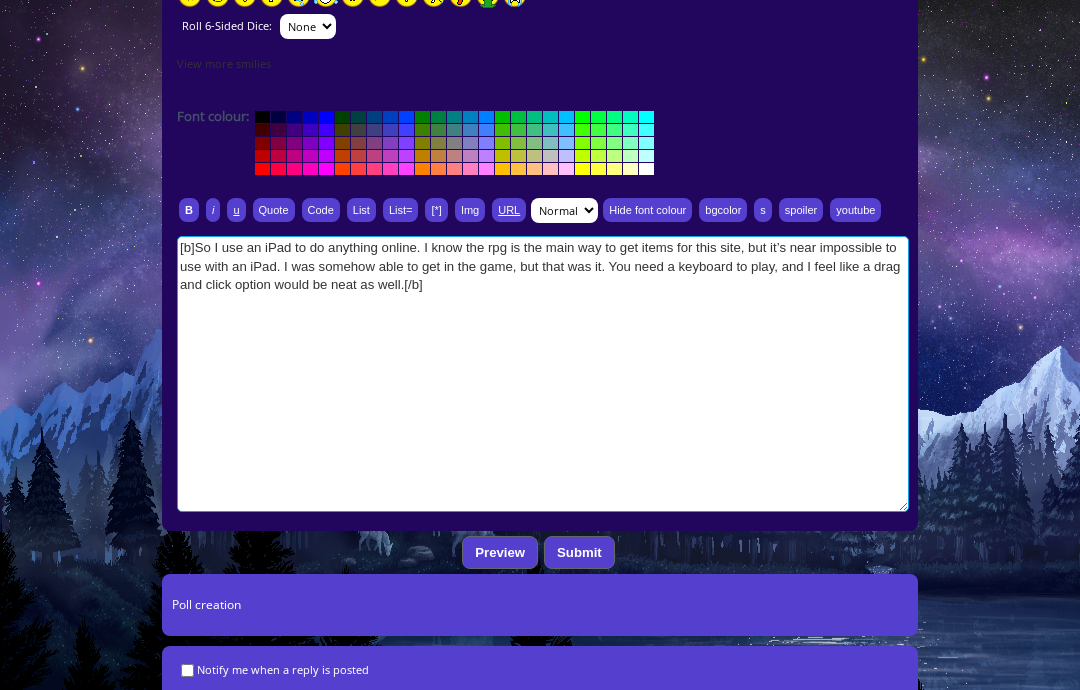 type on "[b][color=#FF40FF]So I use an iPad to do anything online. I know the rpg is the main way to get items for this site, but it’s near impossible to use with an iPad. I was somehow able to get in the game, but that was it. You need a keyboard to play, and I feel like a drag and click option would be neat as well.[/color][/b]" 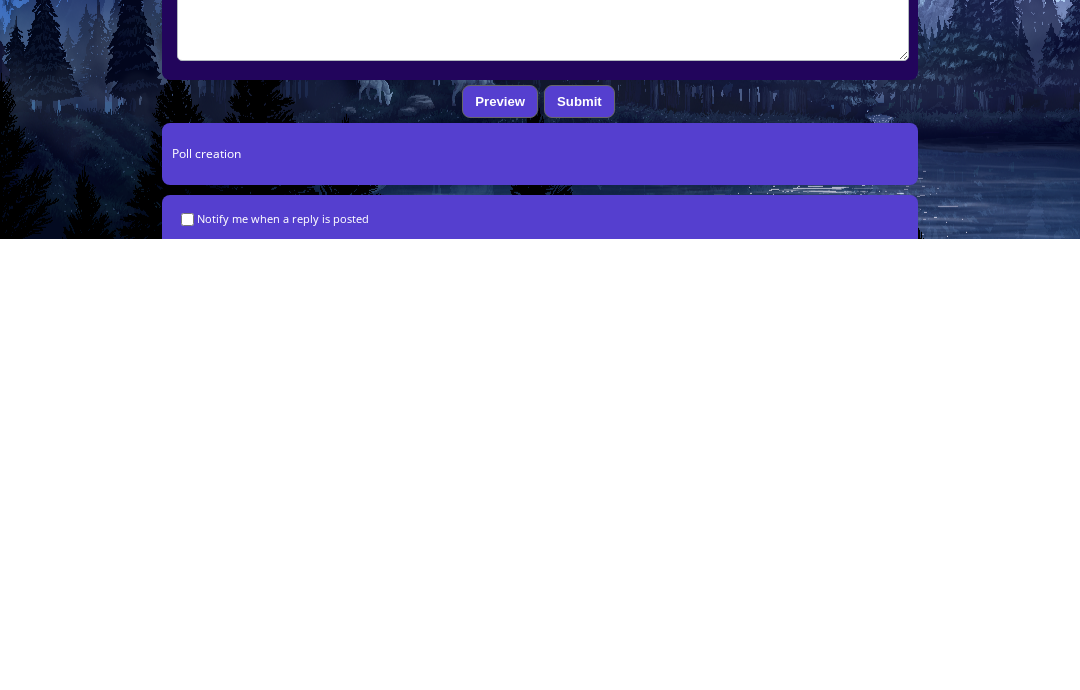 click on "Submit" at bounding box center (579, 552) 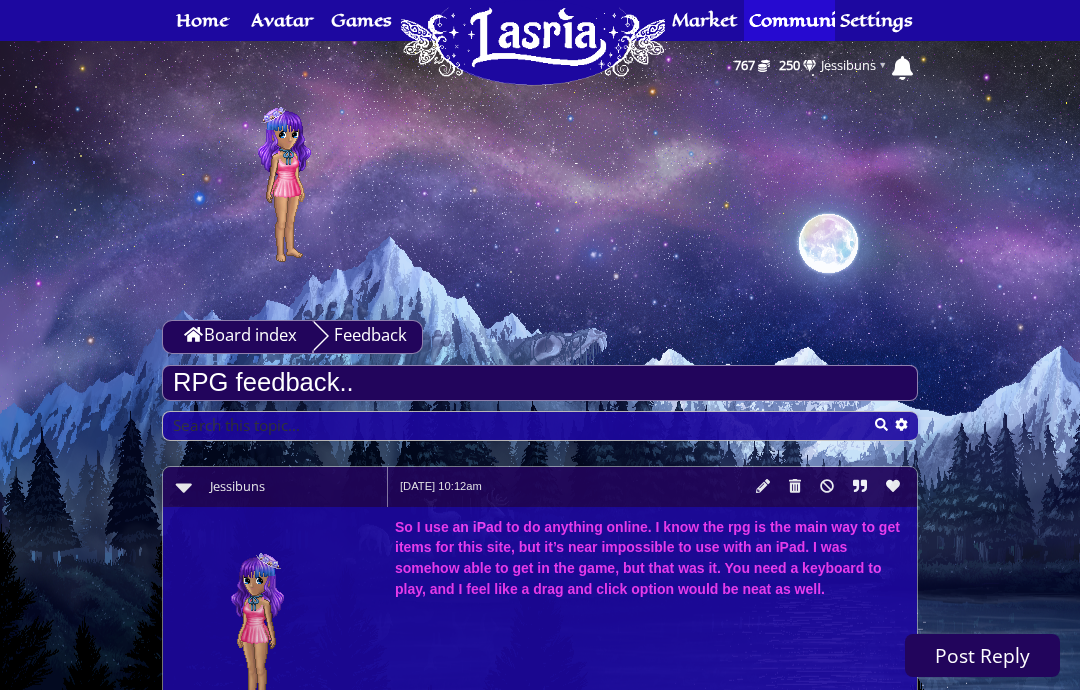 scroll, scrollTop: 0, scrollLeft: 0, axis: both 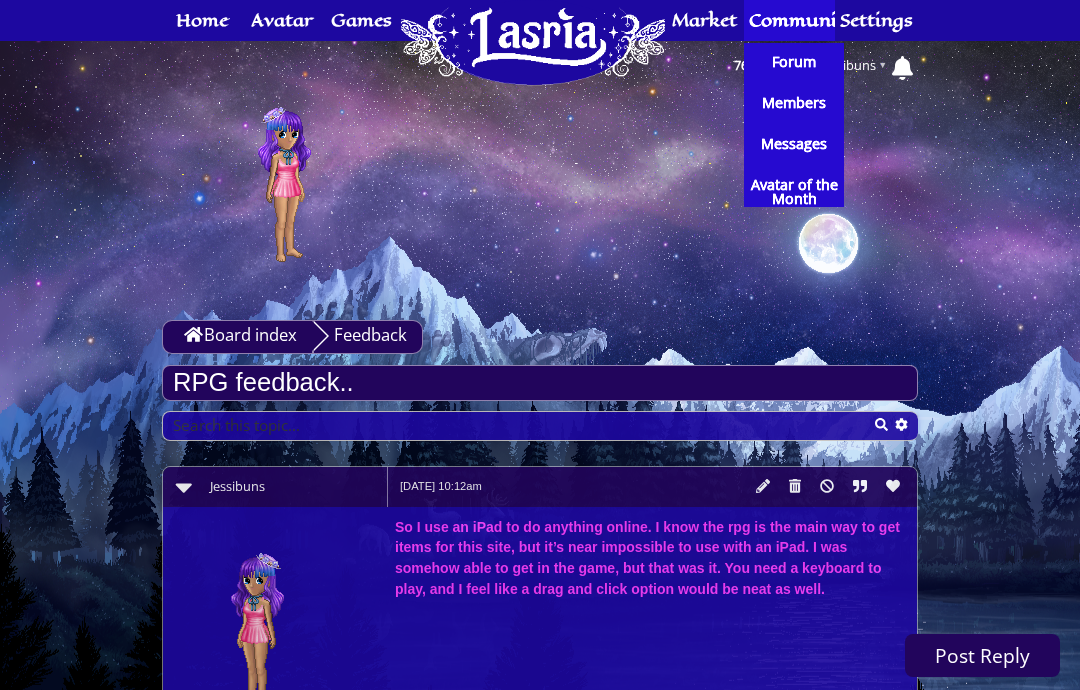 click on "Forum" at bounding box center [794, 63] 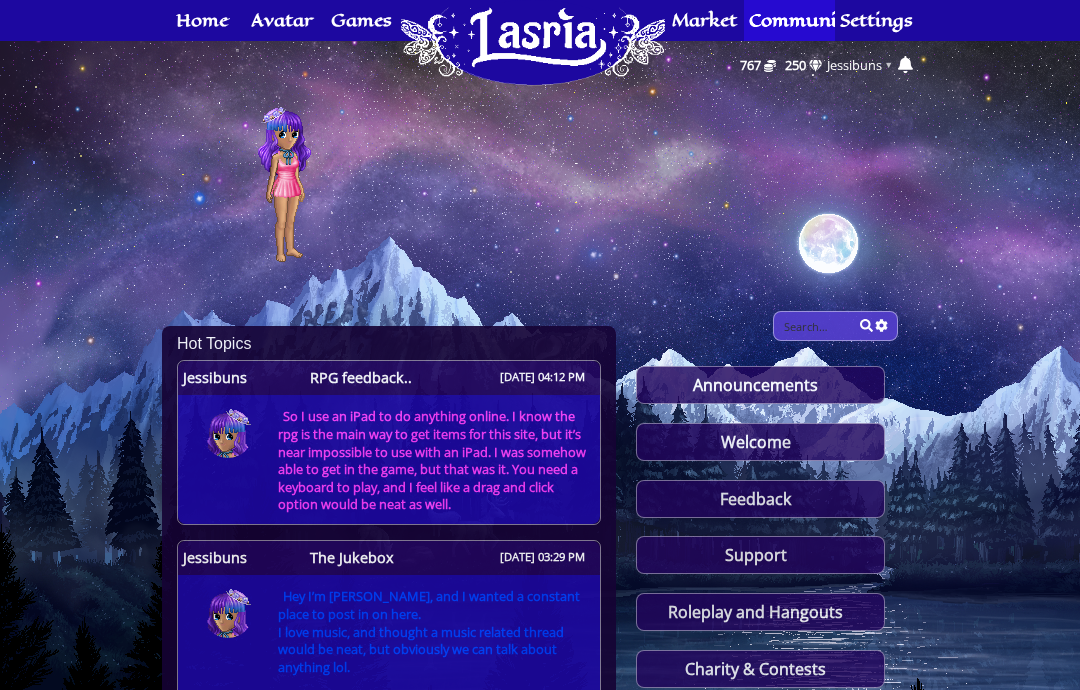 scroll, scrollTop: 0, scrollLeft: 0, axis: both 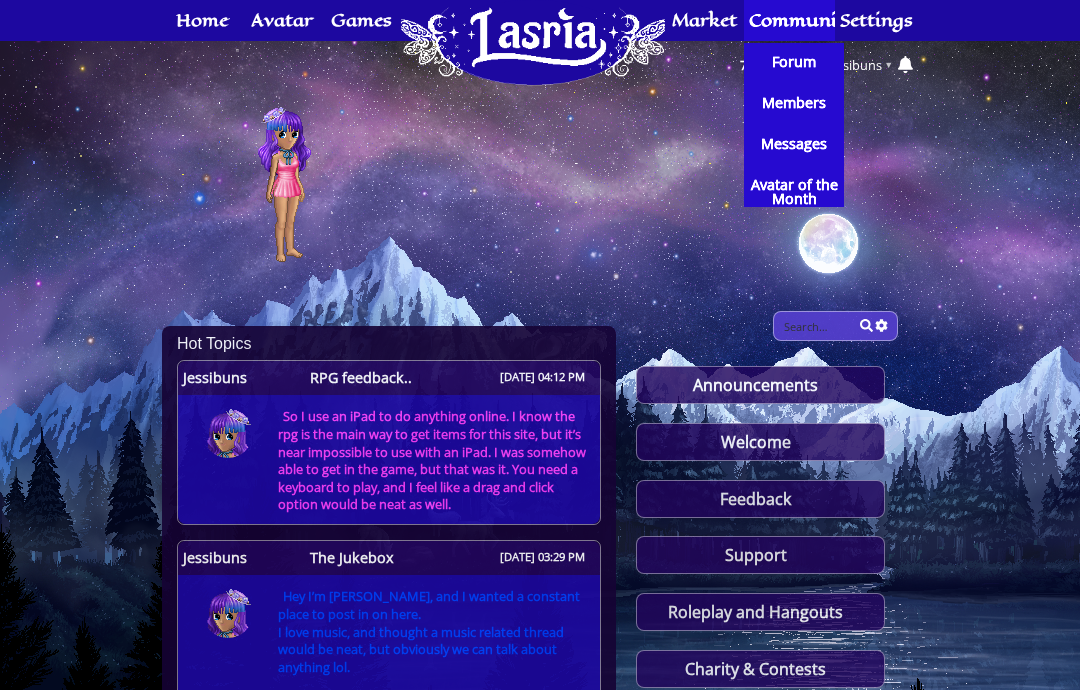 click on "Forum" at bounding box center [794, 62] 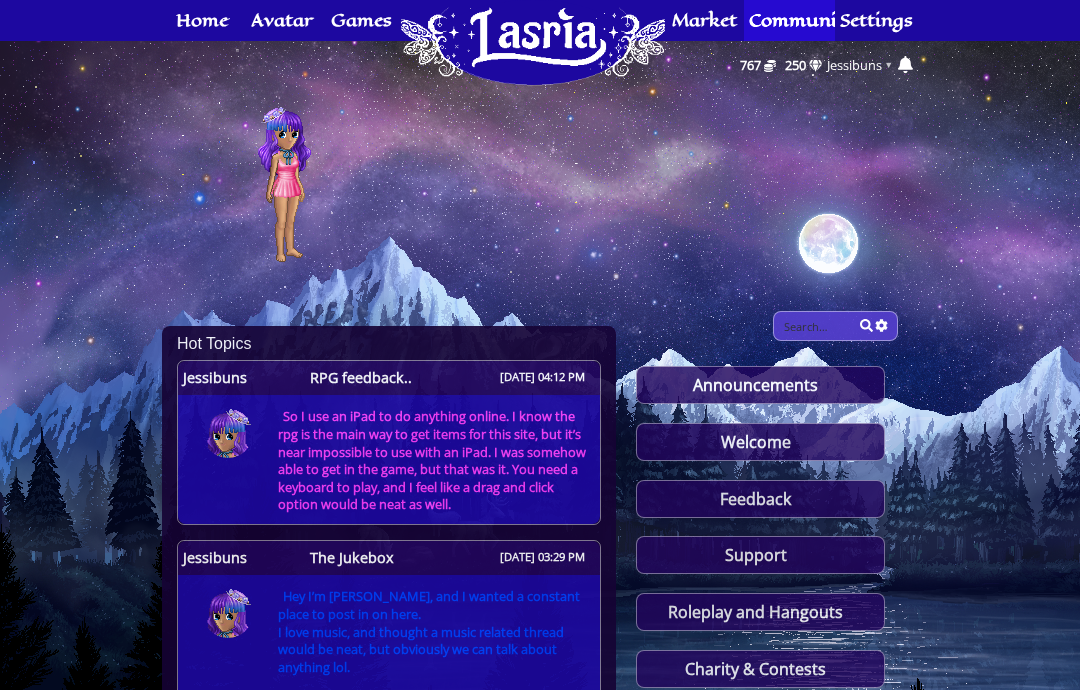 scroll, scrollTop: 0, scrollLeft: 0, axis: both 